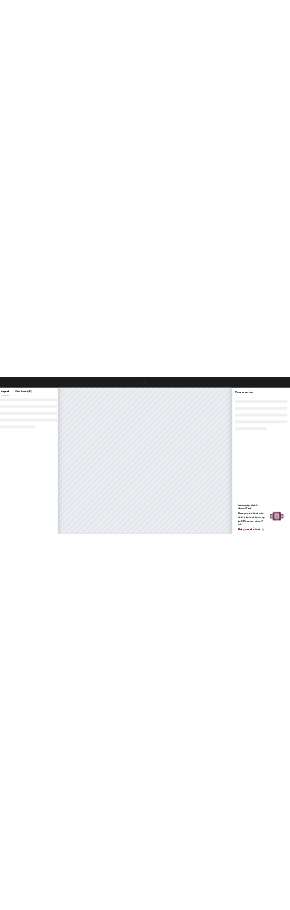 scroll, scrollTop: 0, scrollLeft: 0, axis: both 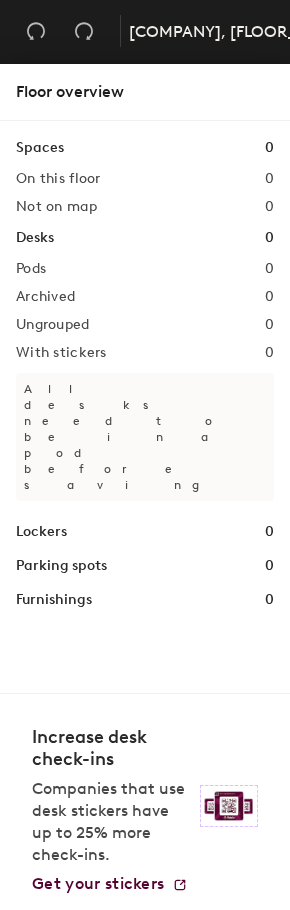 click on "Close" at bounding box center [36, 32] 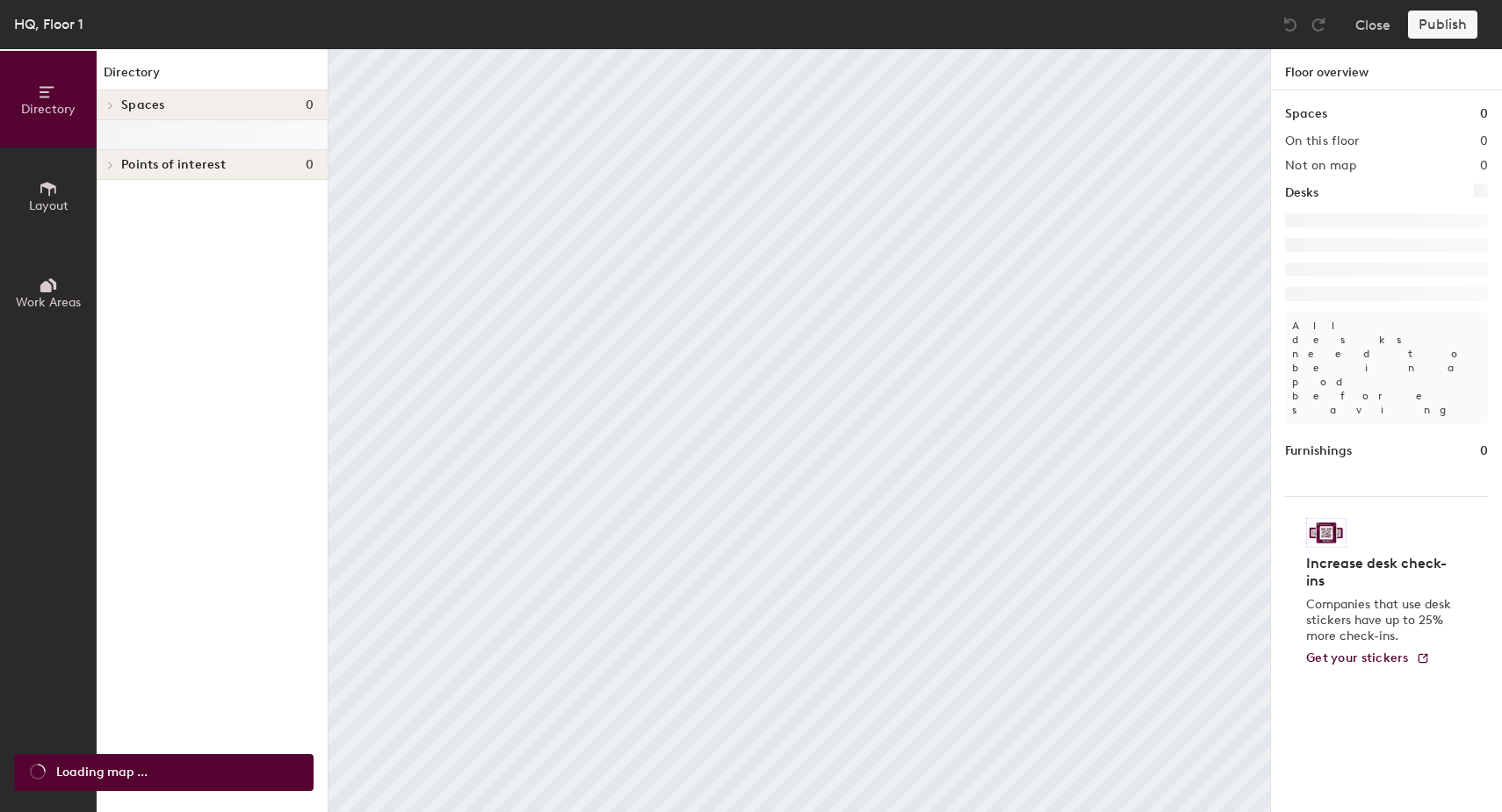scroll, scrollTop: 0, scrollLeft: 0, axis: both 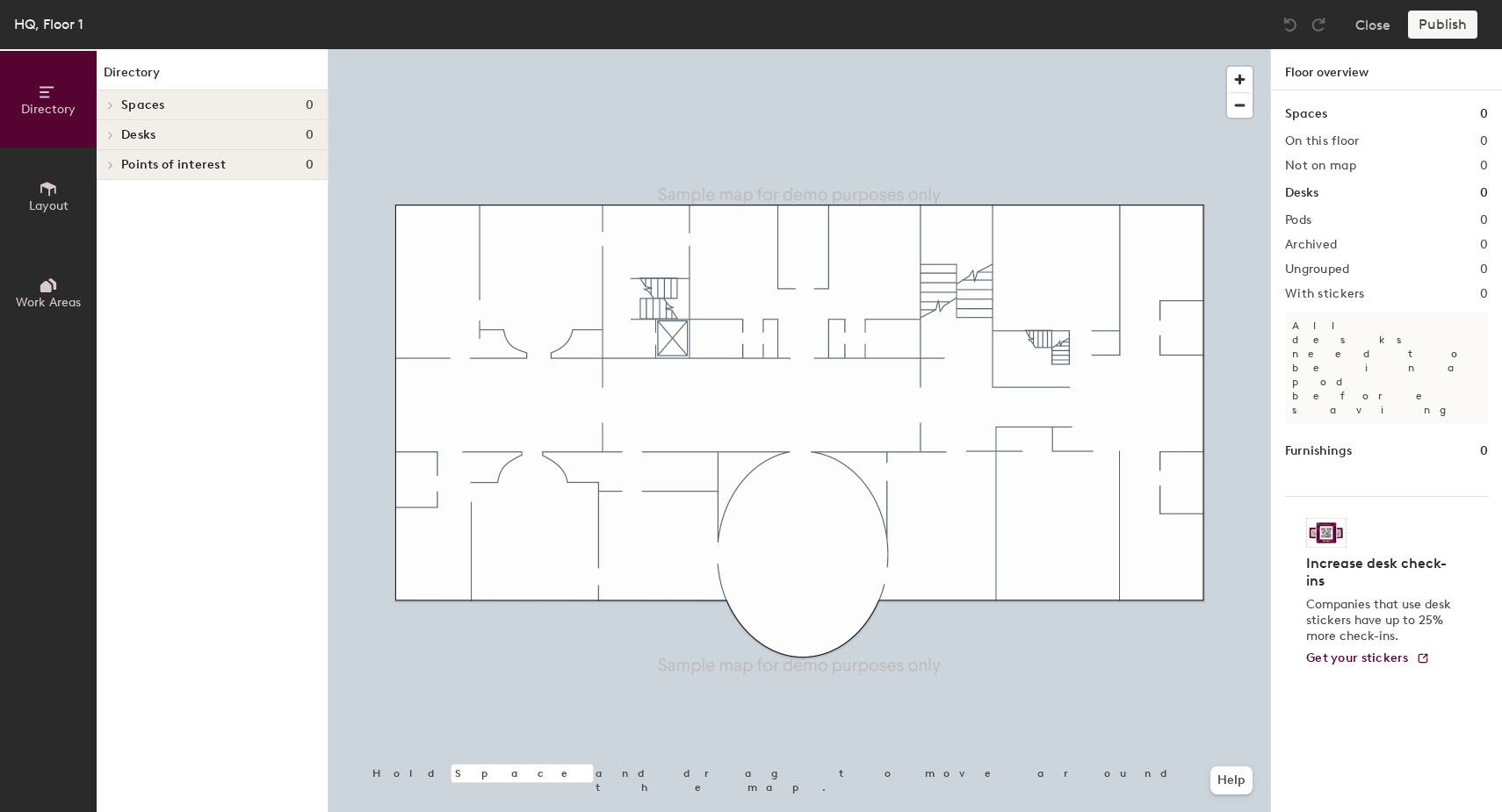 click on "Spaces 0" at bounding box center [217, 105] 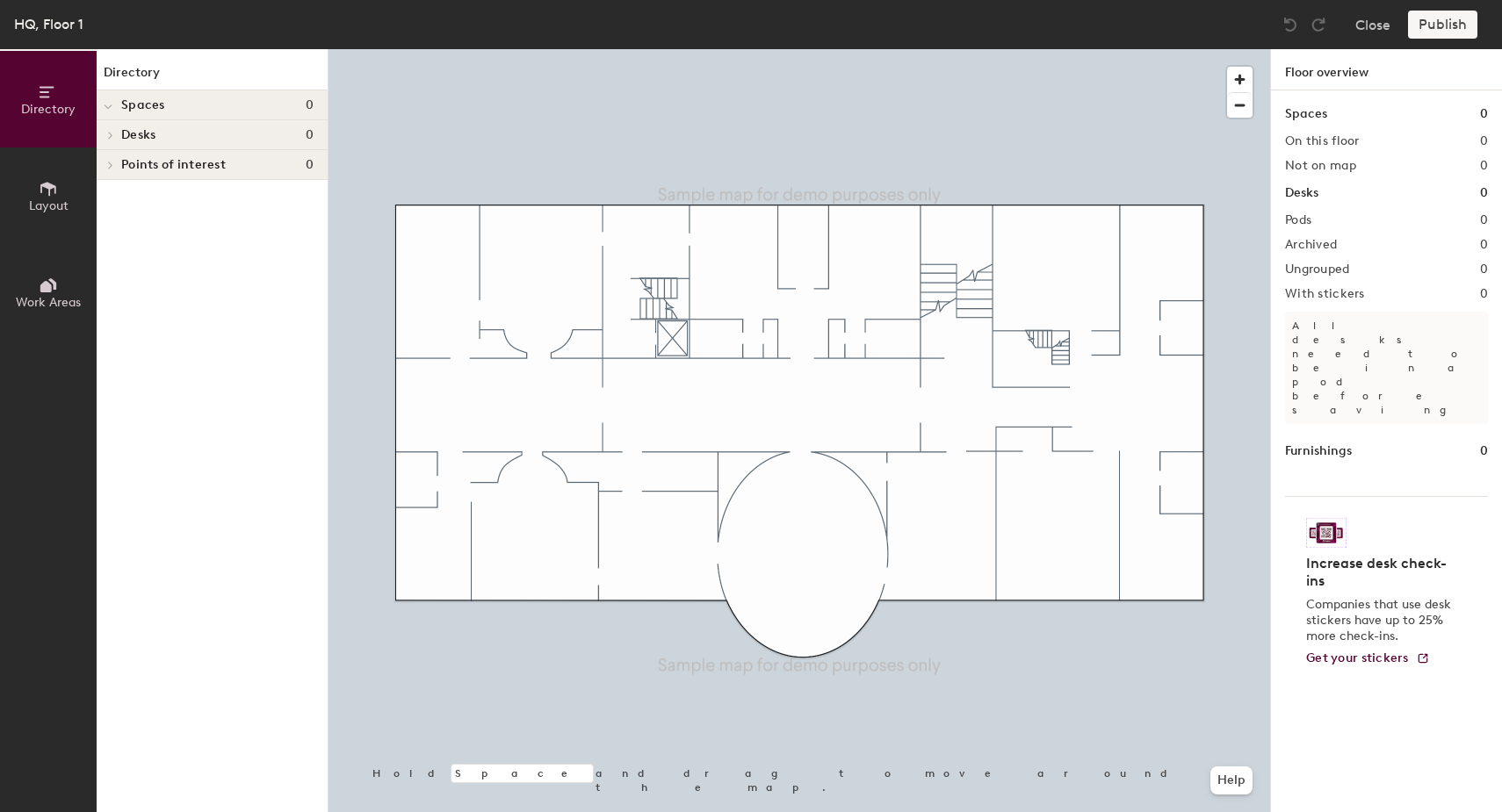 click on "Spaces" at bounding box center [143, 105] 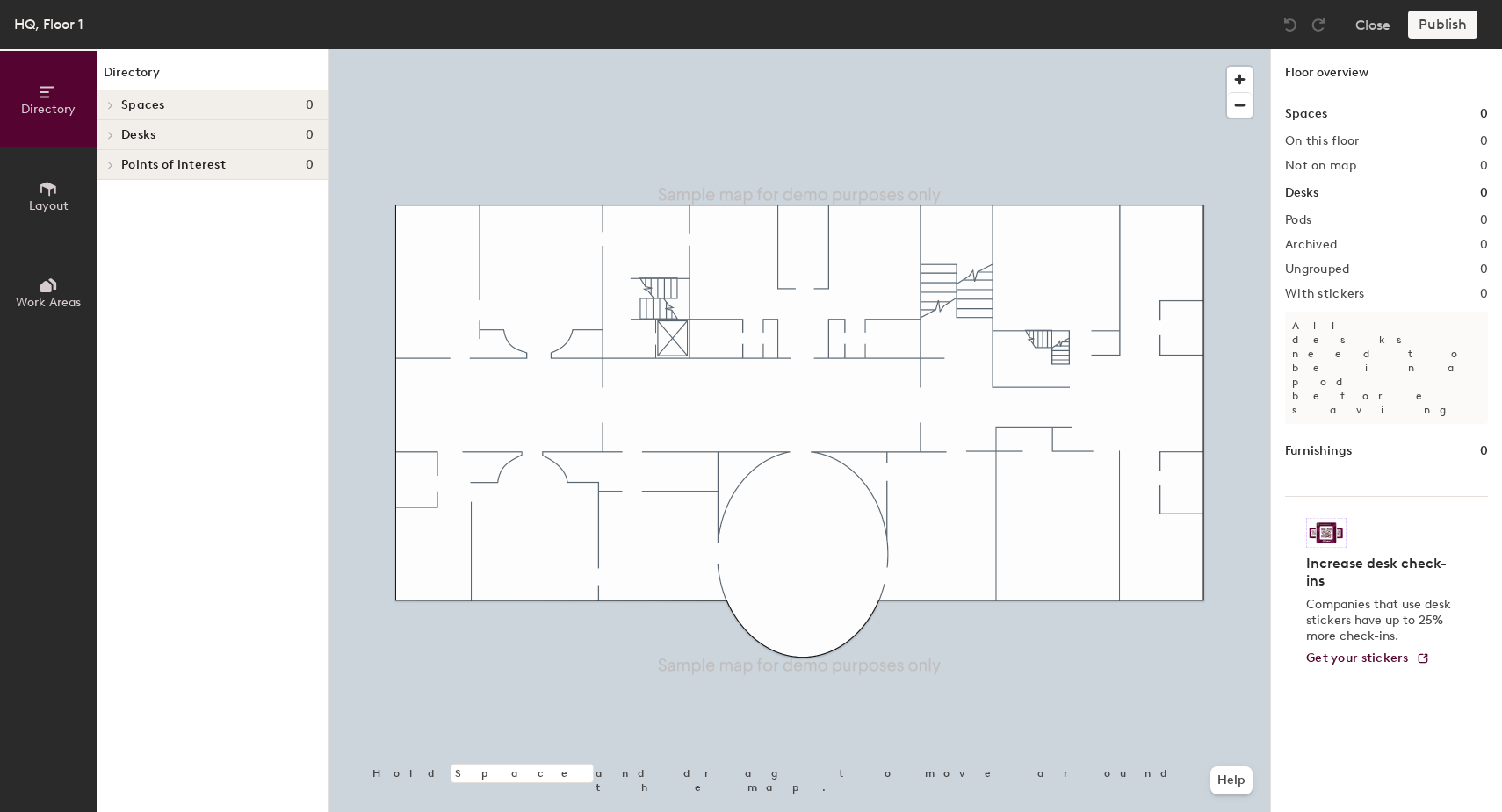 click on "Desks 0" at bounding box center [212, 135] 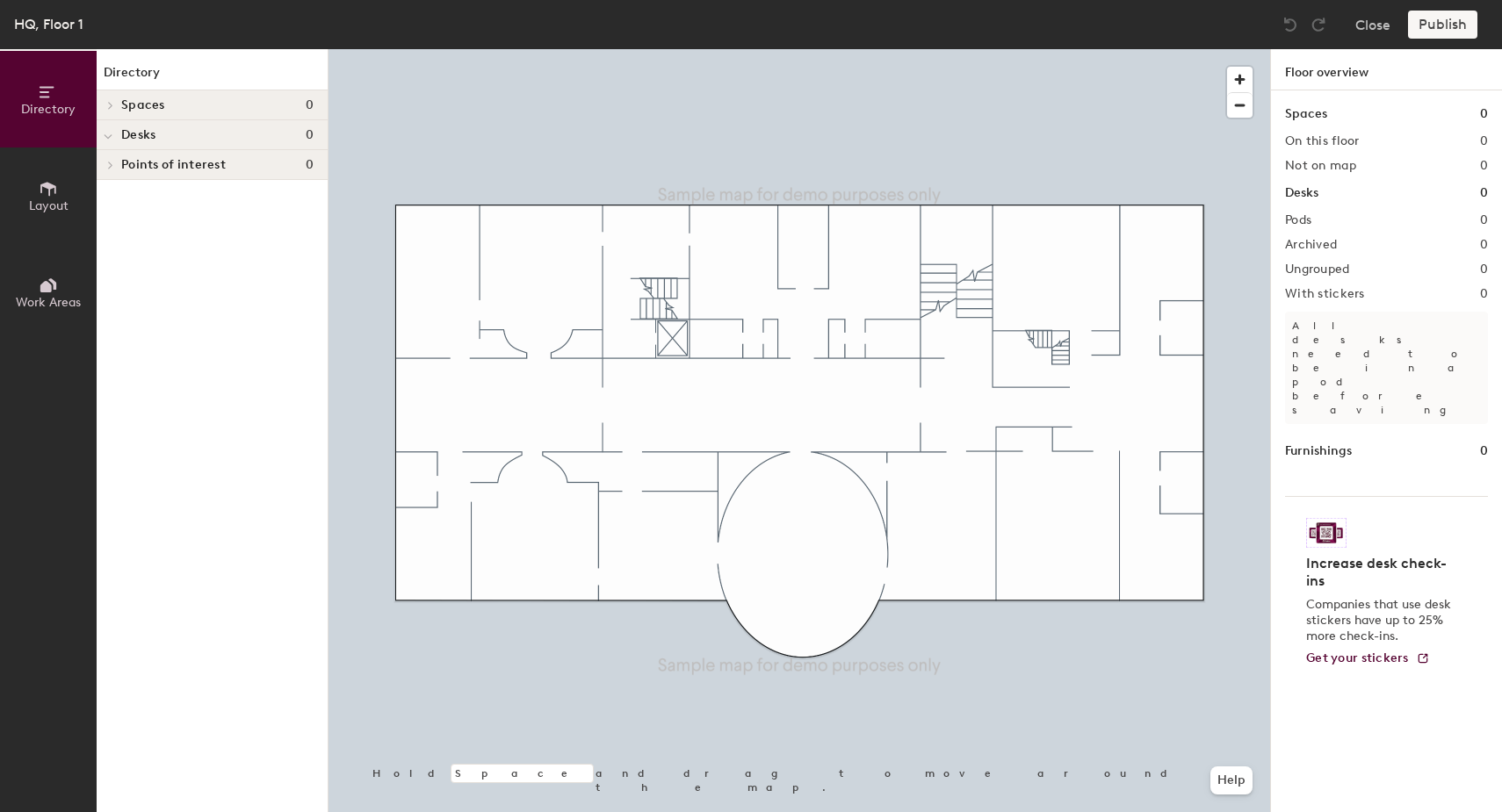 click on "Desks 0" at bounding box center (212, 135) 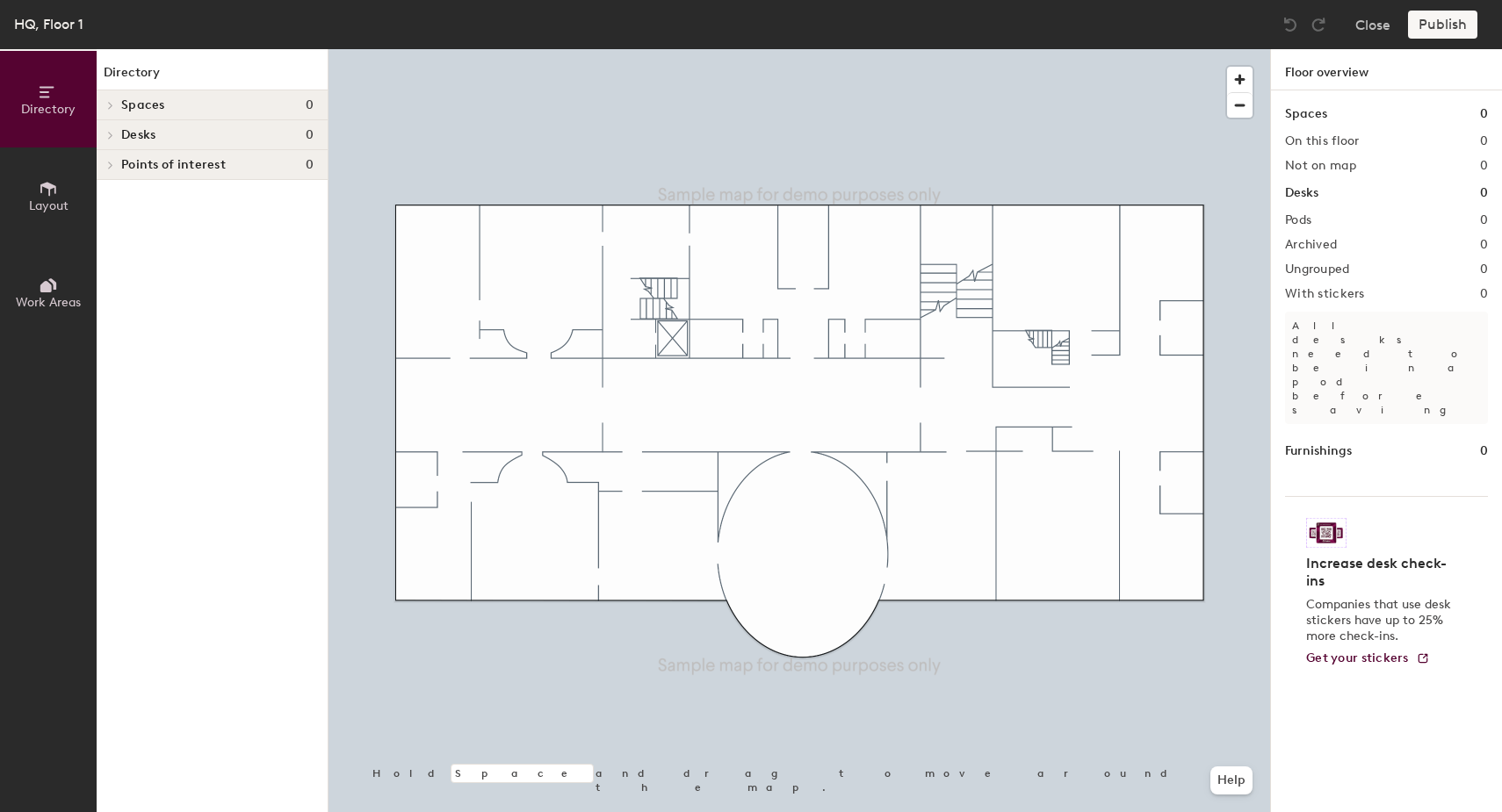 click on "Spaces 0" at bounding box center [217, 105] 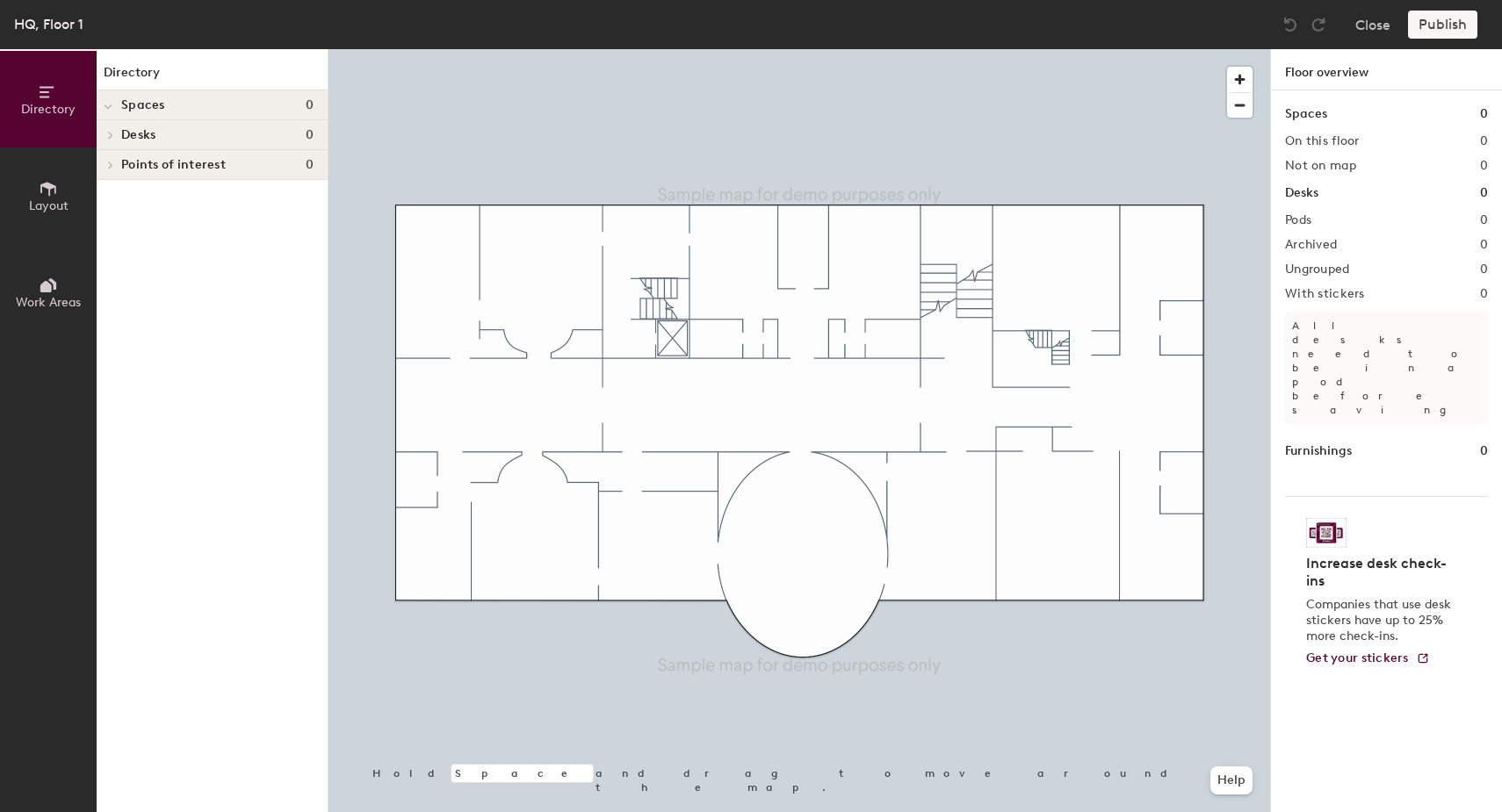 click on "Desks 0" at bounding box center [217, 105] 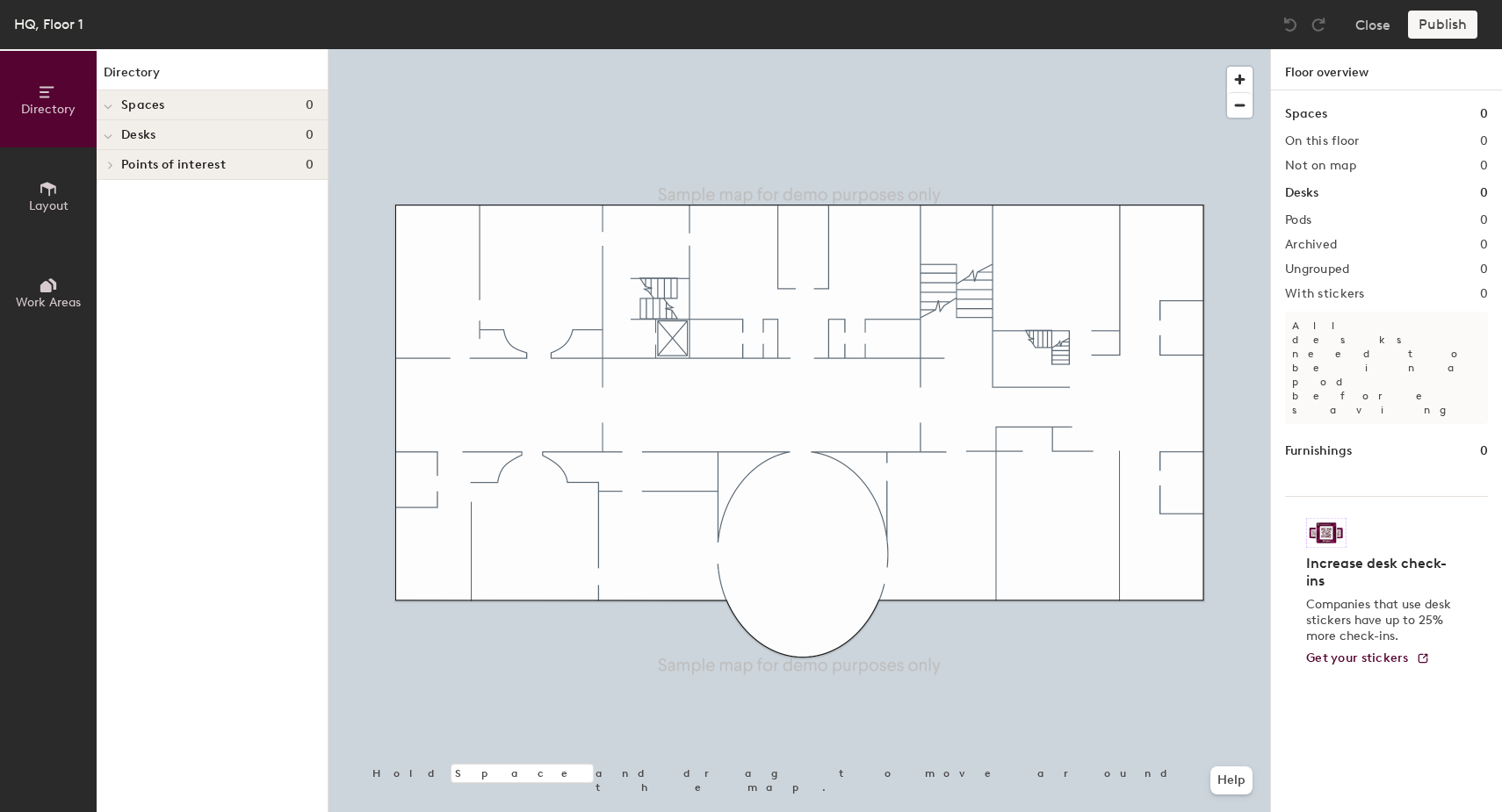 click on "Points of interest 0" at bounding box center (212, 165) 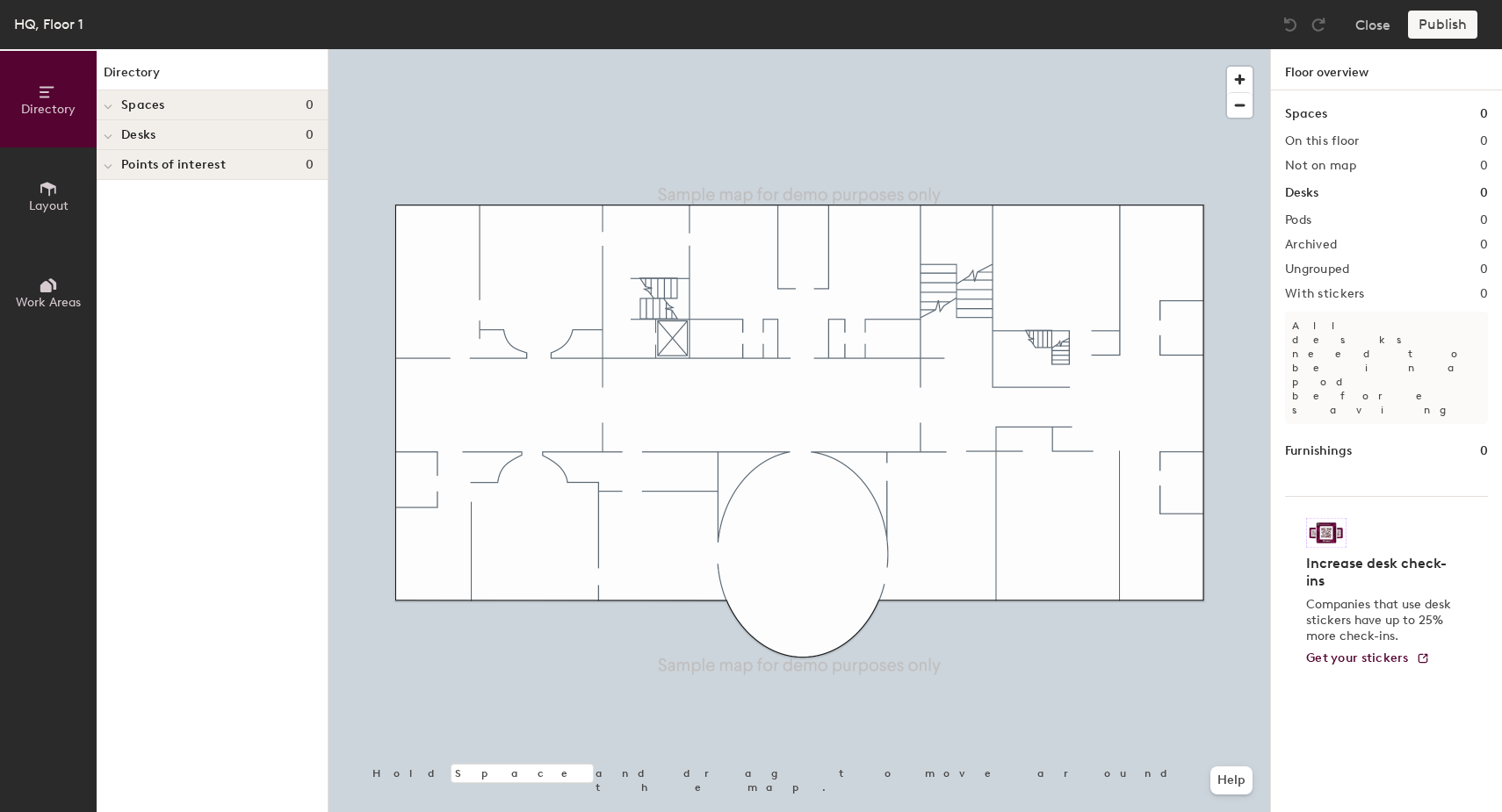 click on "Points of interest" at bounding box center (143, 105) 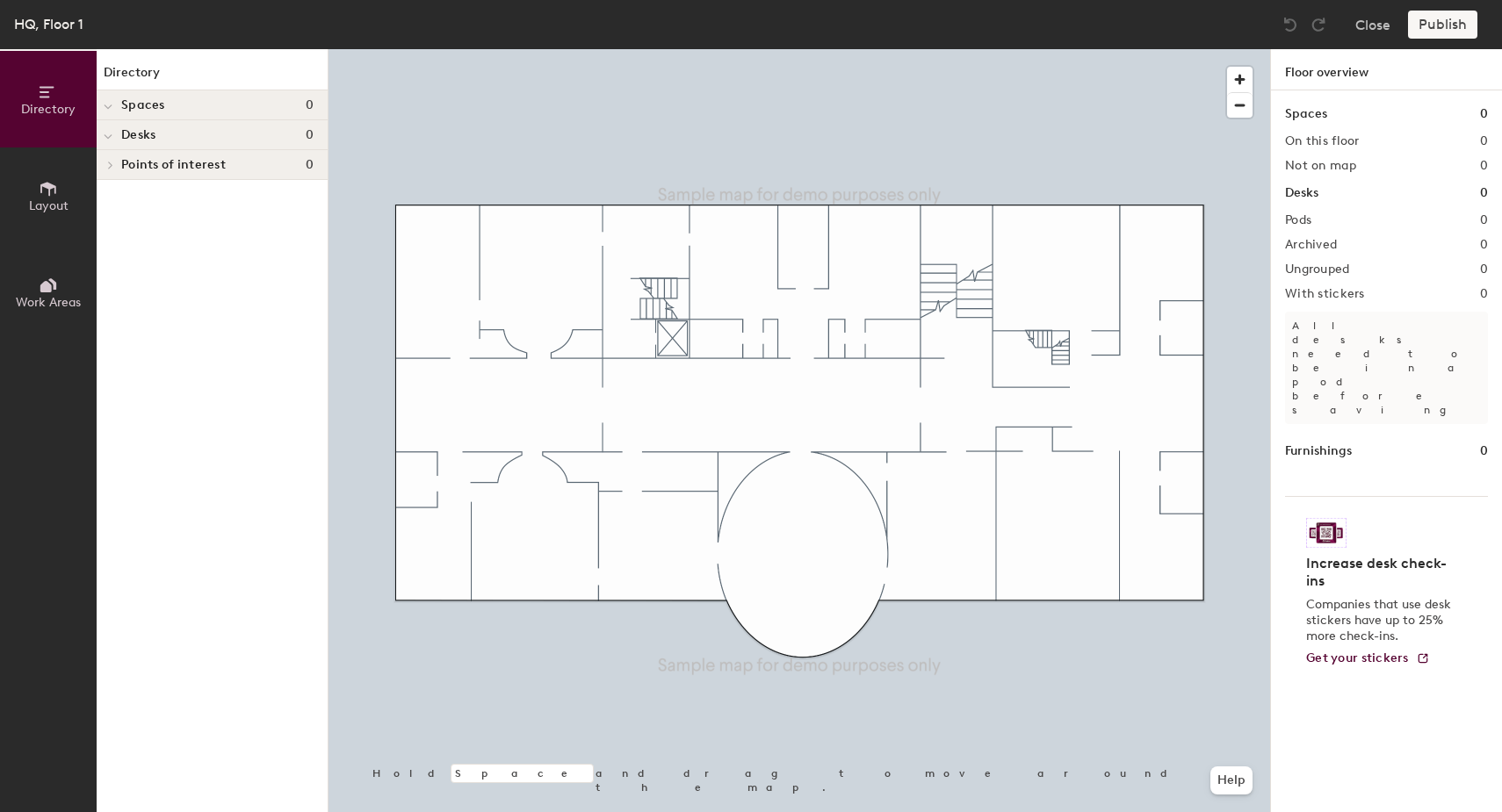click on "Desks 0" at bounding box center [212, 135] 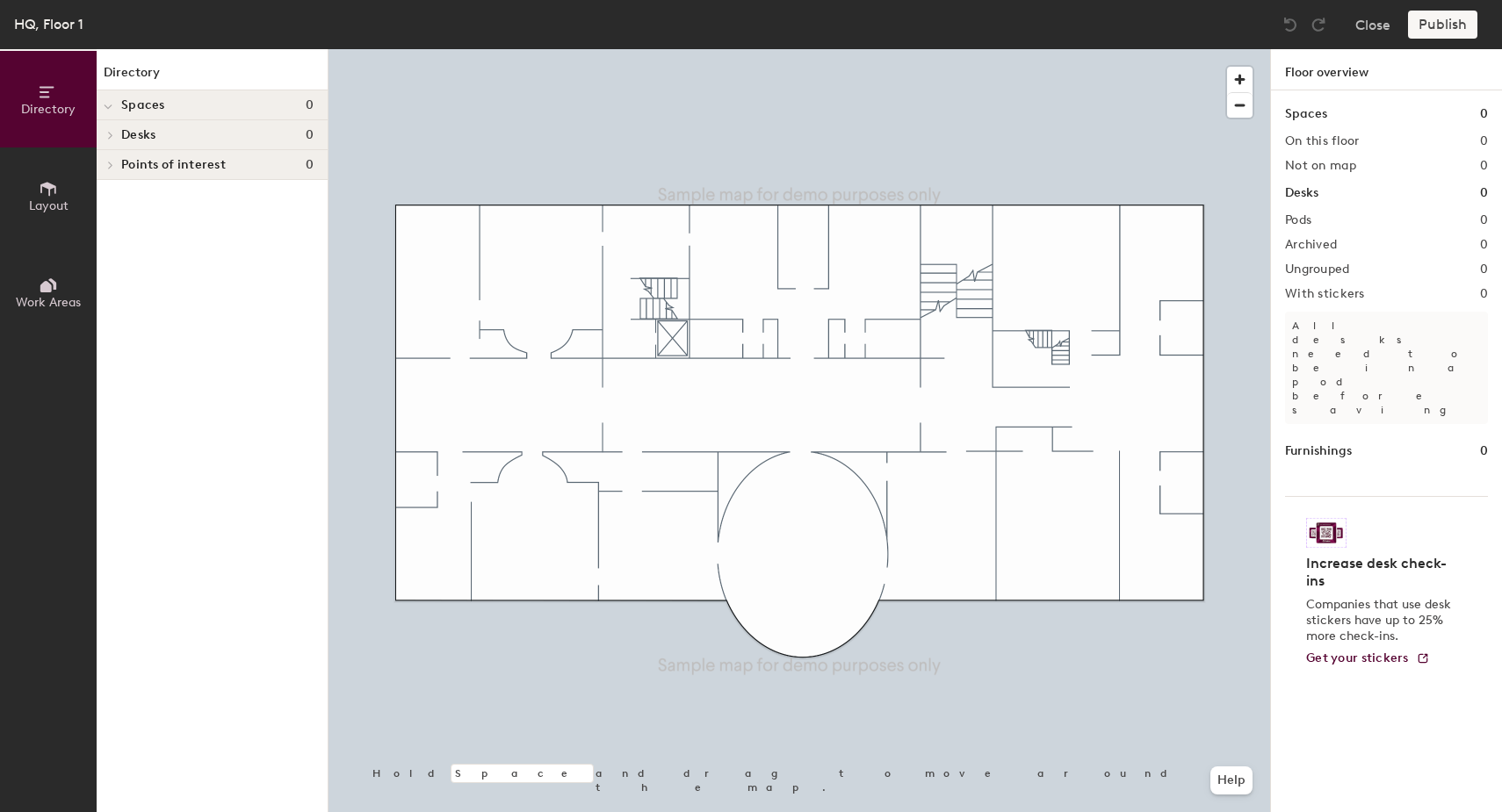 click on "Spaces 0" at bounding box center (217, 105) 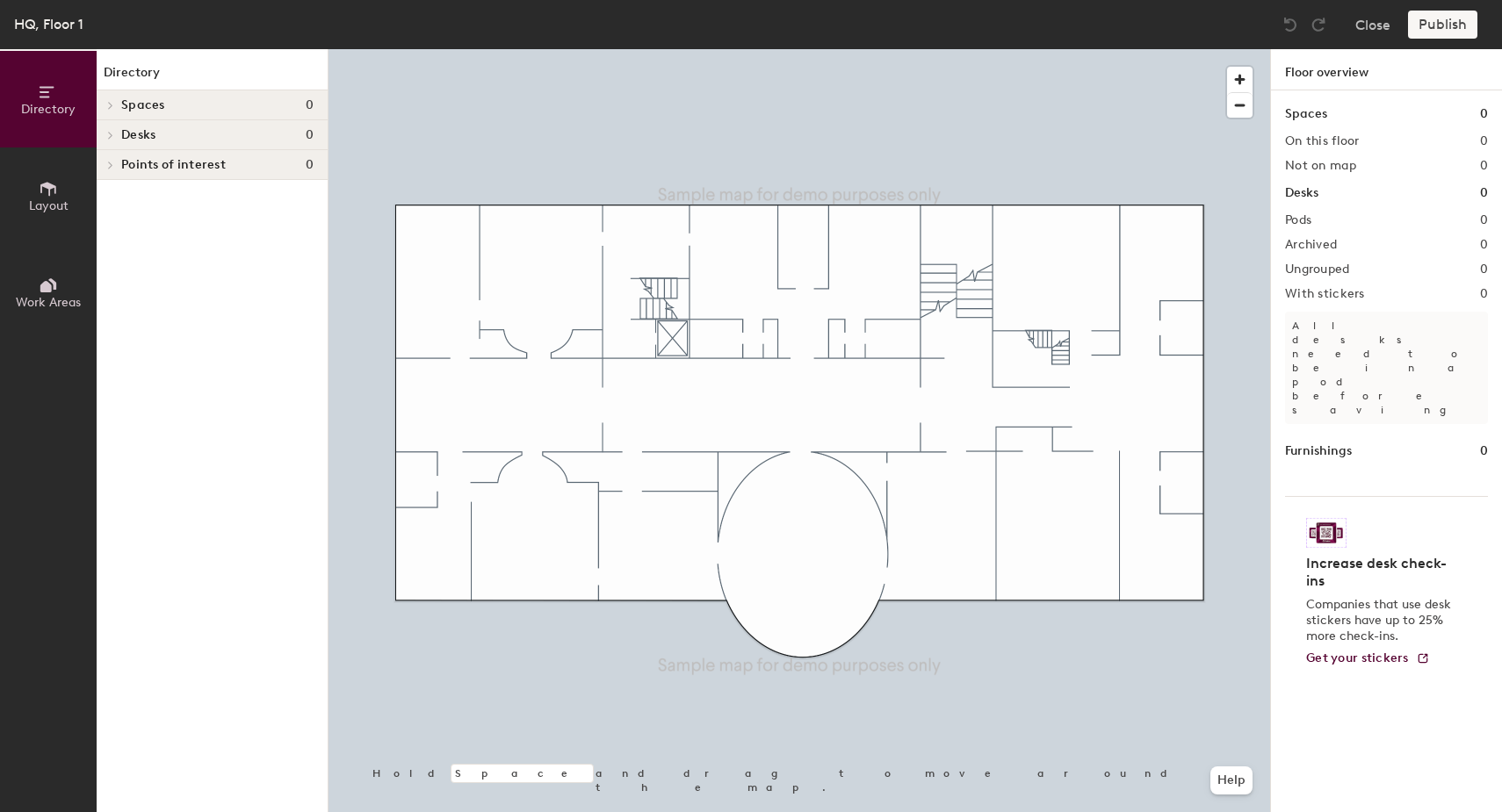 click on "Layout" at bounding box center (48, 196) 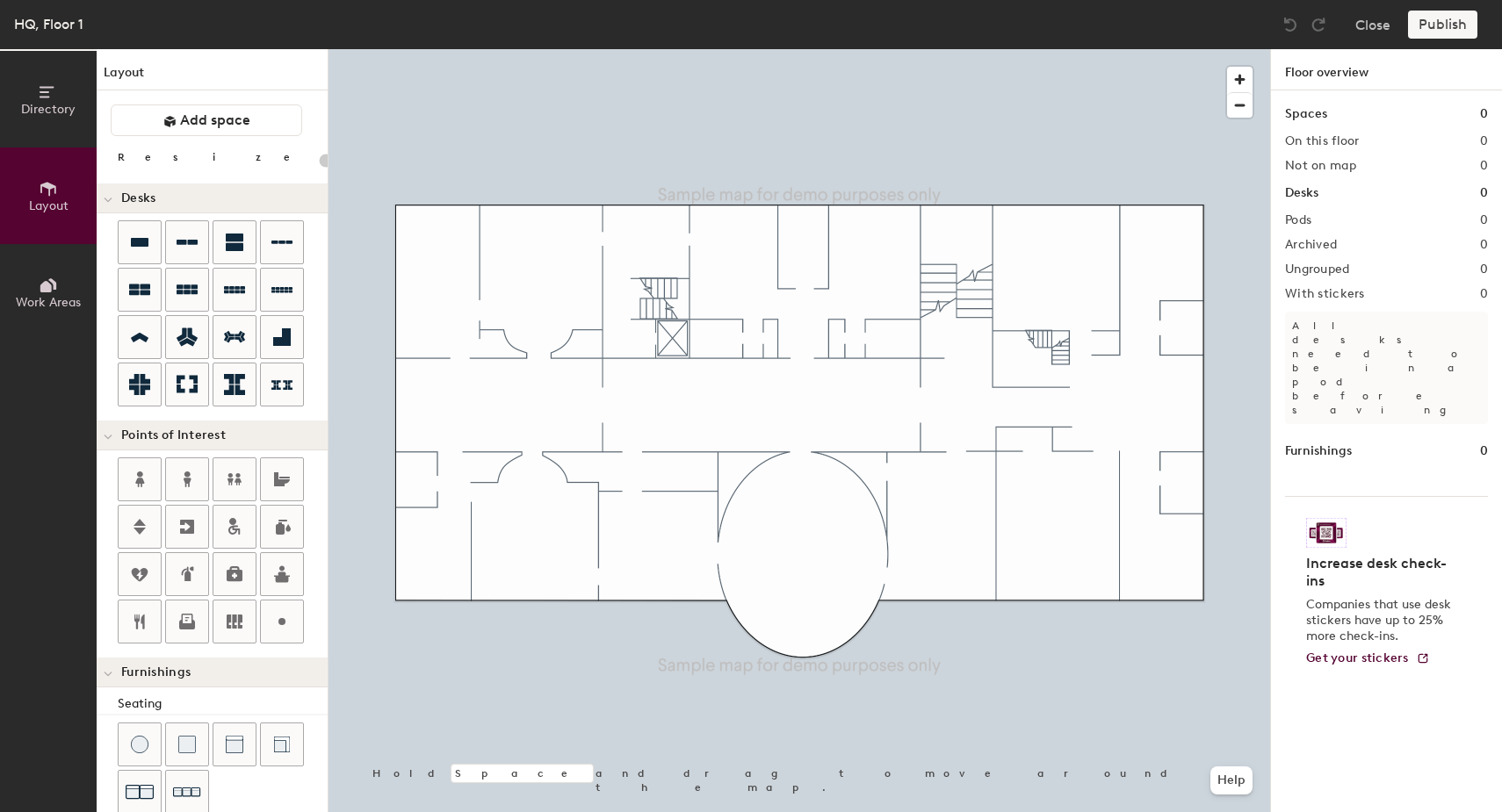 click on "Work Areas" at bounding box center (48, 292) 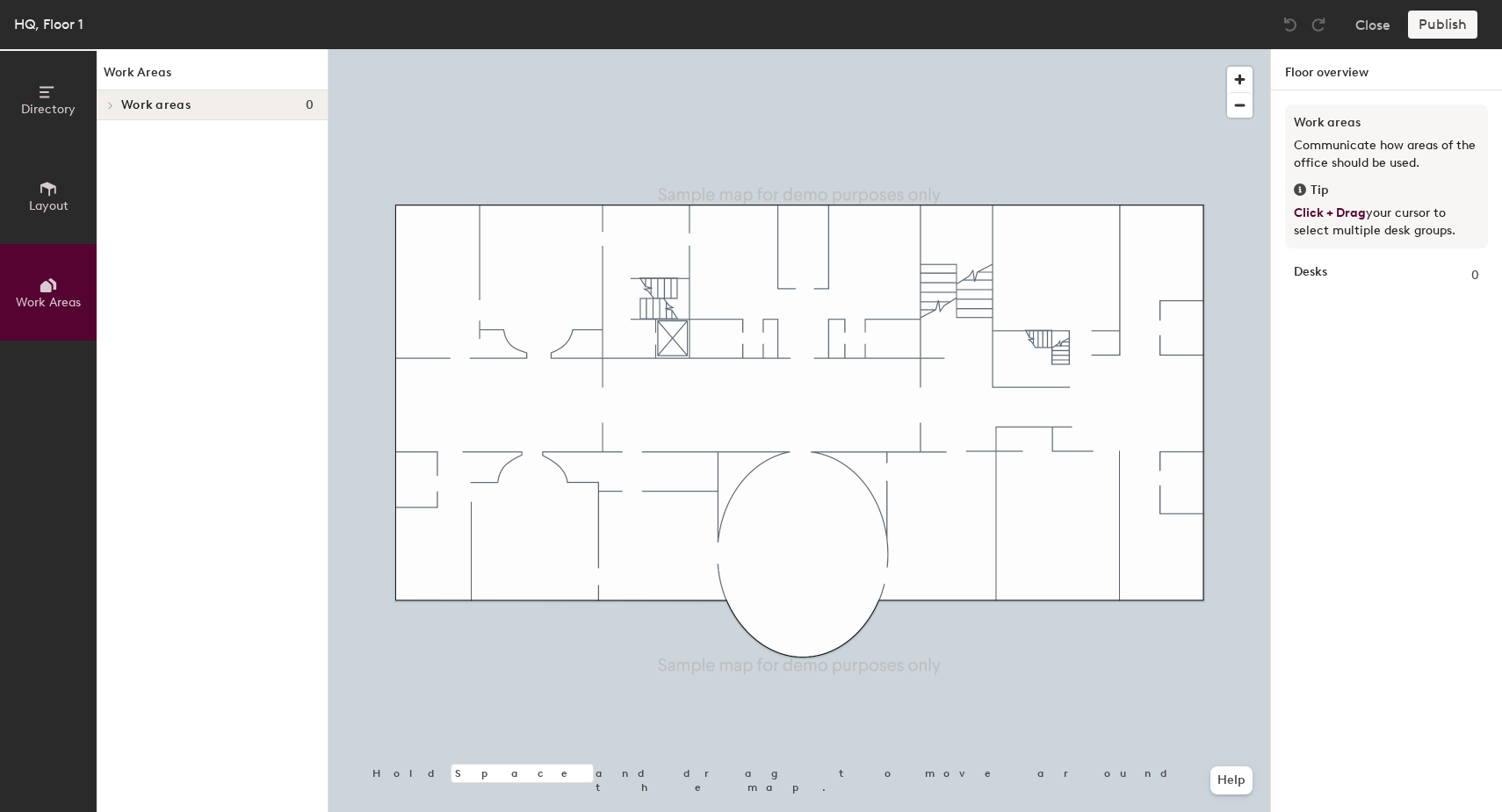 click on "Layout" at bounding box center (48, 196) 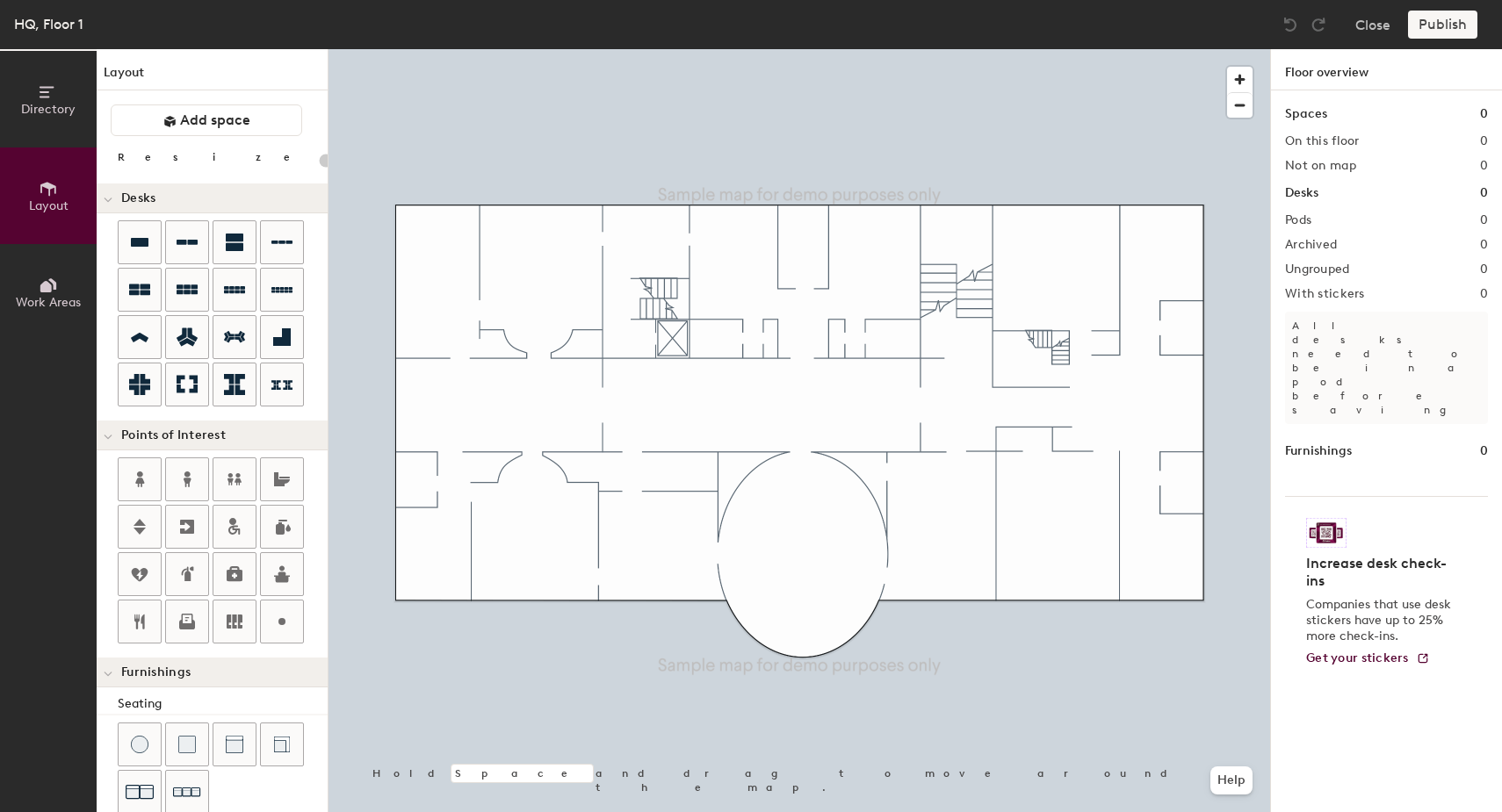 click on "Directory" at bounding box center [48, 99] 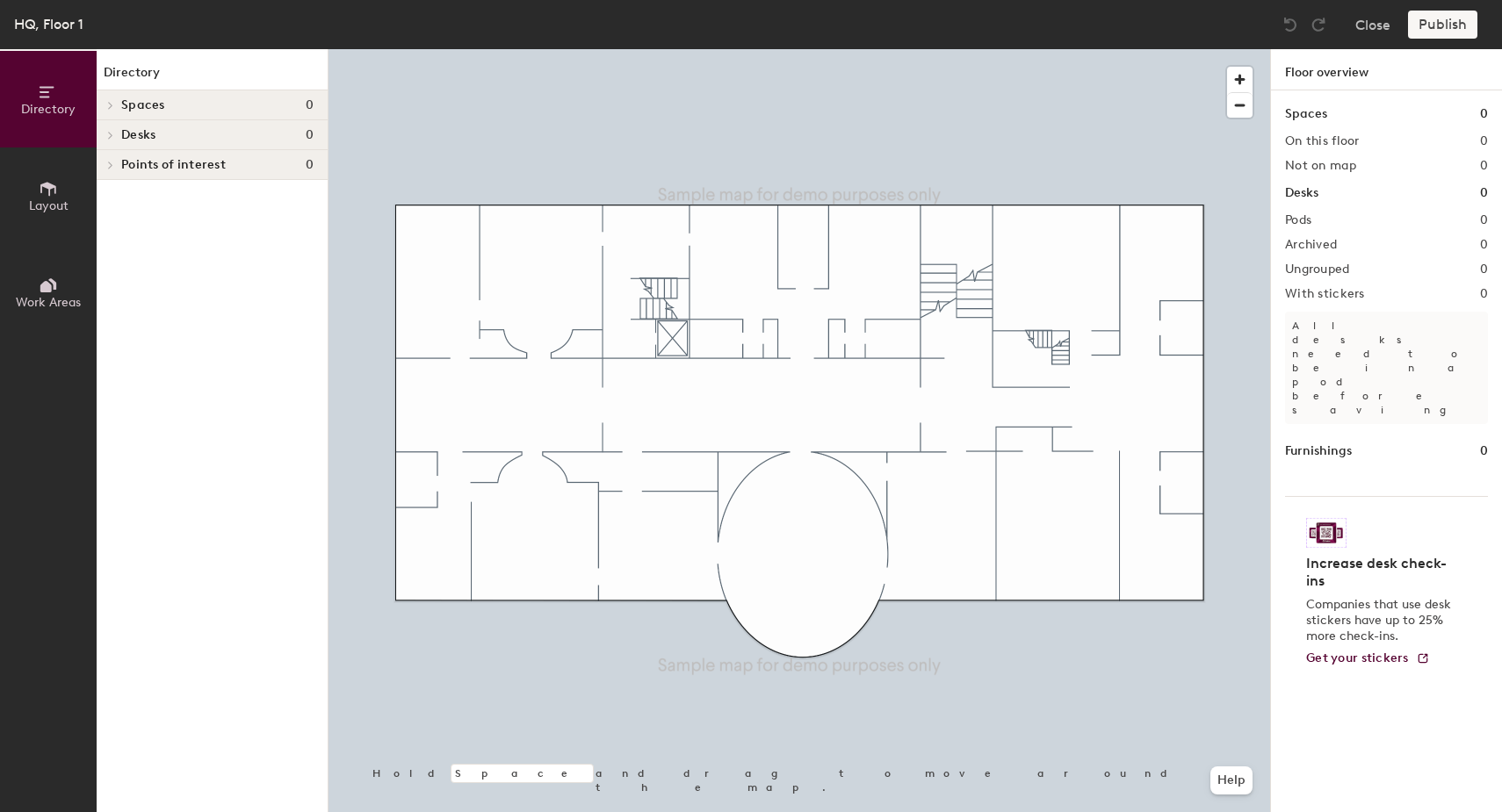 click on "Spaces 0" at bounding box center (212, 105) 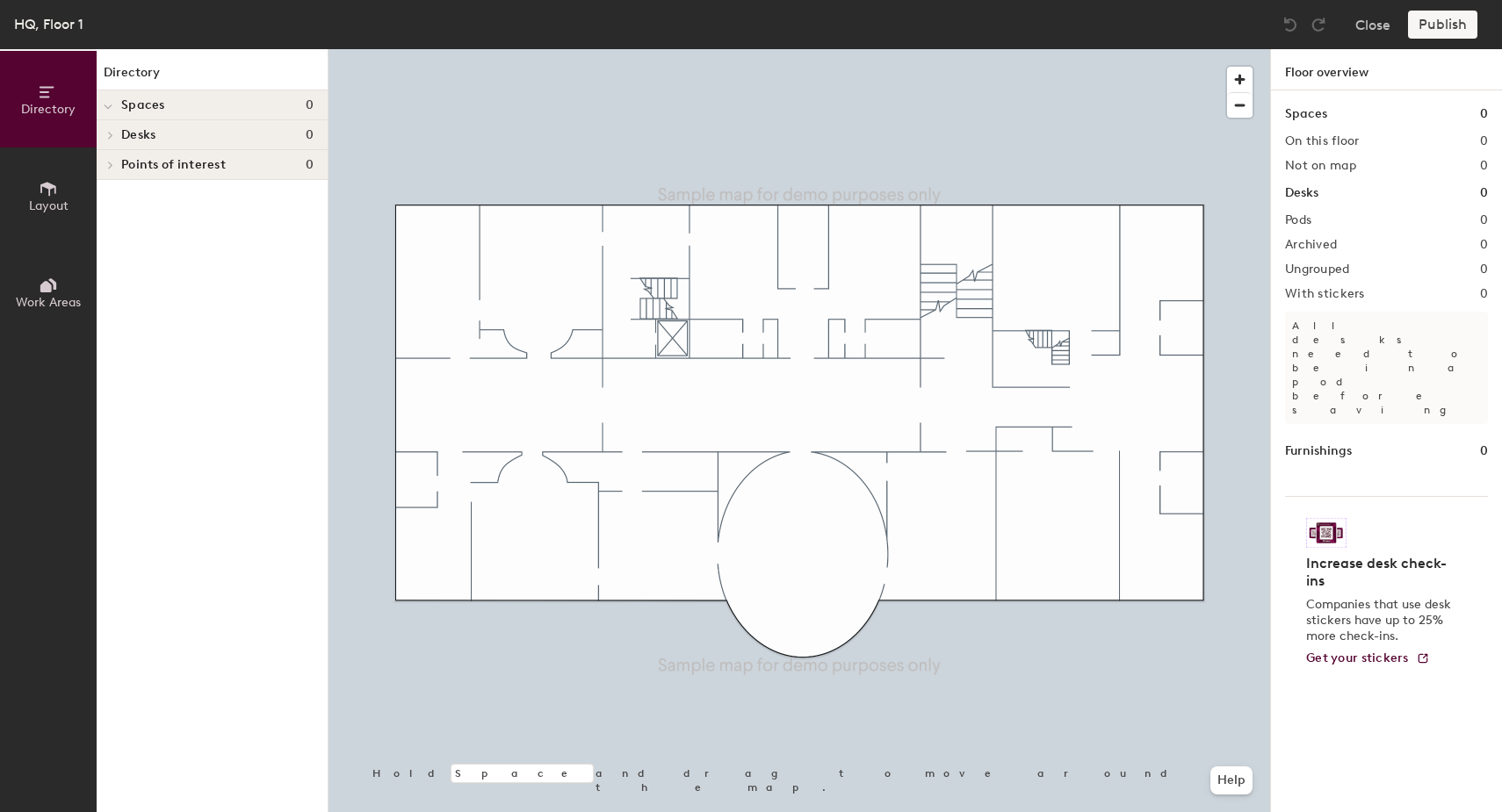 click on "Desks" at bounding box center [143, 105] 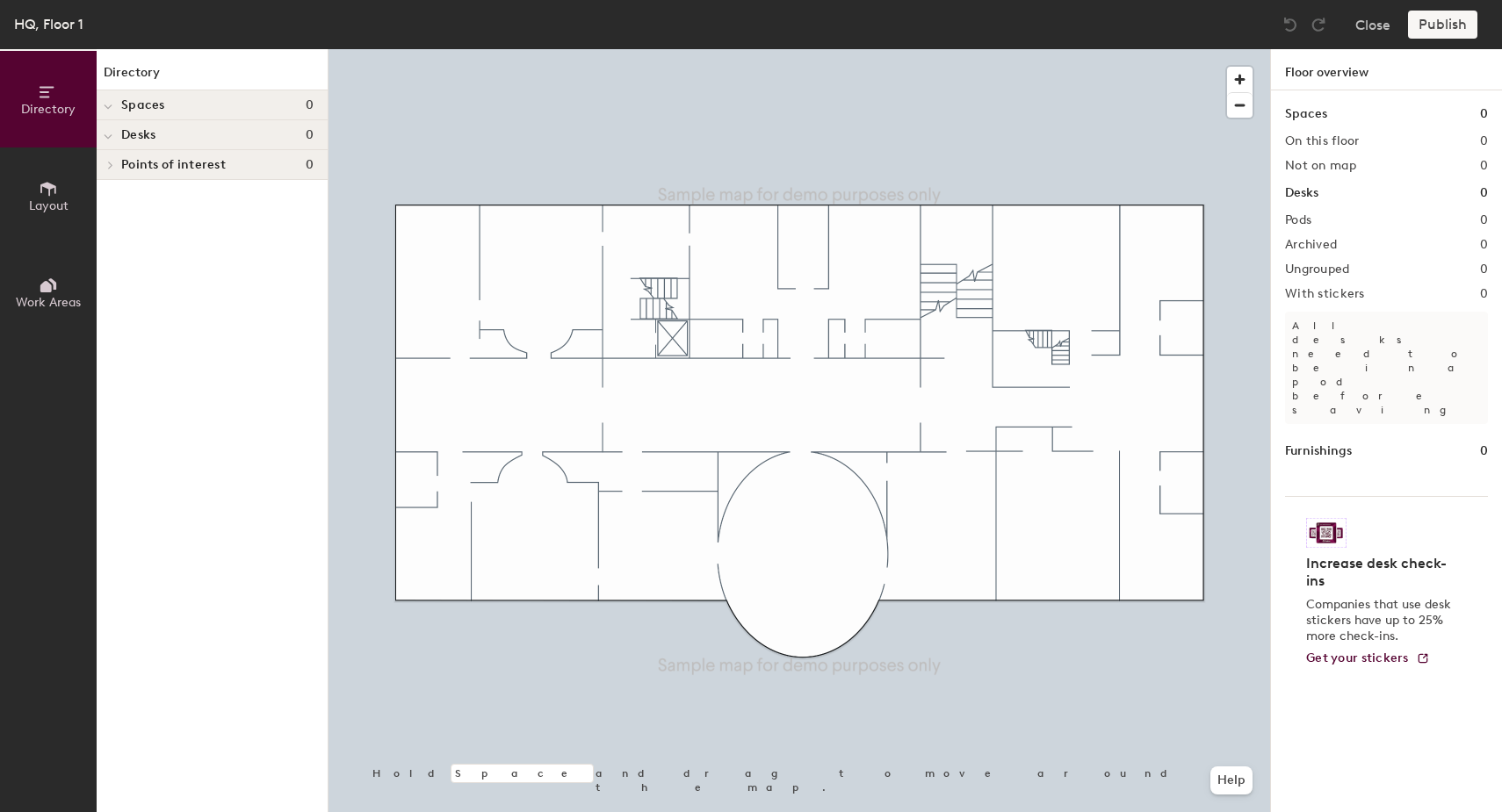 click on "Points of interest" at bounding box center [143, 105] 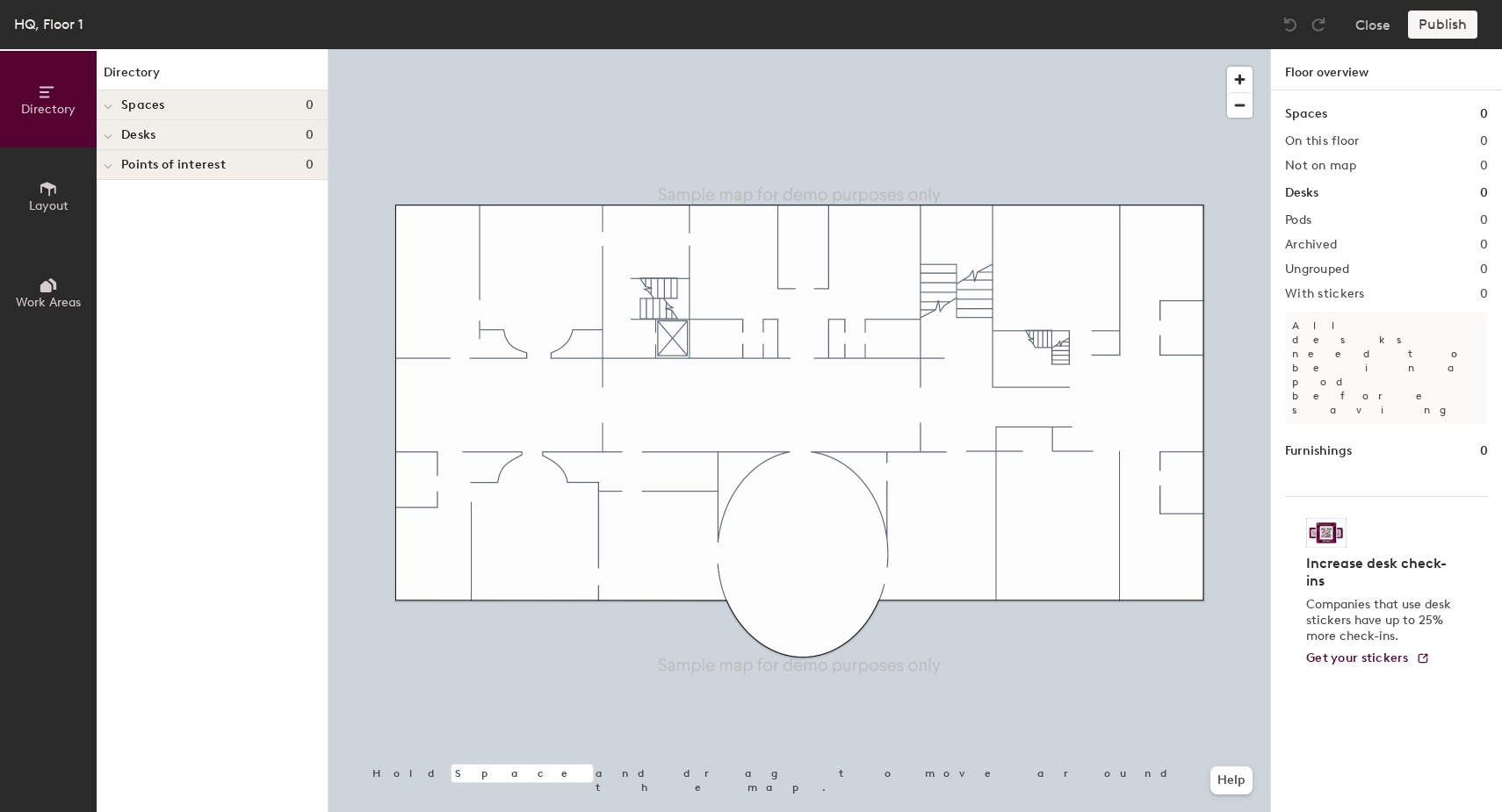 click on "Desks" at bounding box center (143, 105) 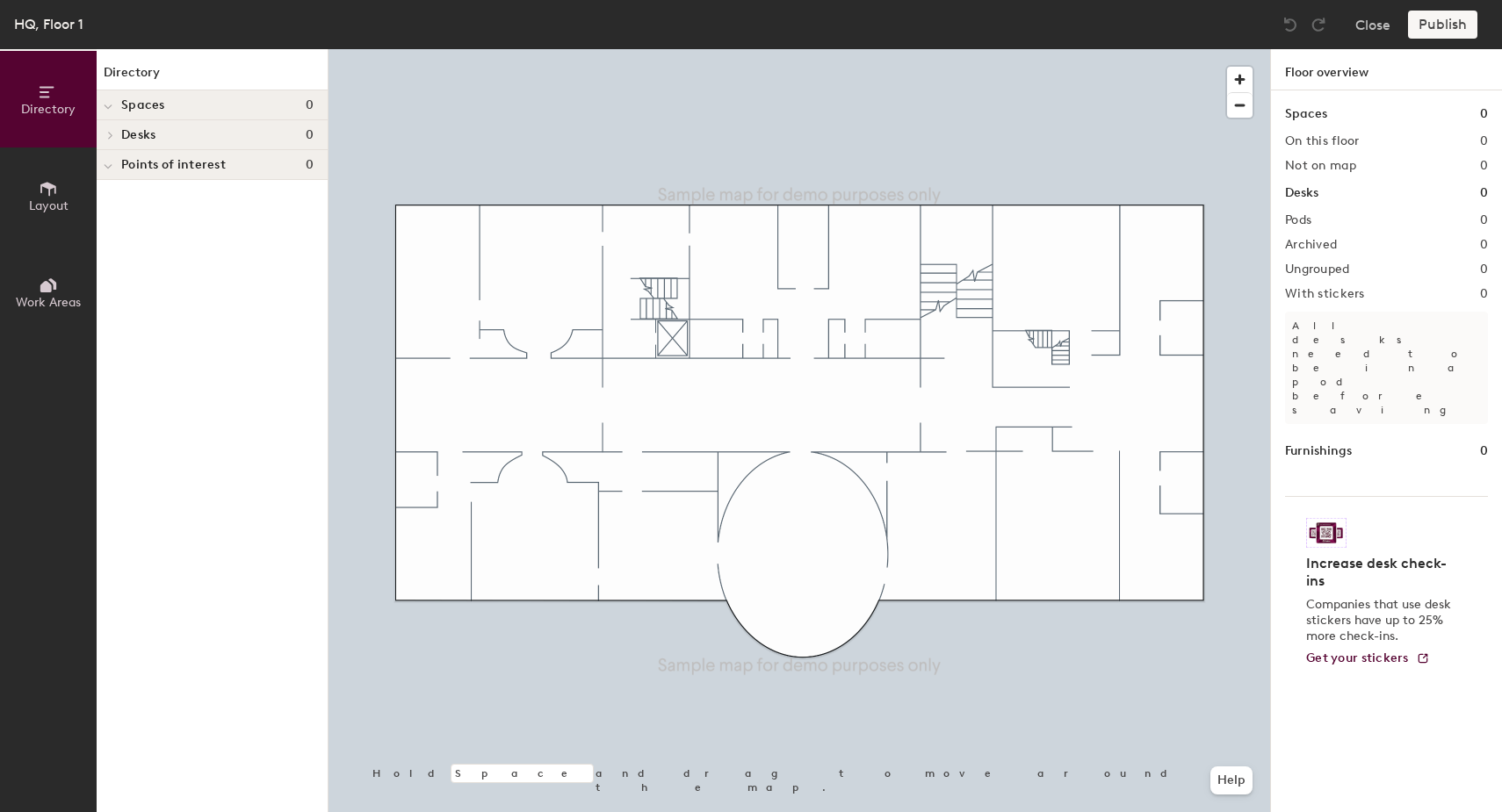 click on "Spaces 0" at bounding box center [212, 105] 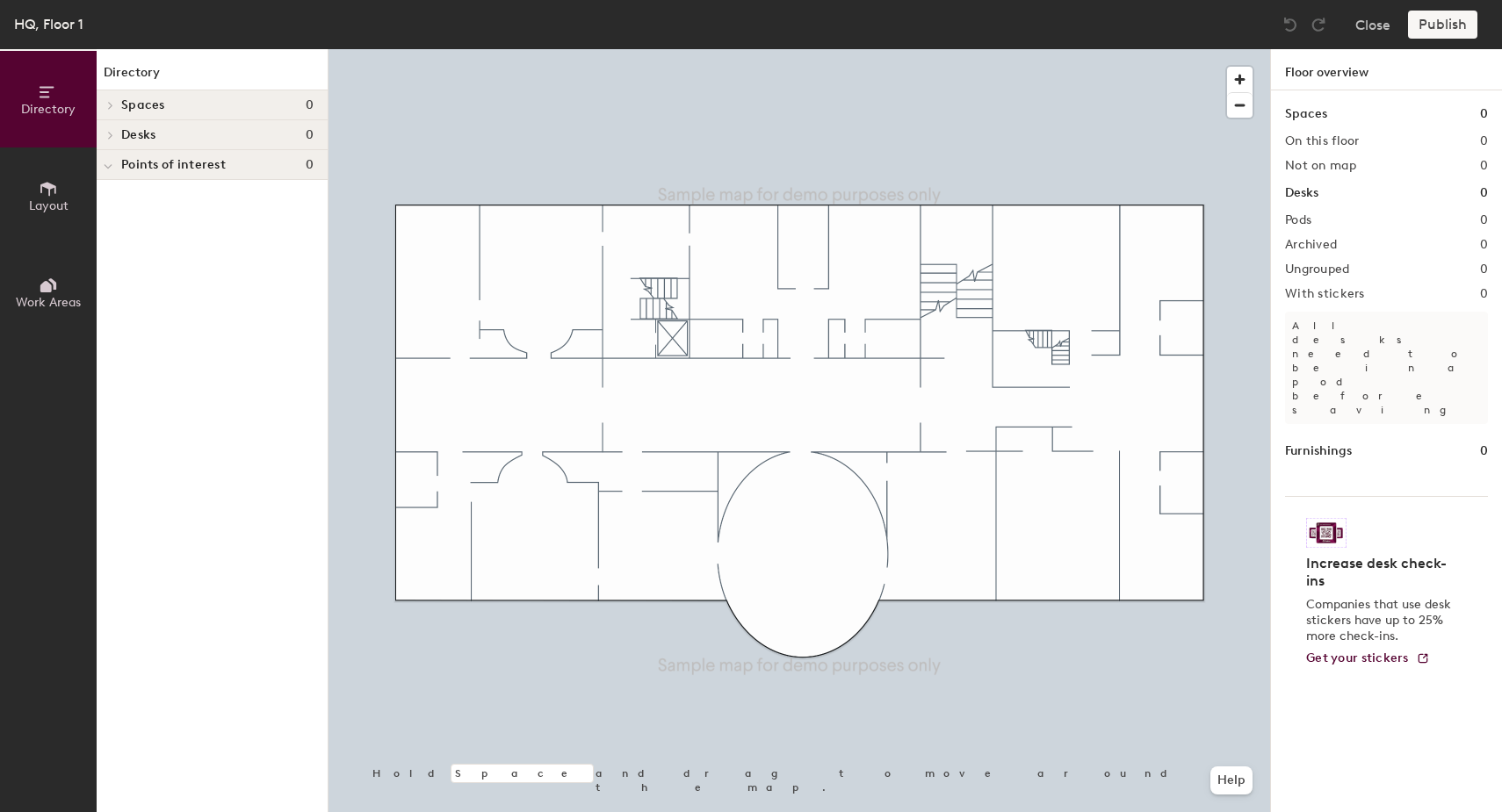 click on "Points of interest 0" at bounding box center [212, 165] 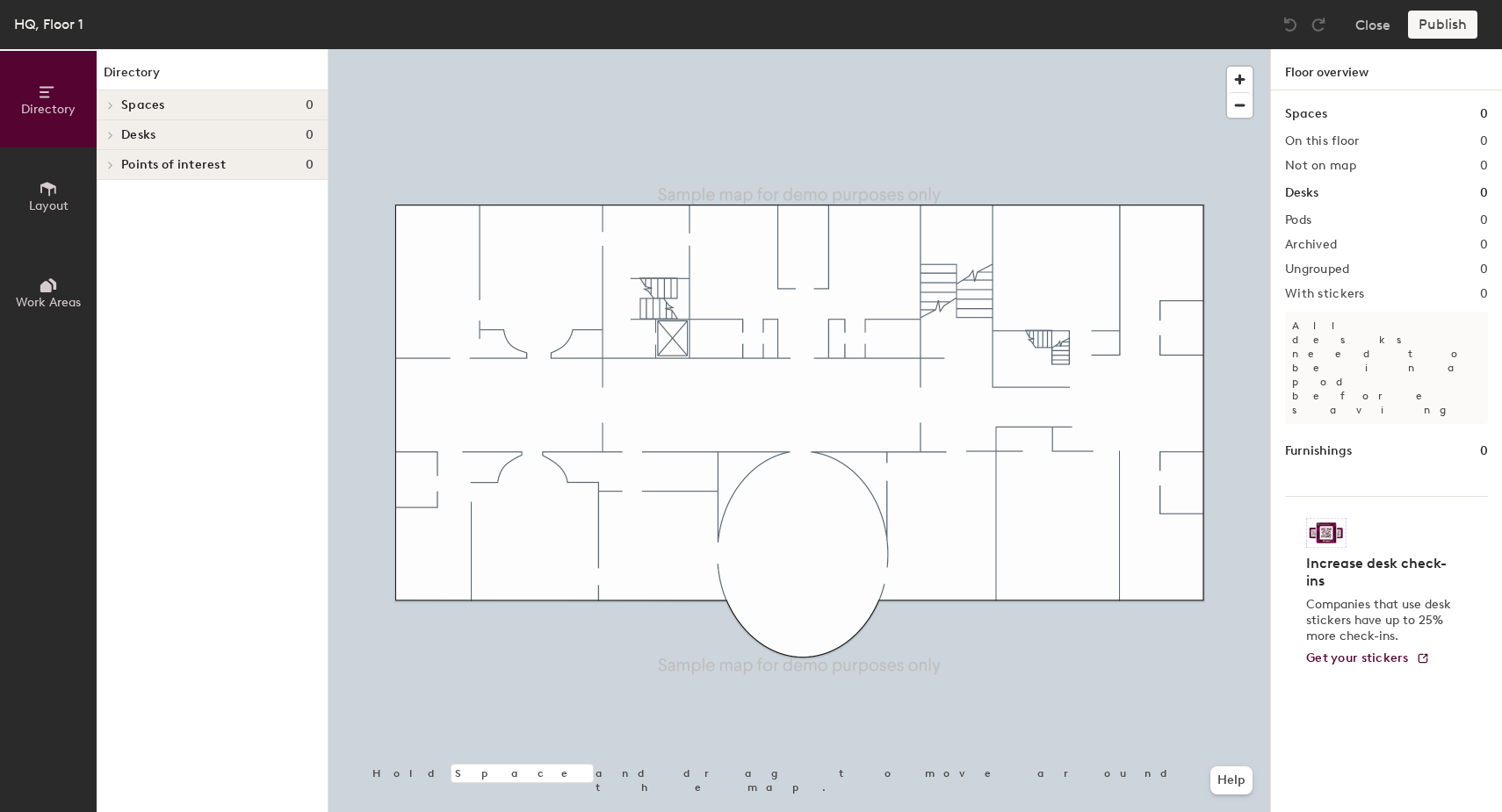 click on "Points of interest" at bounding box center (143, 105) 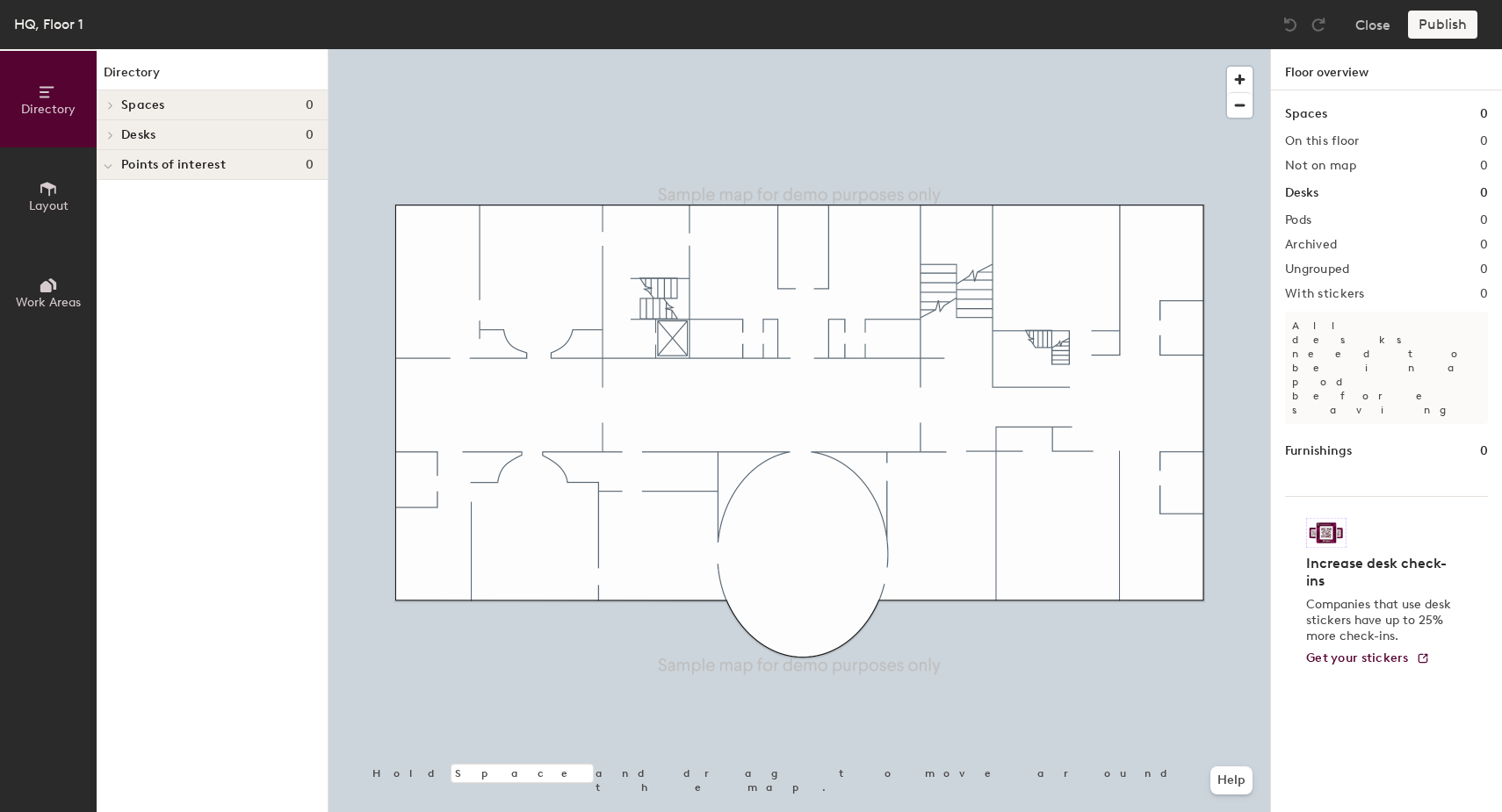 click on "Desks" at bounding box center (143, 105) 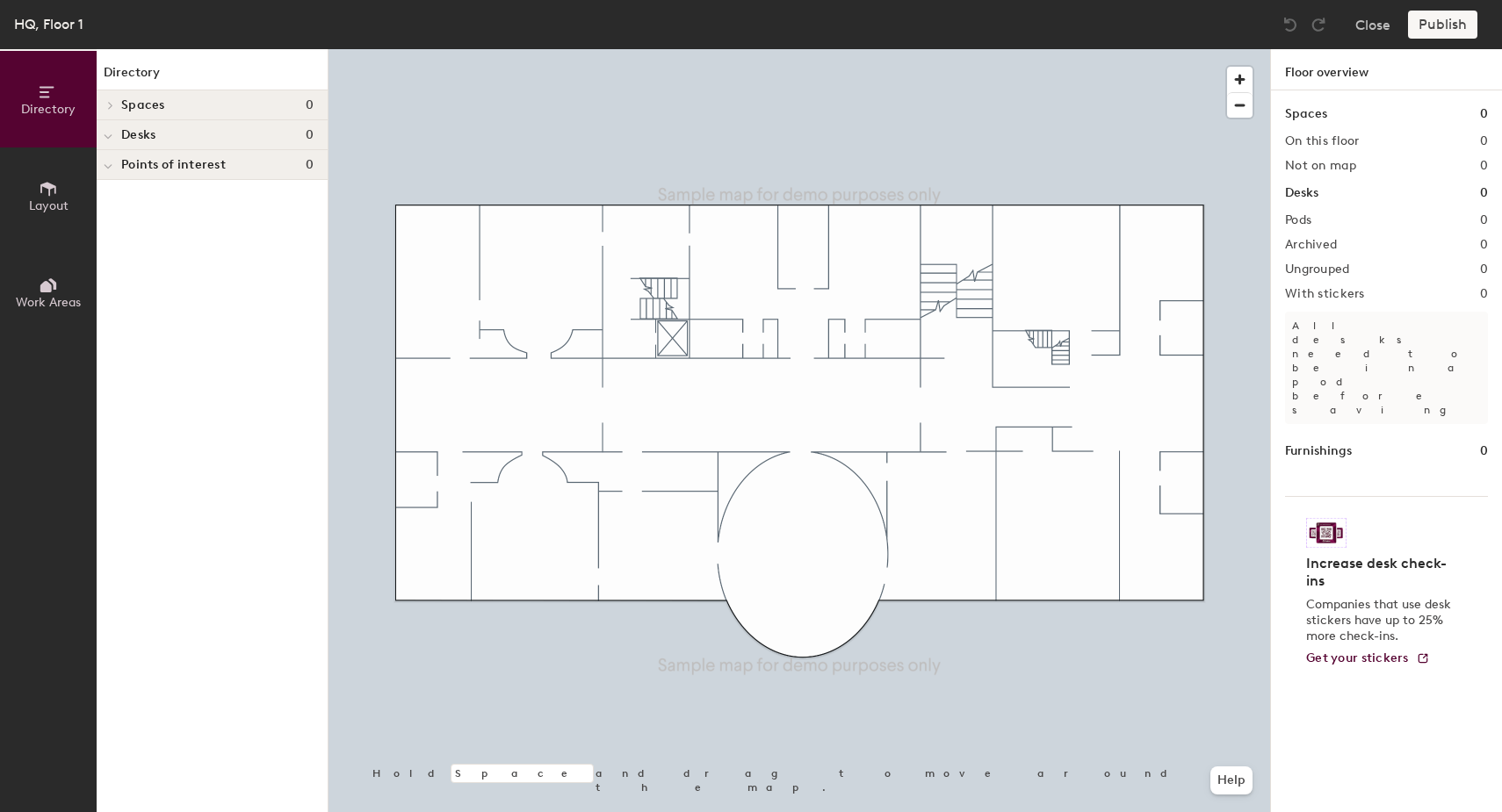 click on "Spaces 0" at bounding box center (217, 105) 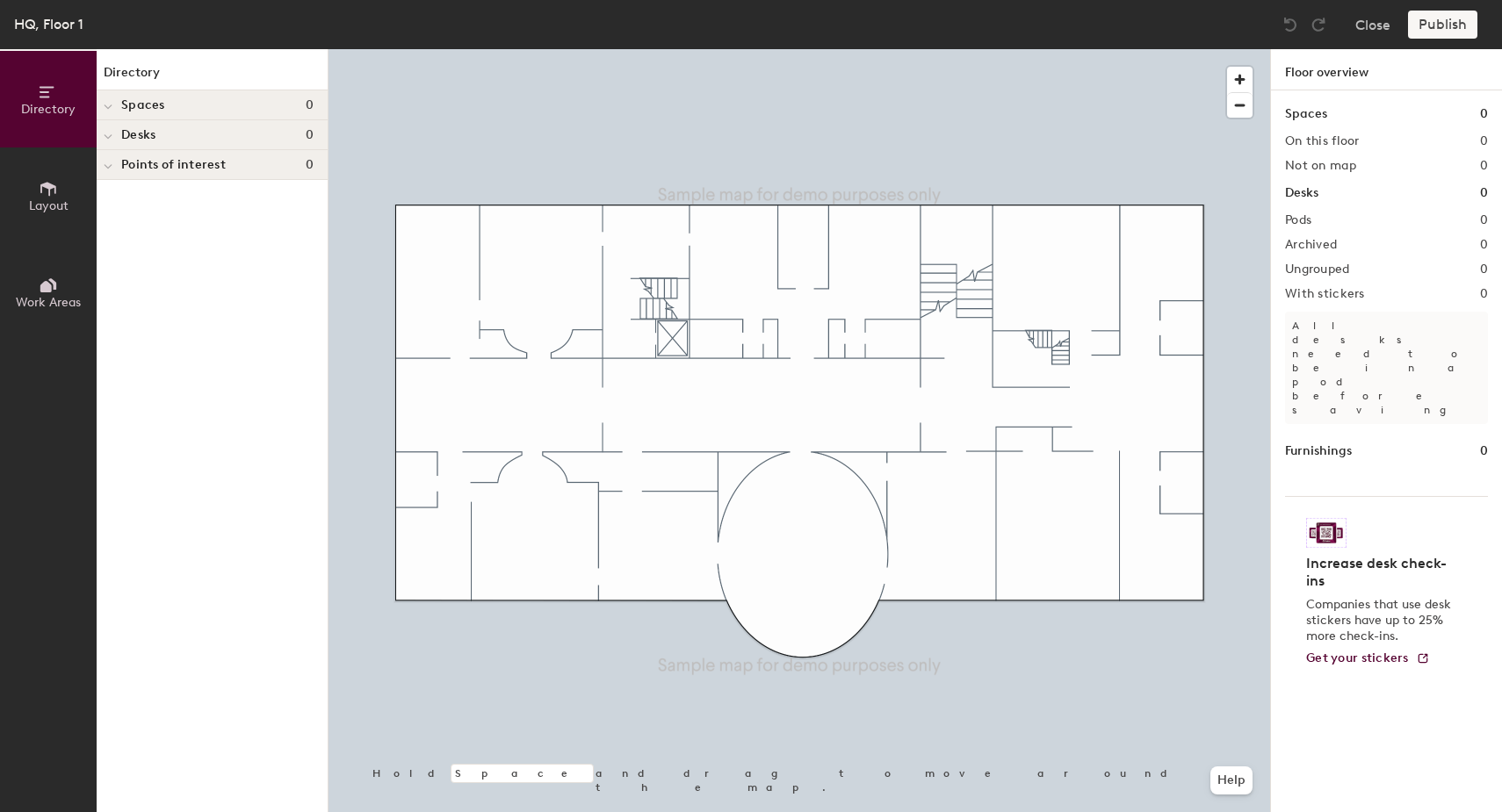 click at bounding box center [48, 189] 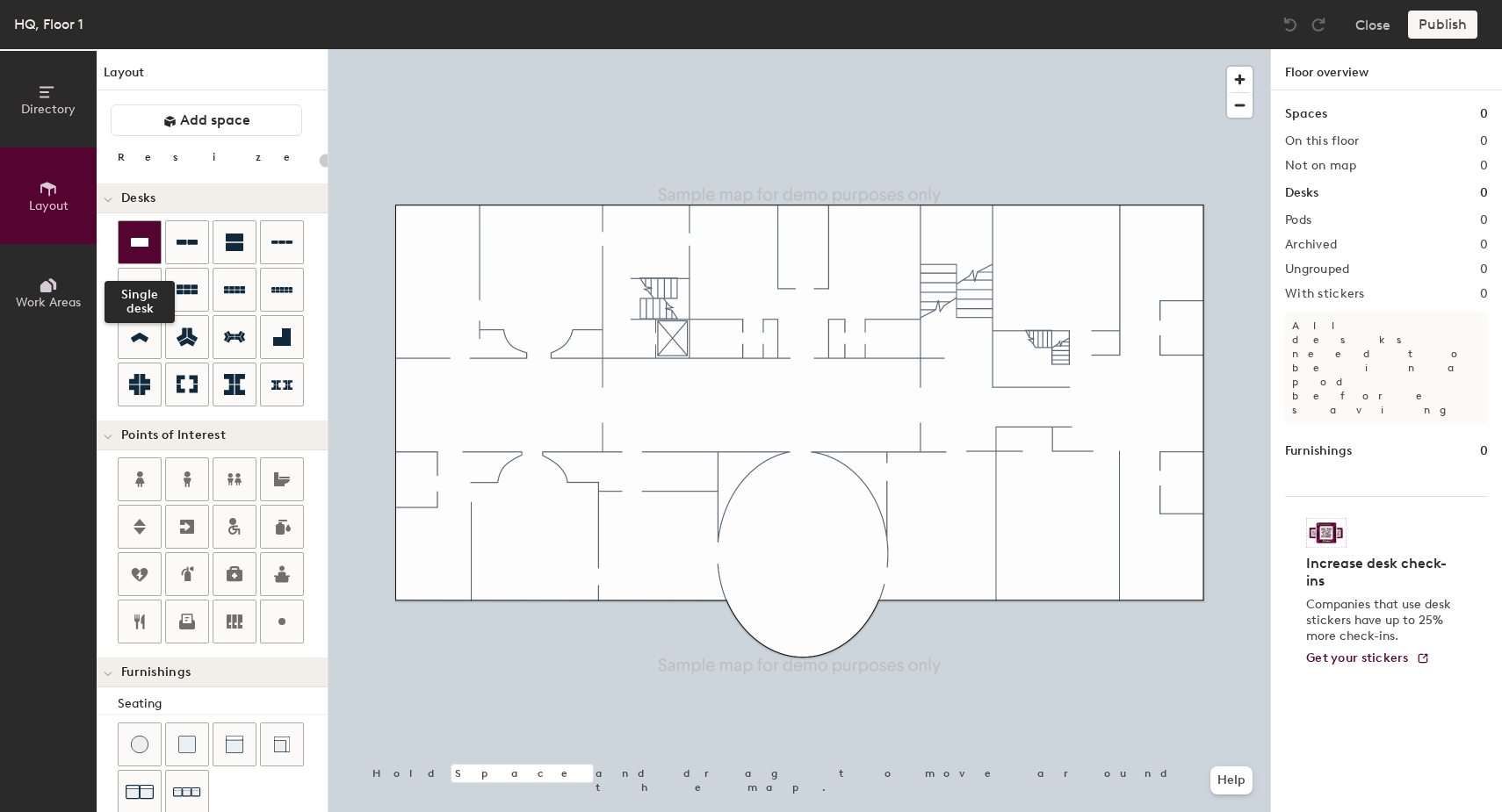 click at bounding box center (140, 242) 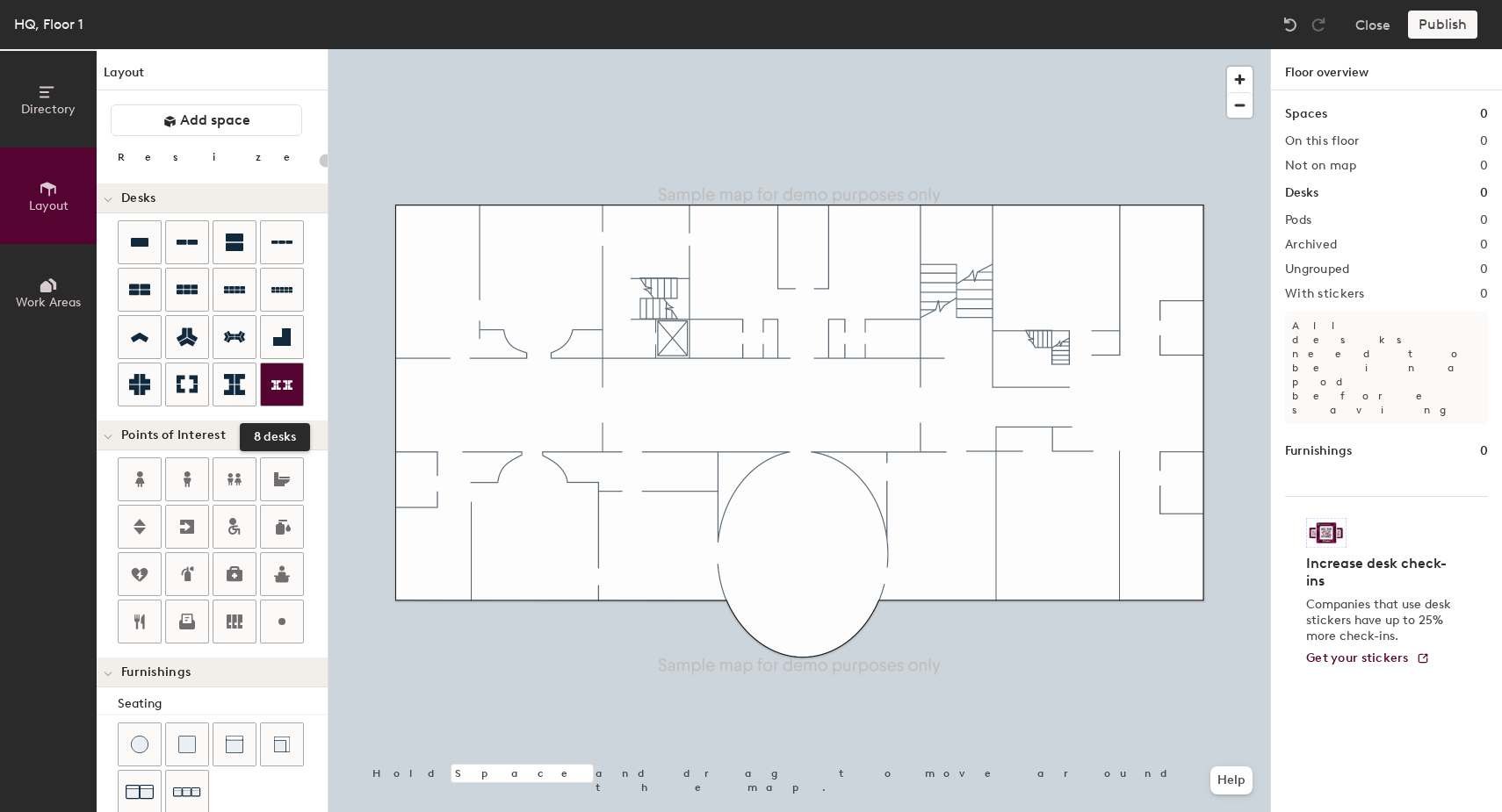 click at bounding box center (140, 242) 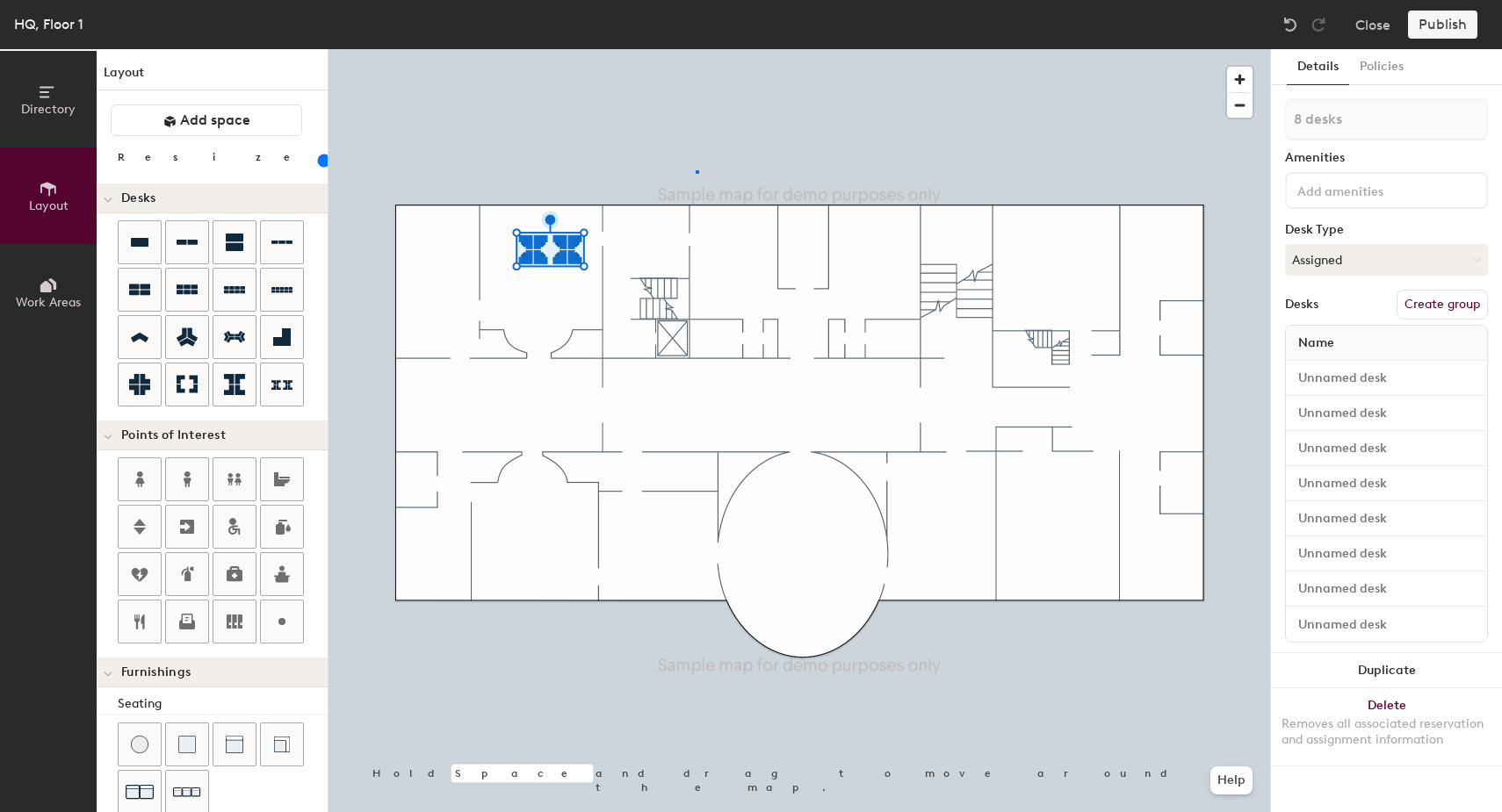 click at bounding box center (799, 49) 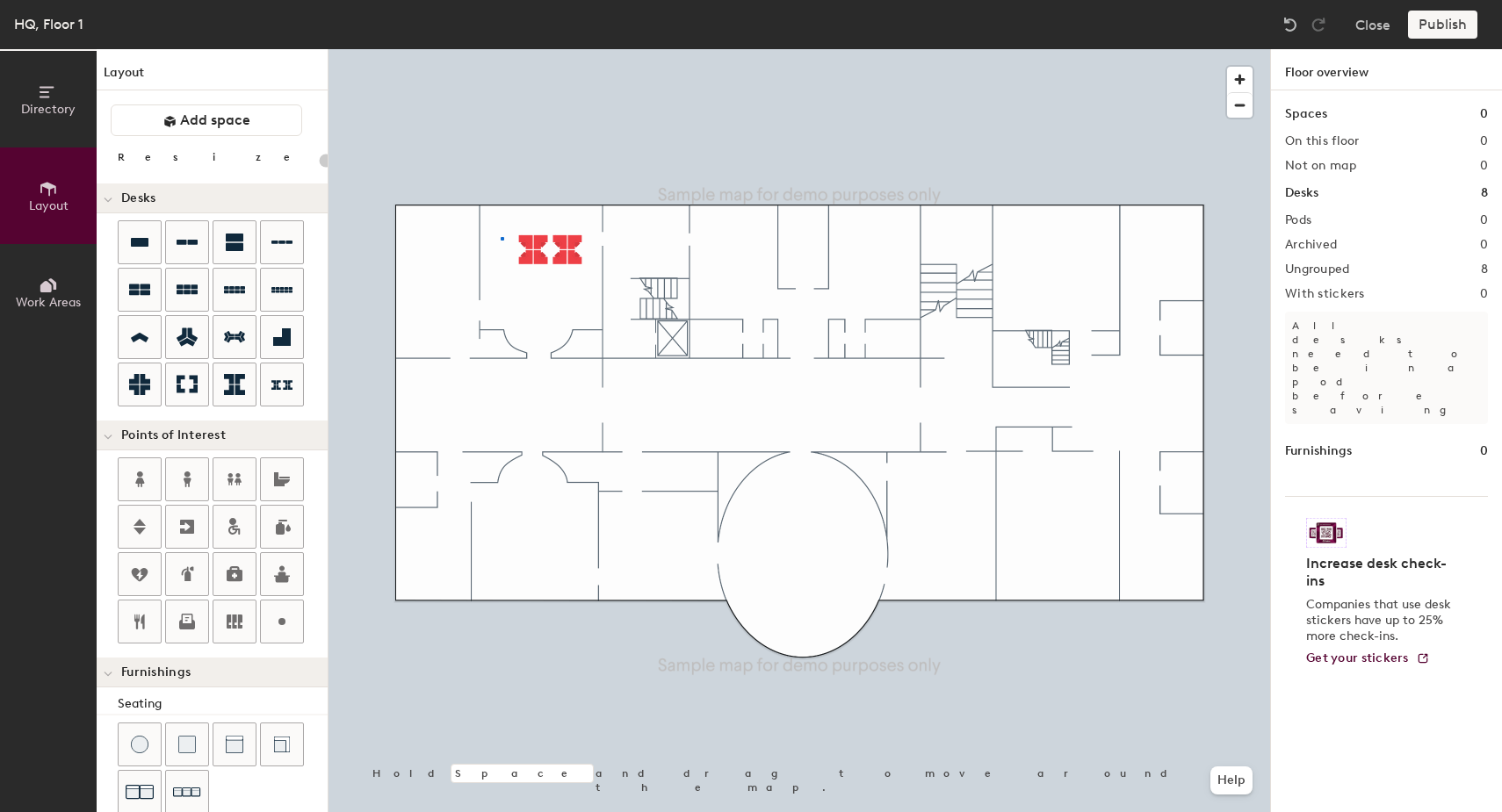 click at bounding box center (799, 49) 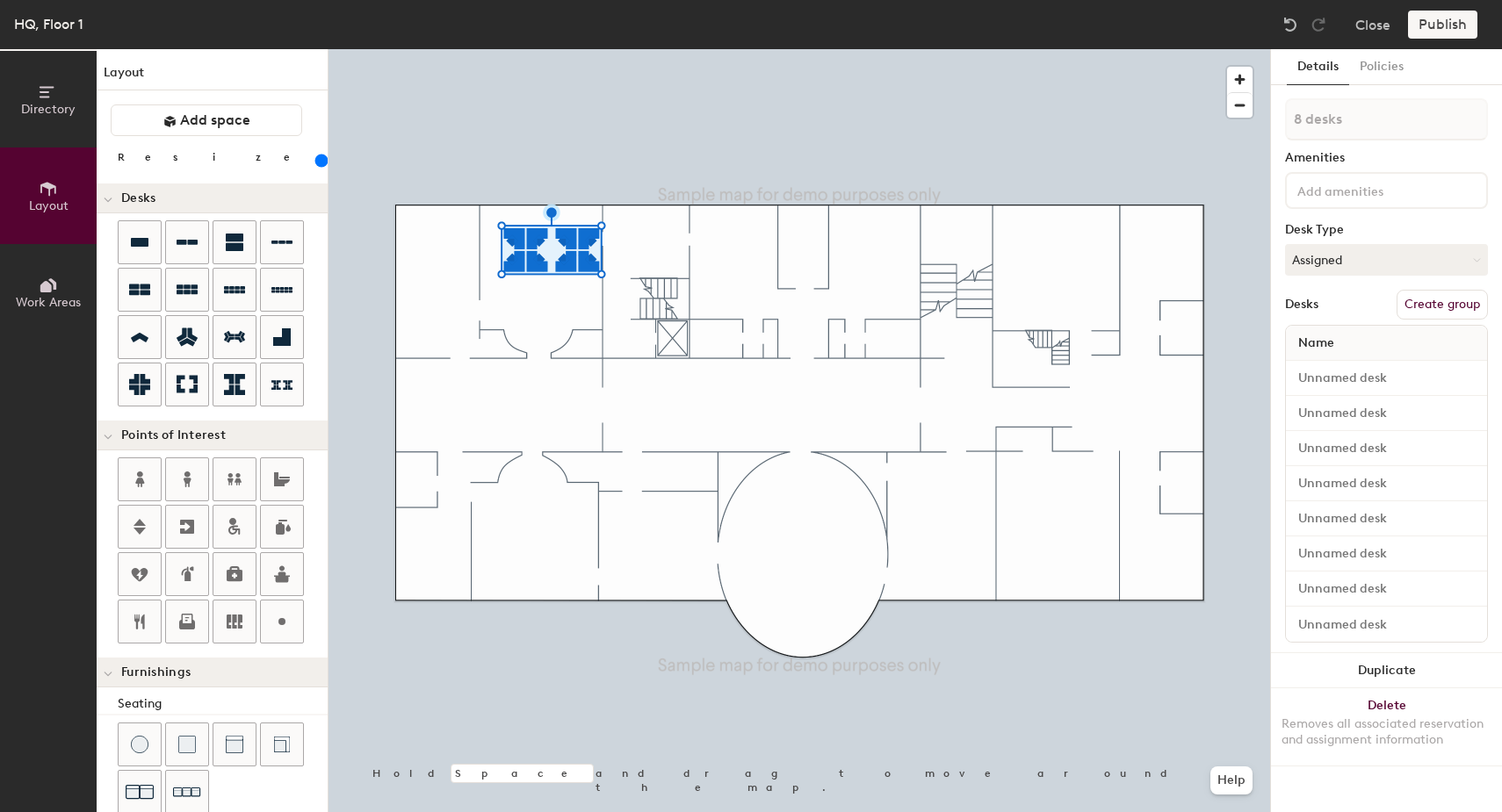 type on "200" 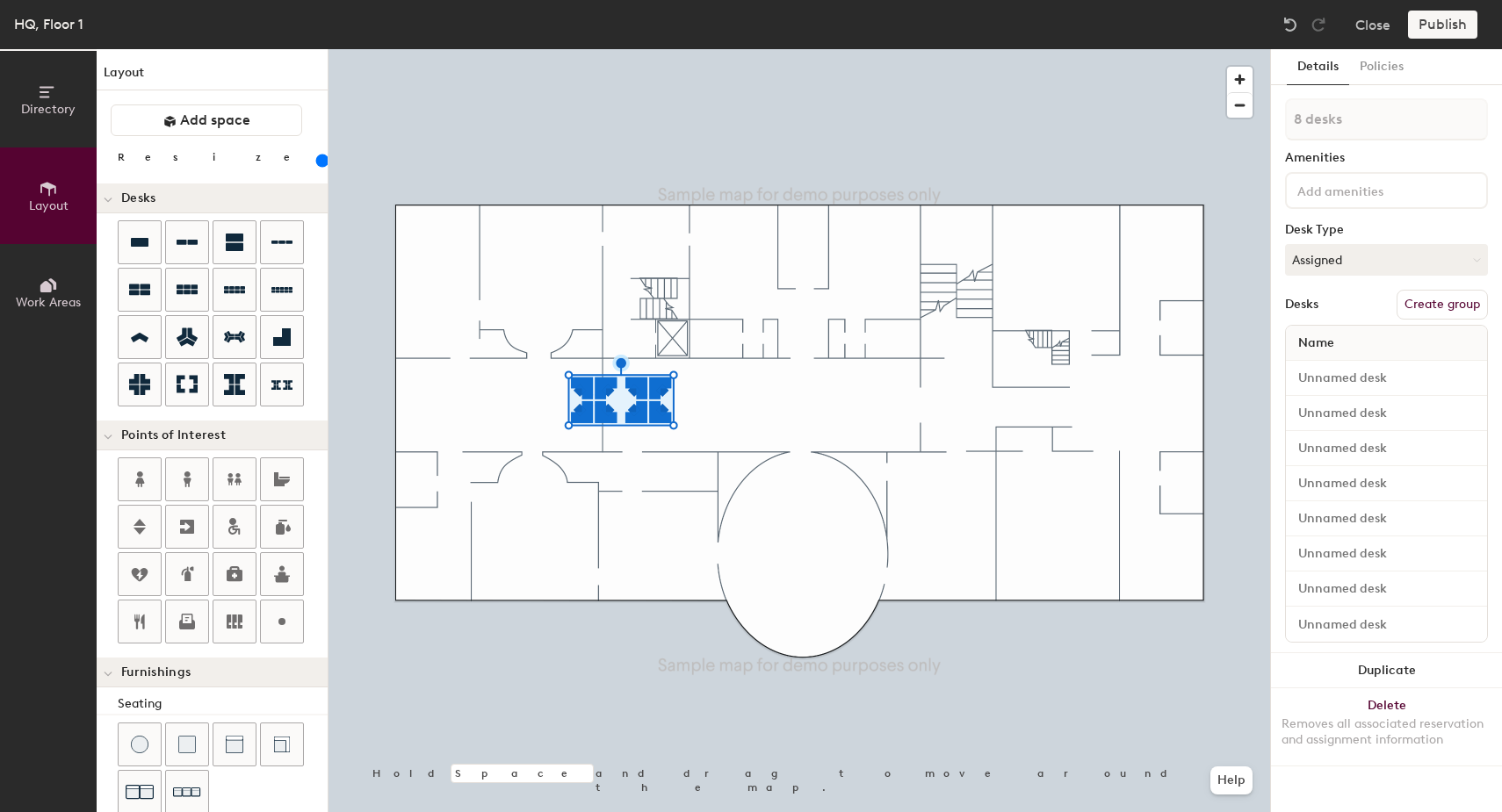 click on "Create group" at bounding box center (1442, 305) 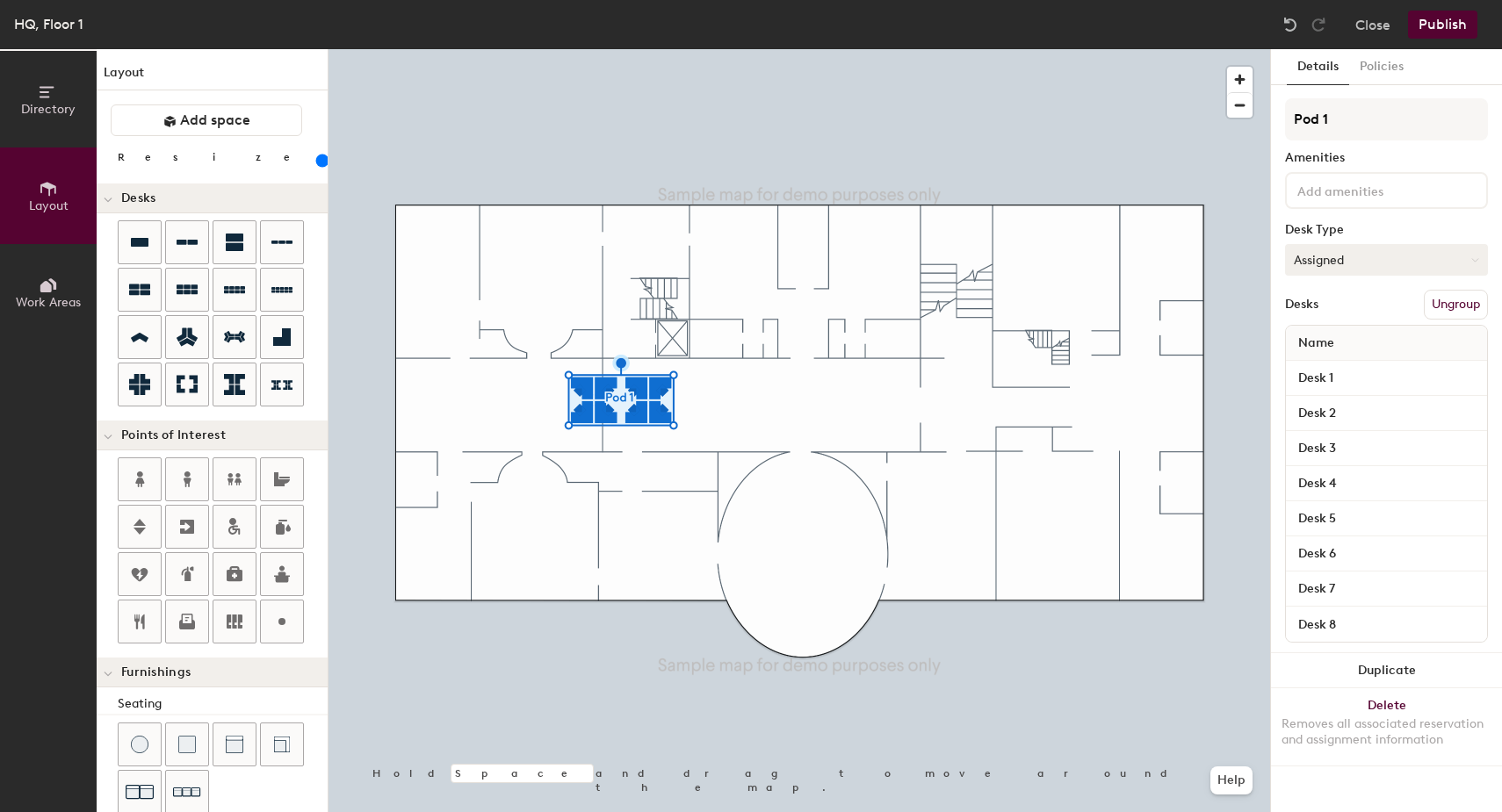 click on "Assigned" at bounding box center (1386, 260) 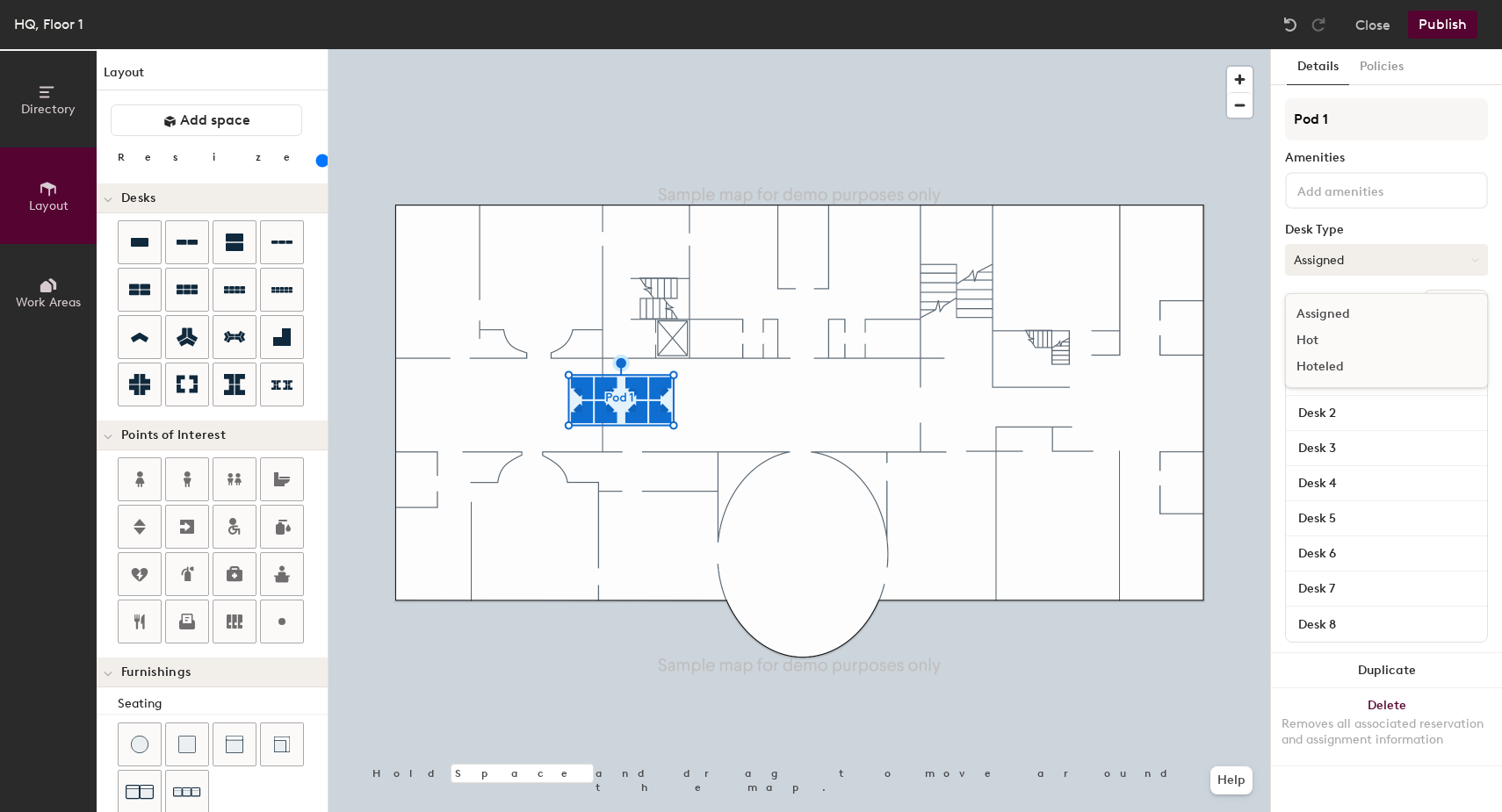 click on "Assigned" at bounding box center (1386, 260) 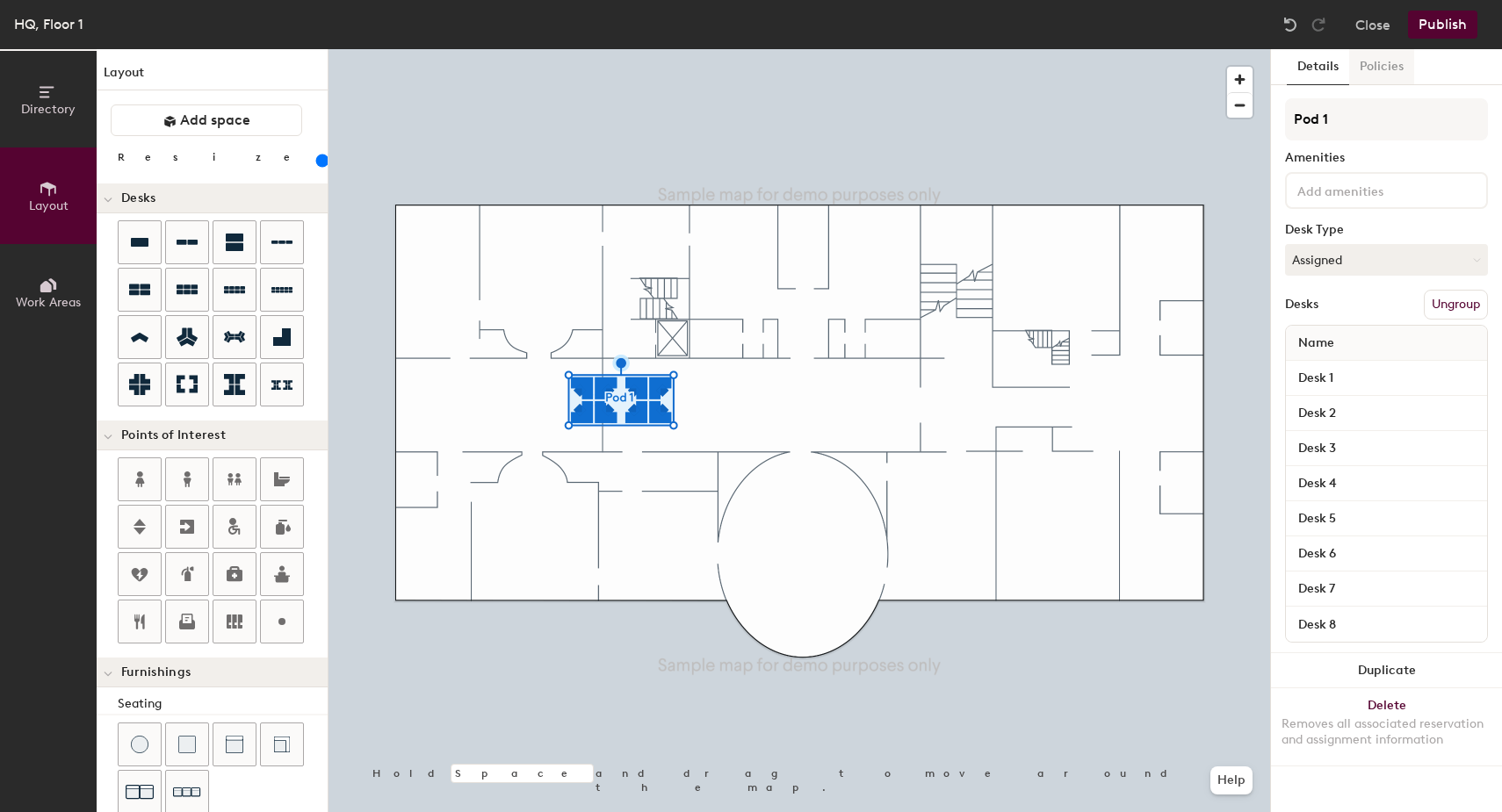 click on "Policies" at bounding box center (1382, 67) 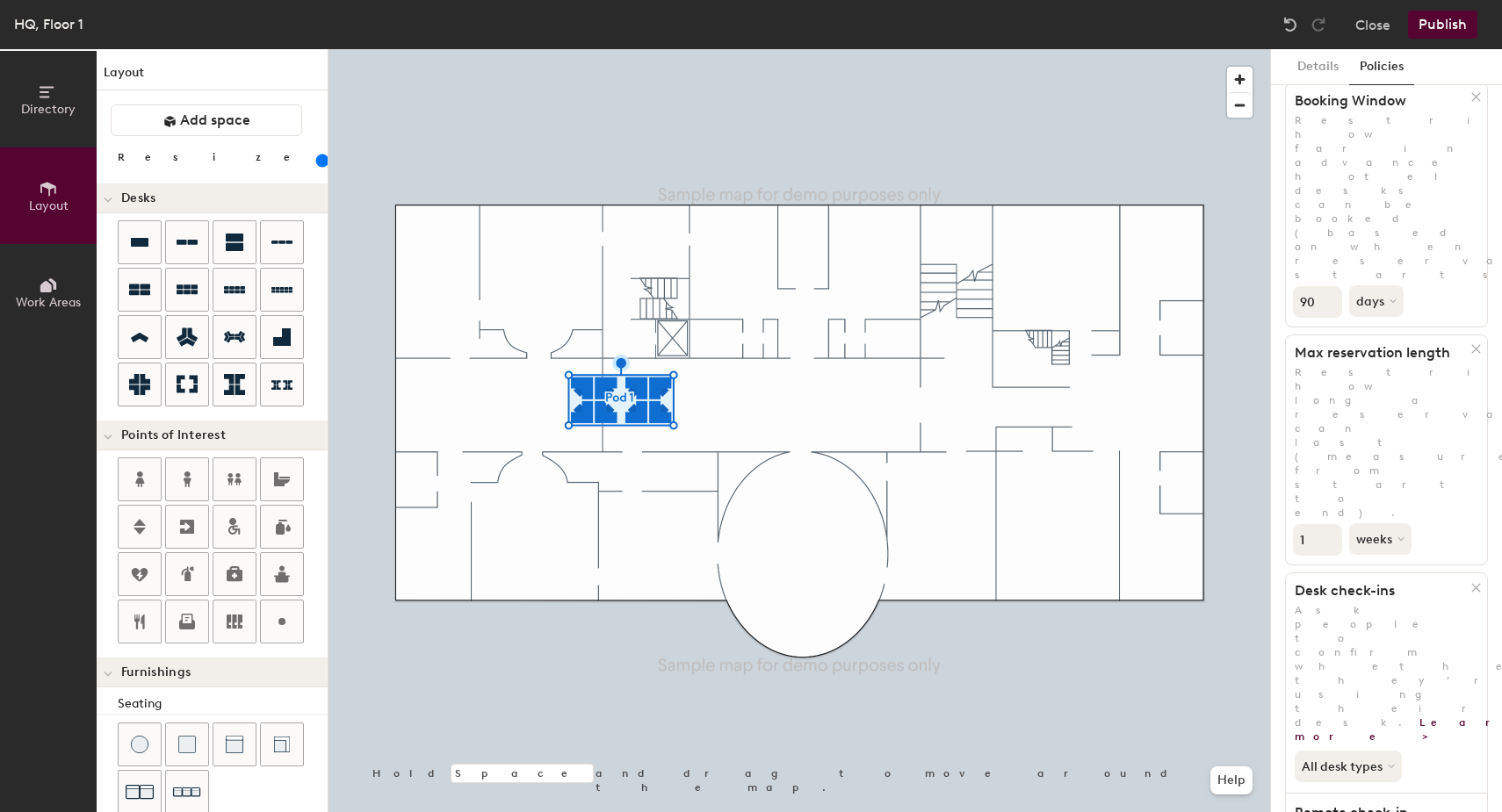 scroll, scrollTop: 0, scrollLeft: 0, axis: both 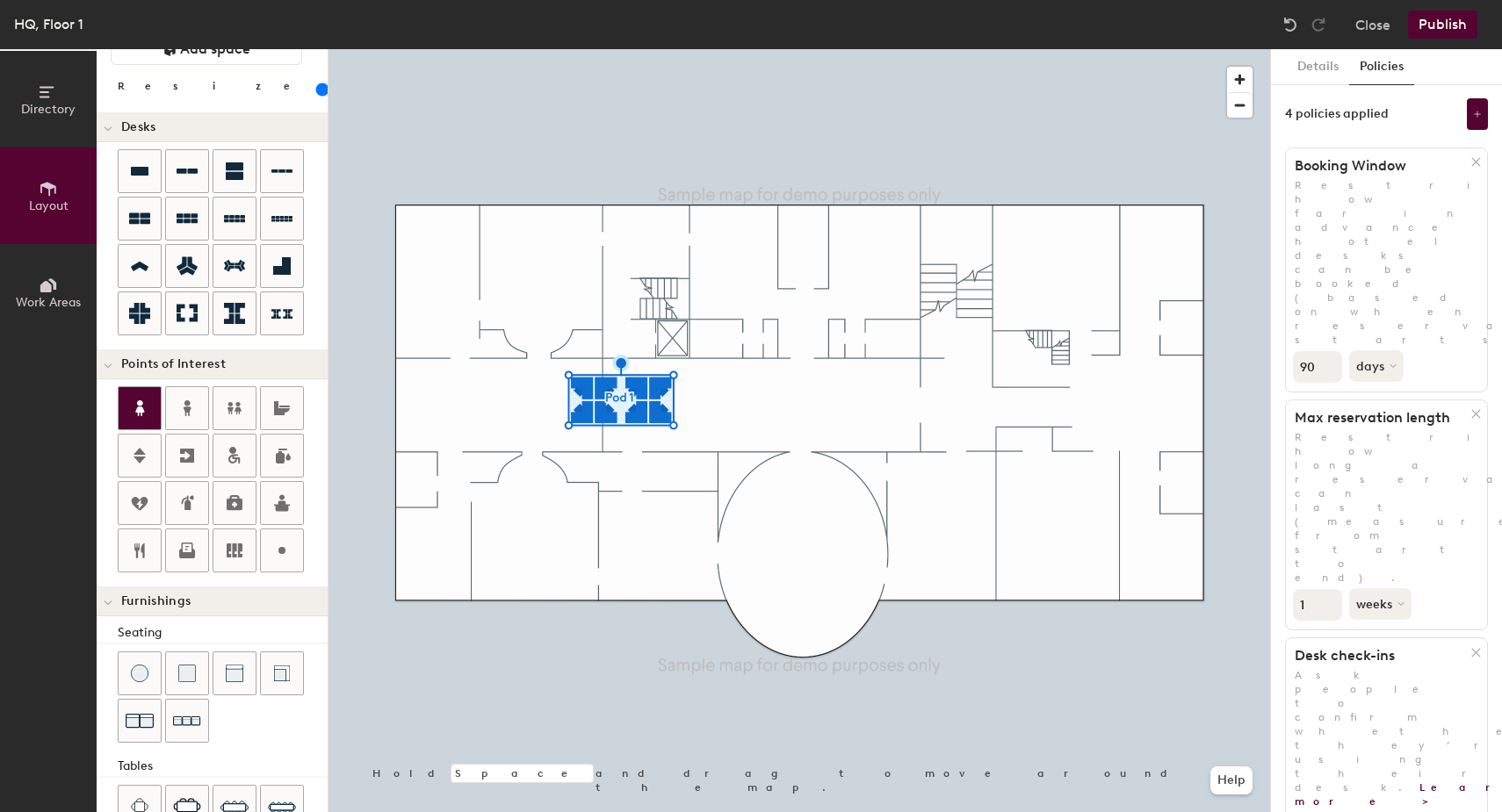 click at bounding box center [140, 171] 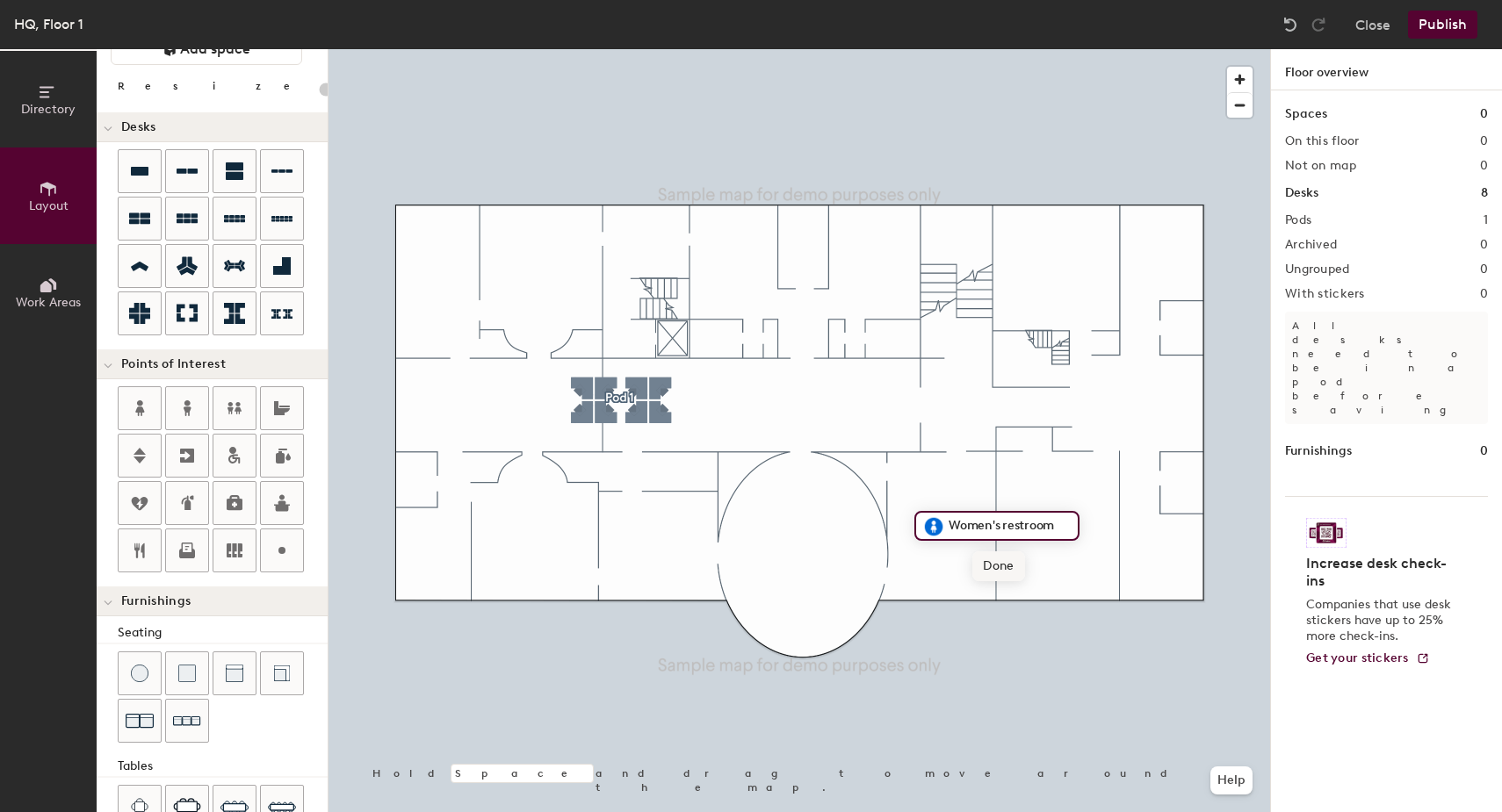 click on "Done" at bounding box center (998, 566) 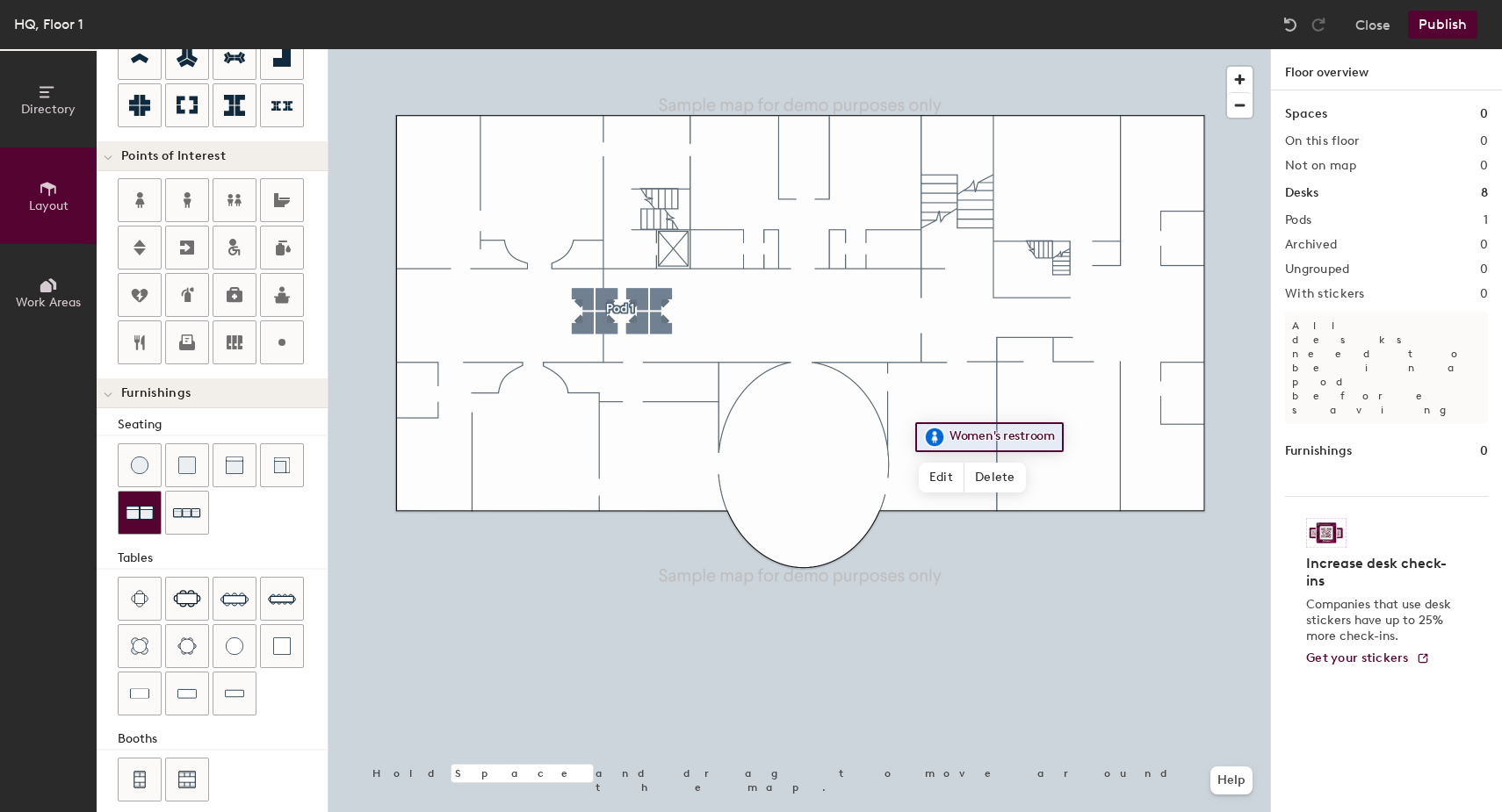 scroll, scrollTop: 283, scrollLeft: 0, axis: vertical 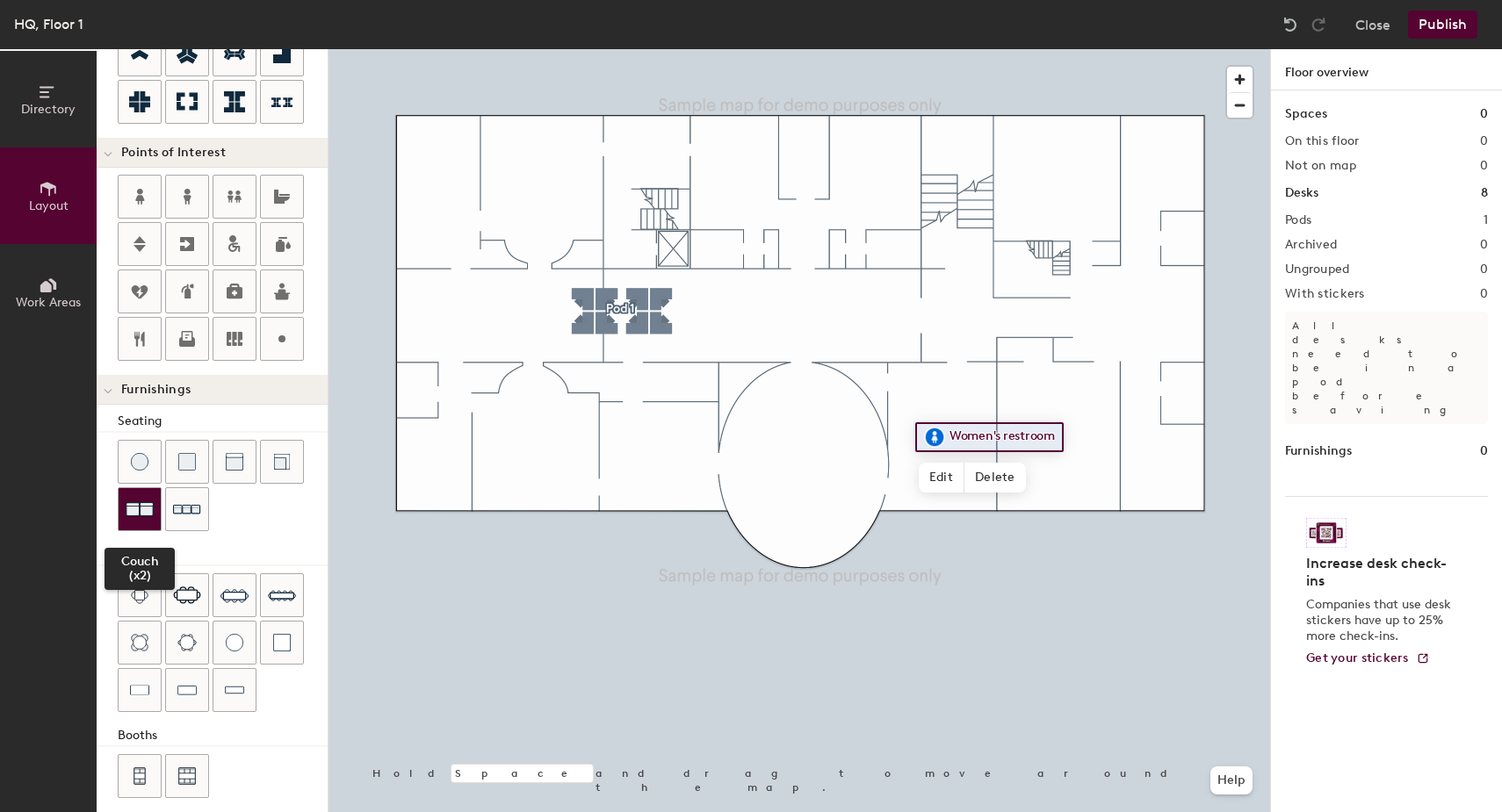 click at bounding box center (140, 509) 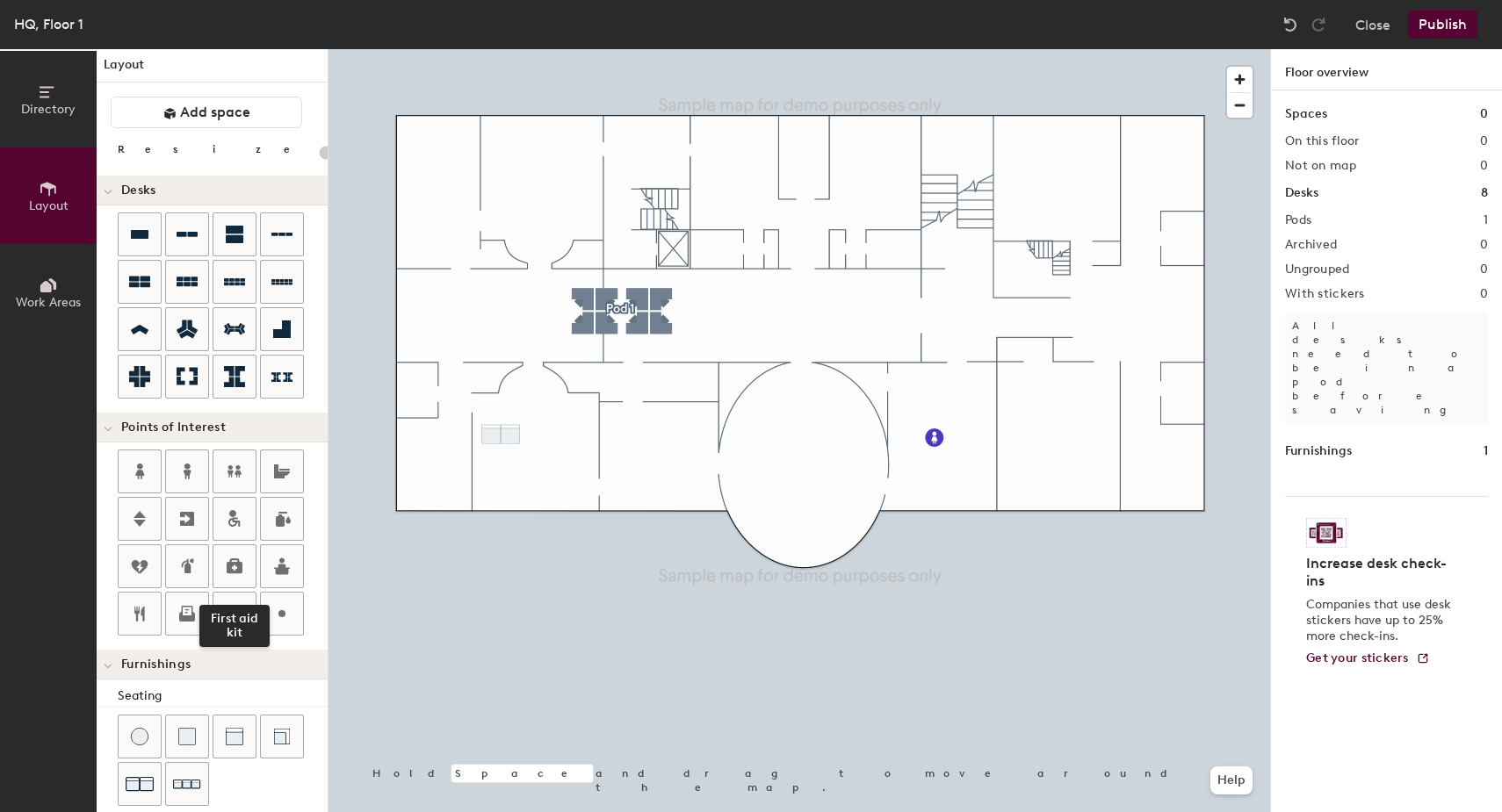scroll, scrollTop: 0, scrollLeft: 0, axis: both 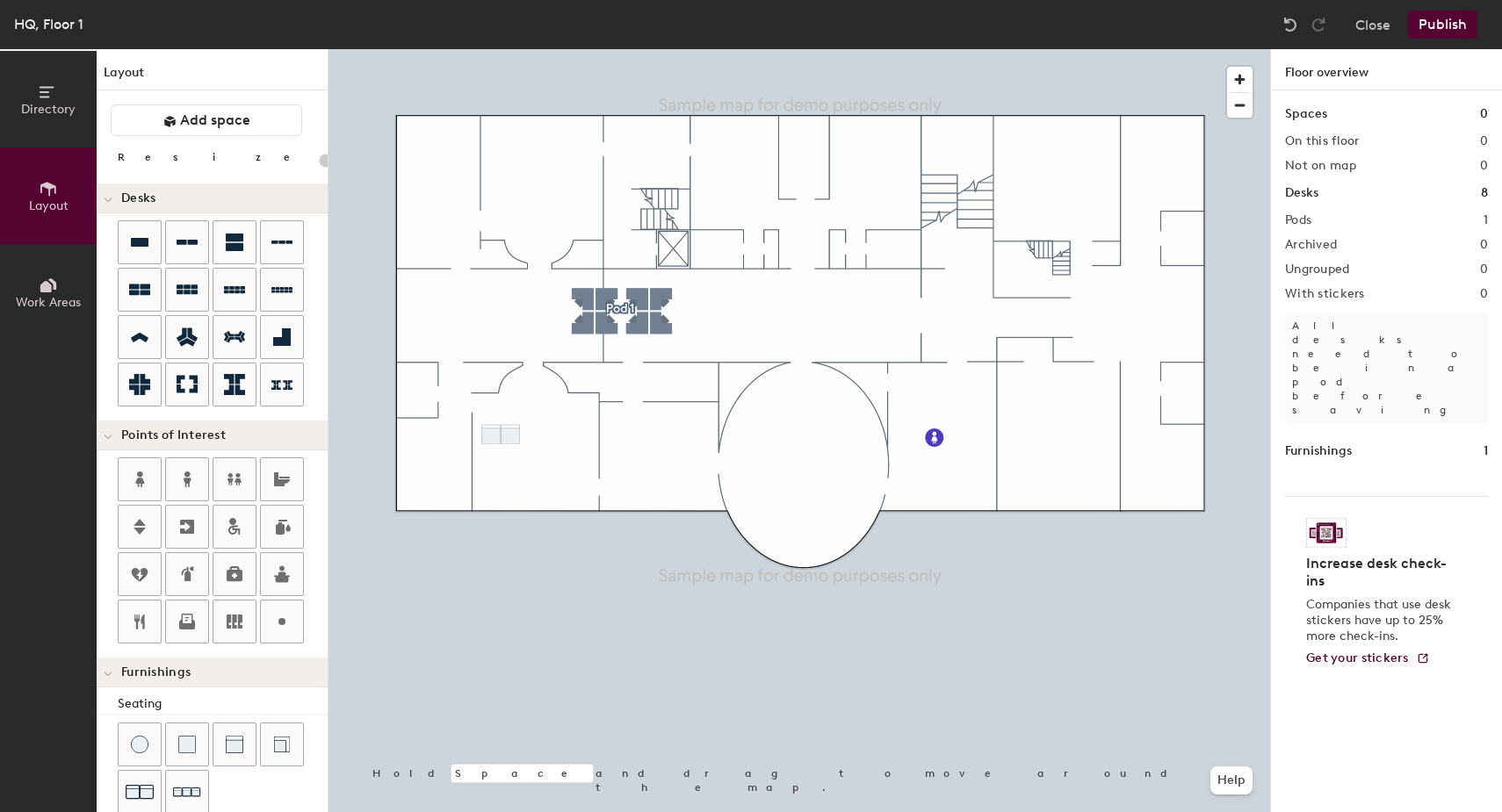 click on "Directory" at bounding box center (48, 109) 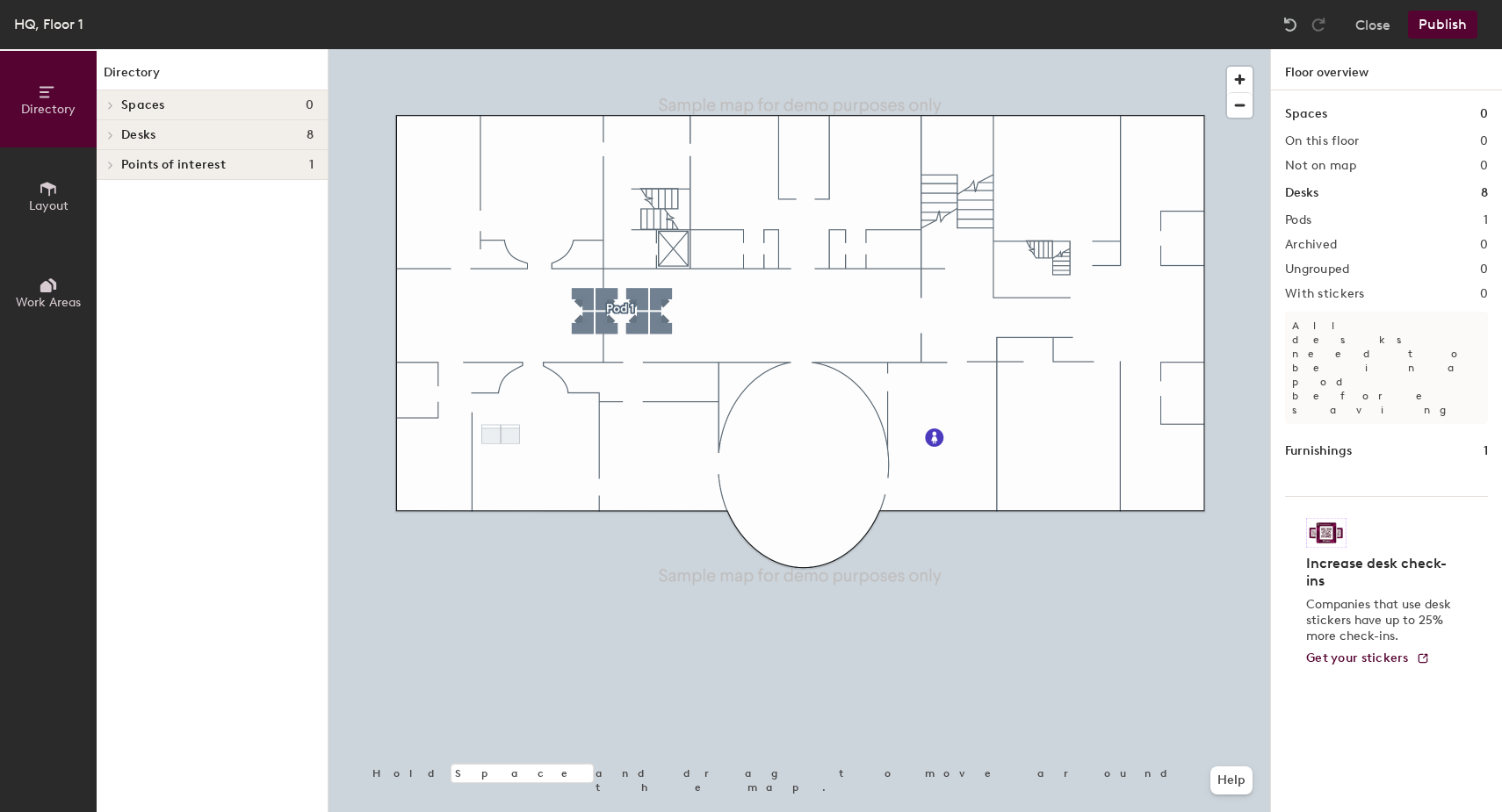 click on "Points of interest 1" at bounding box center (217, 105) 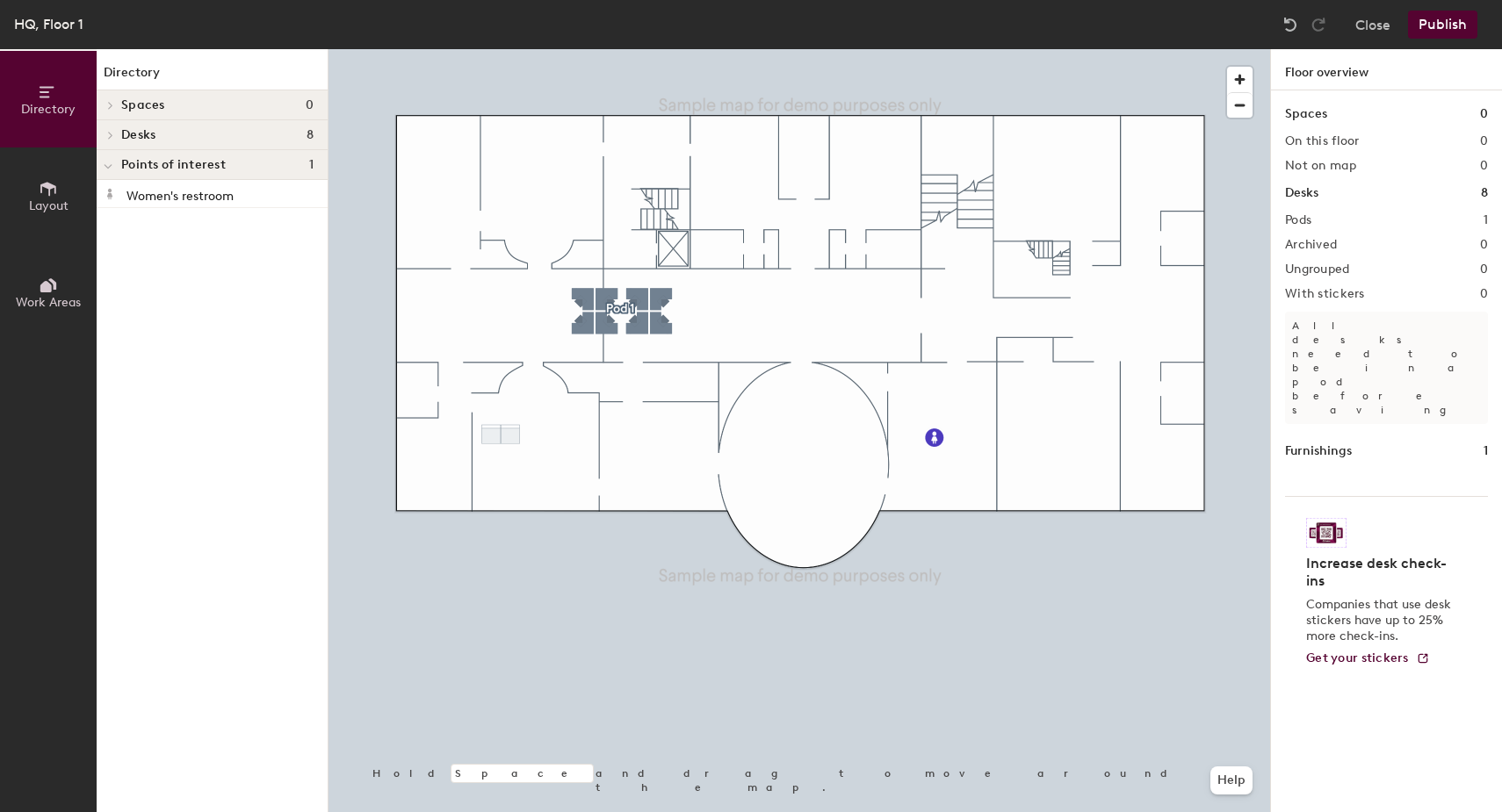 click on "Desks 8" at bounding box center [217, 105] 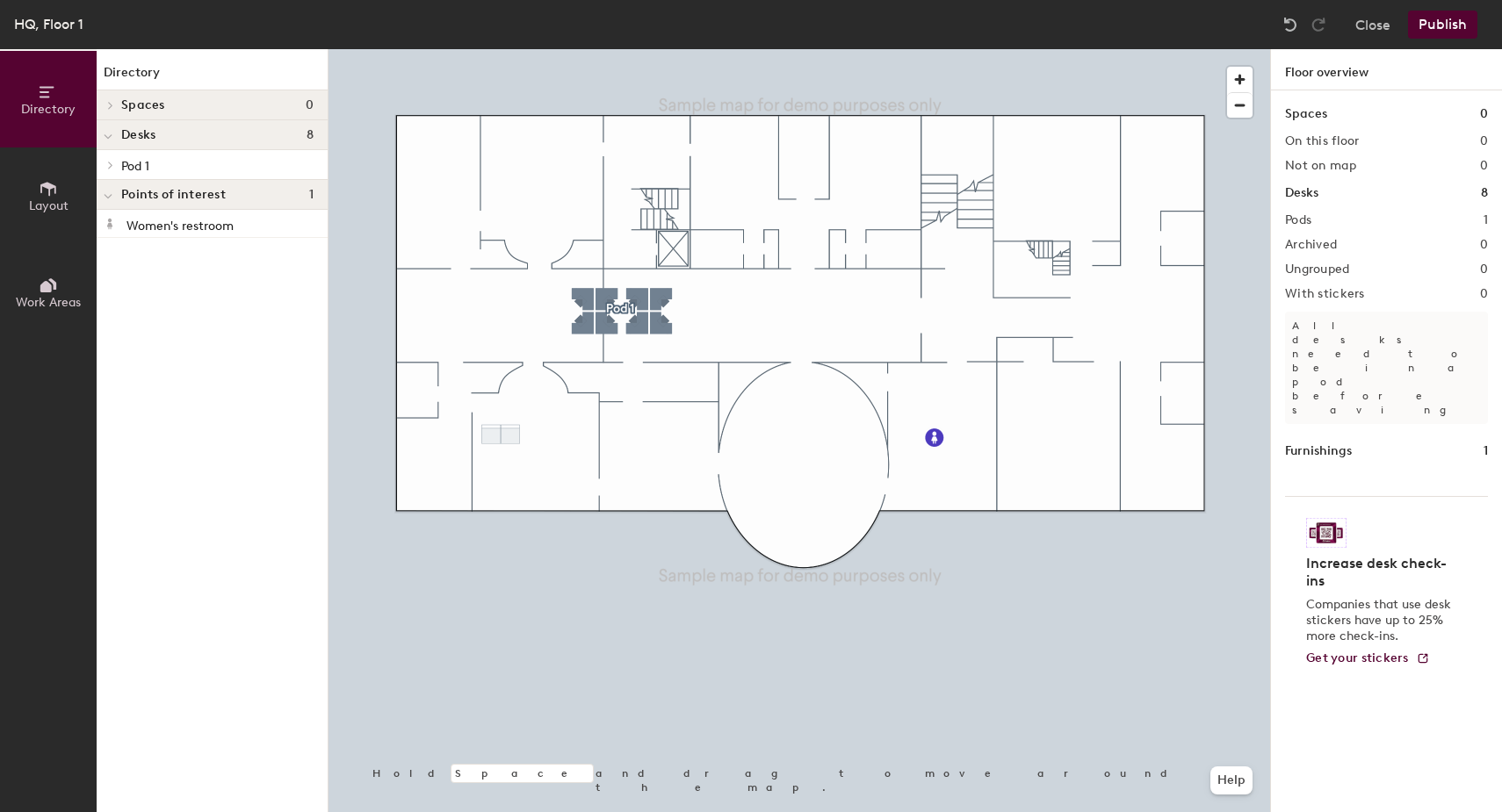 click on "Pod 1" at bounding box center (217, 165) 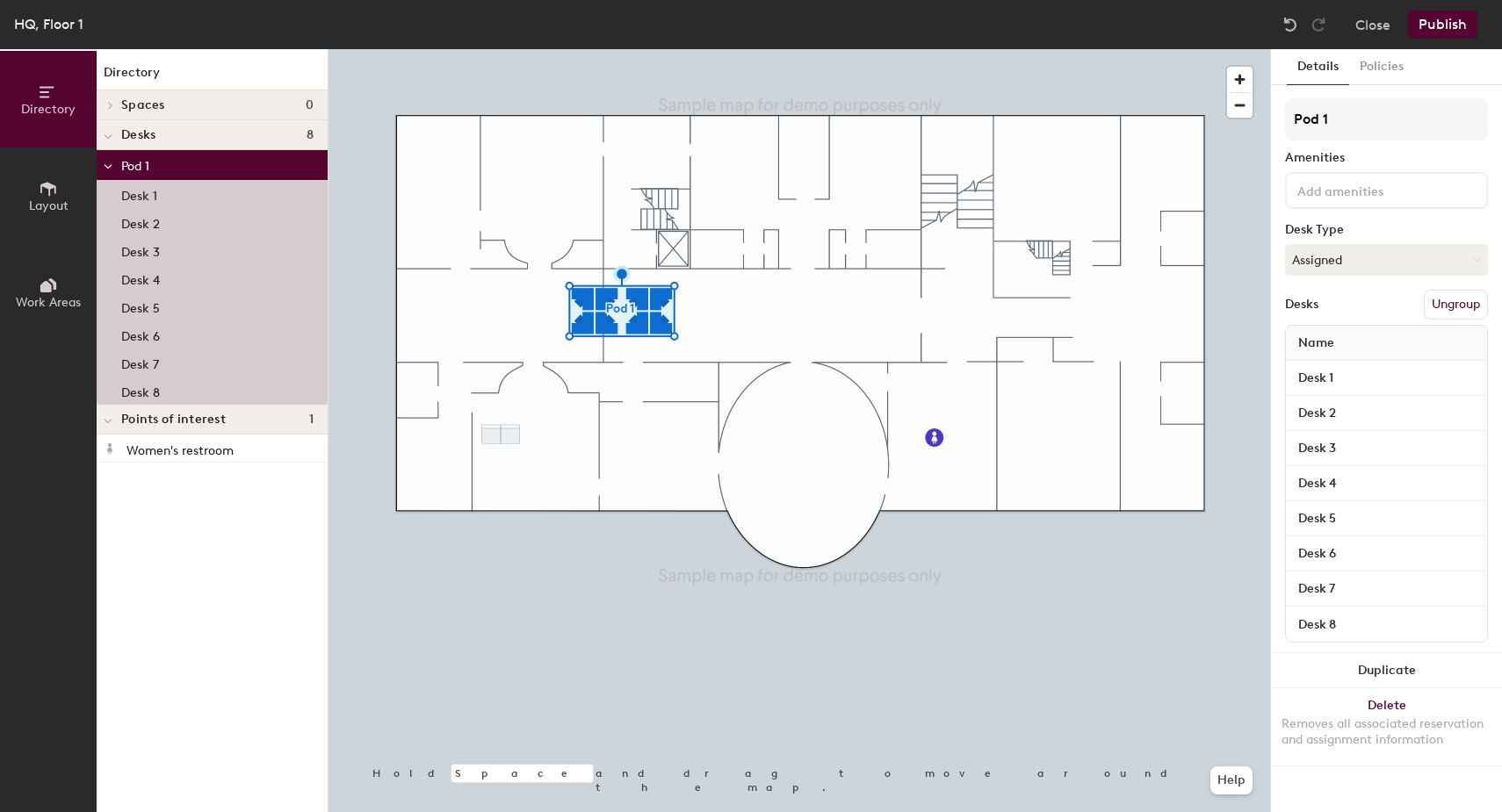 click on "Desk 3" at bounding box center [212, 250] 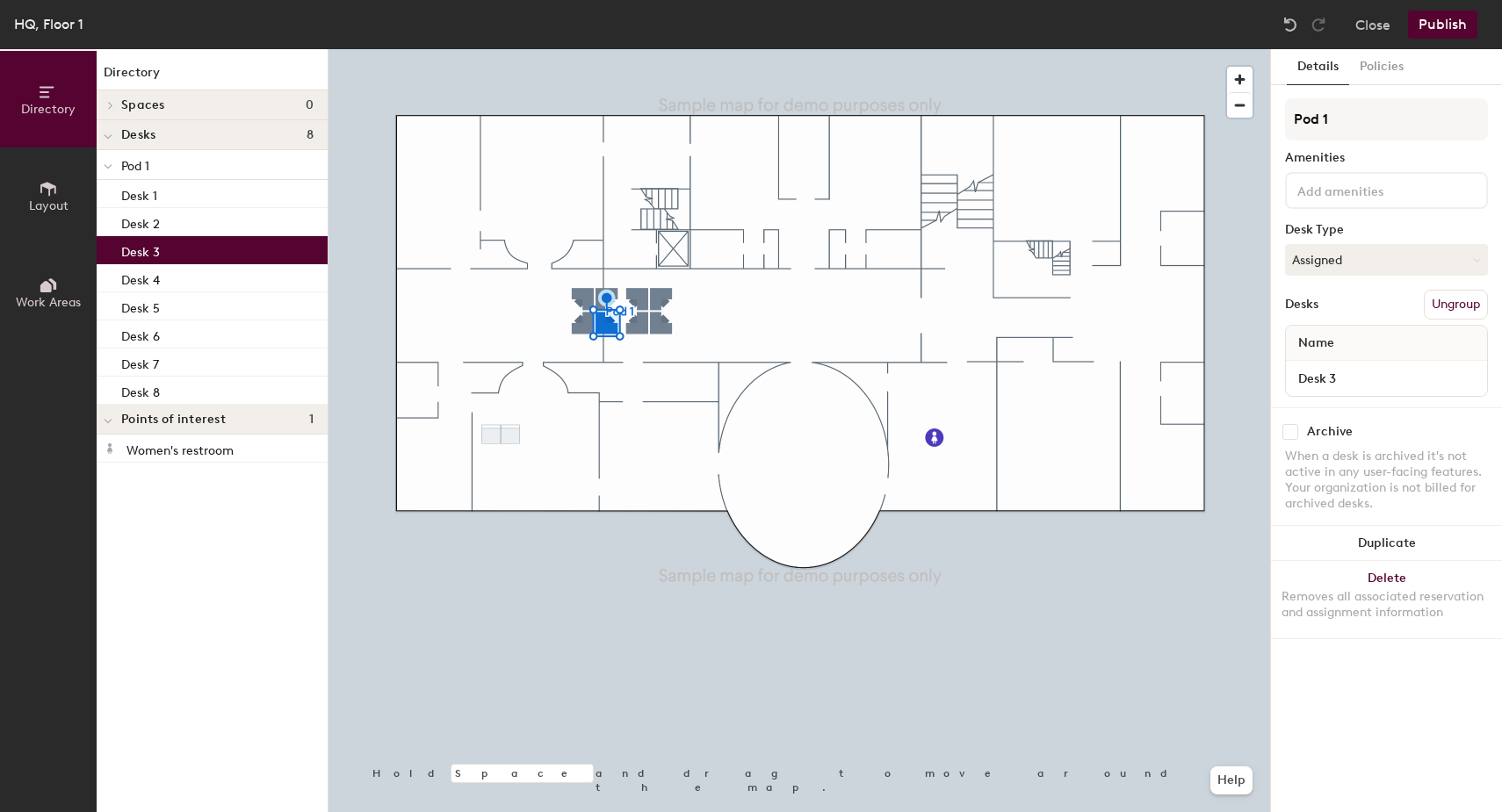click on "Pod 1" at bounding box center [217, 165] 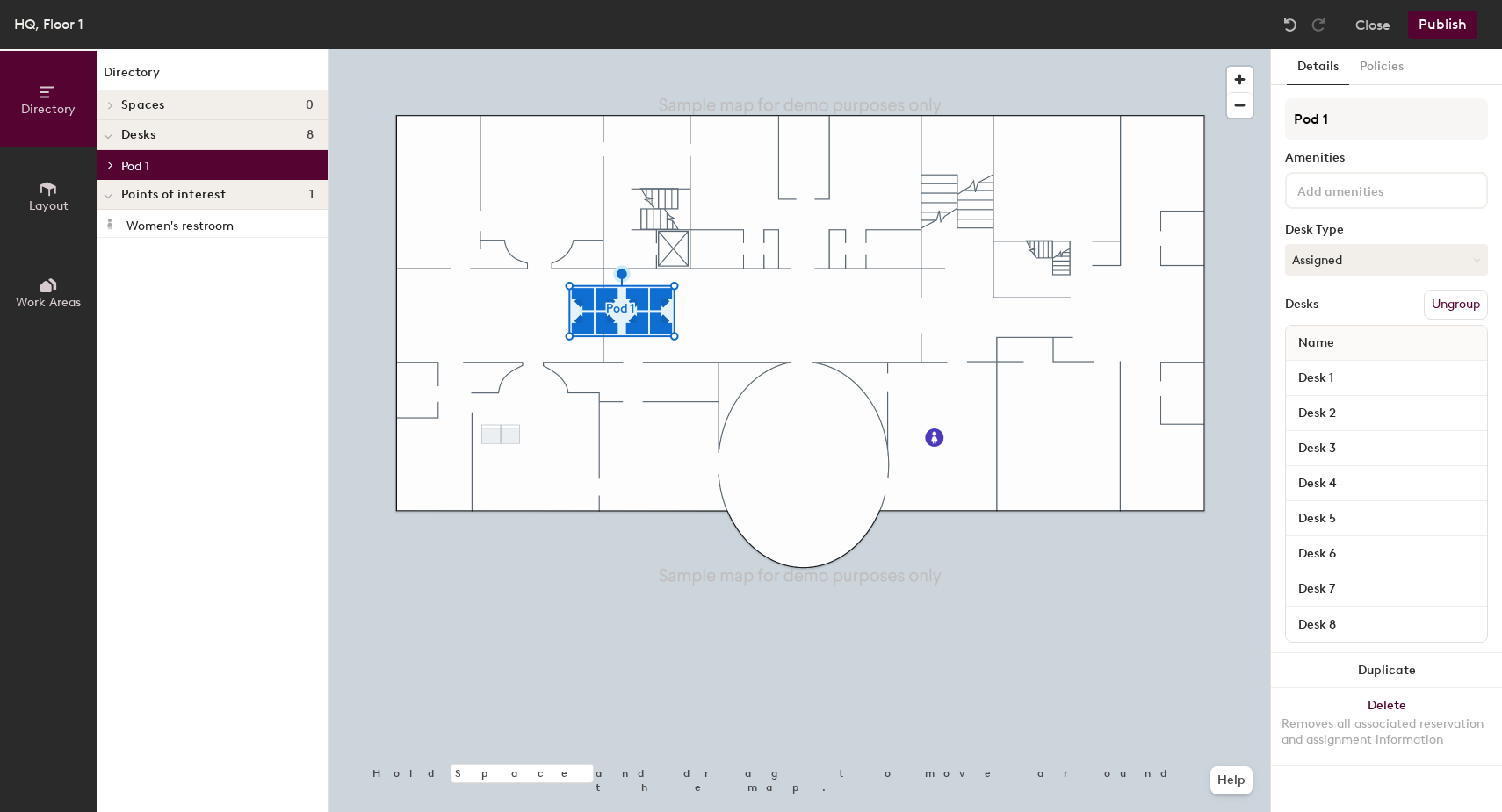 click on "Layout" at bounding box center [48, 196] 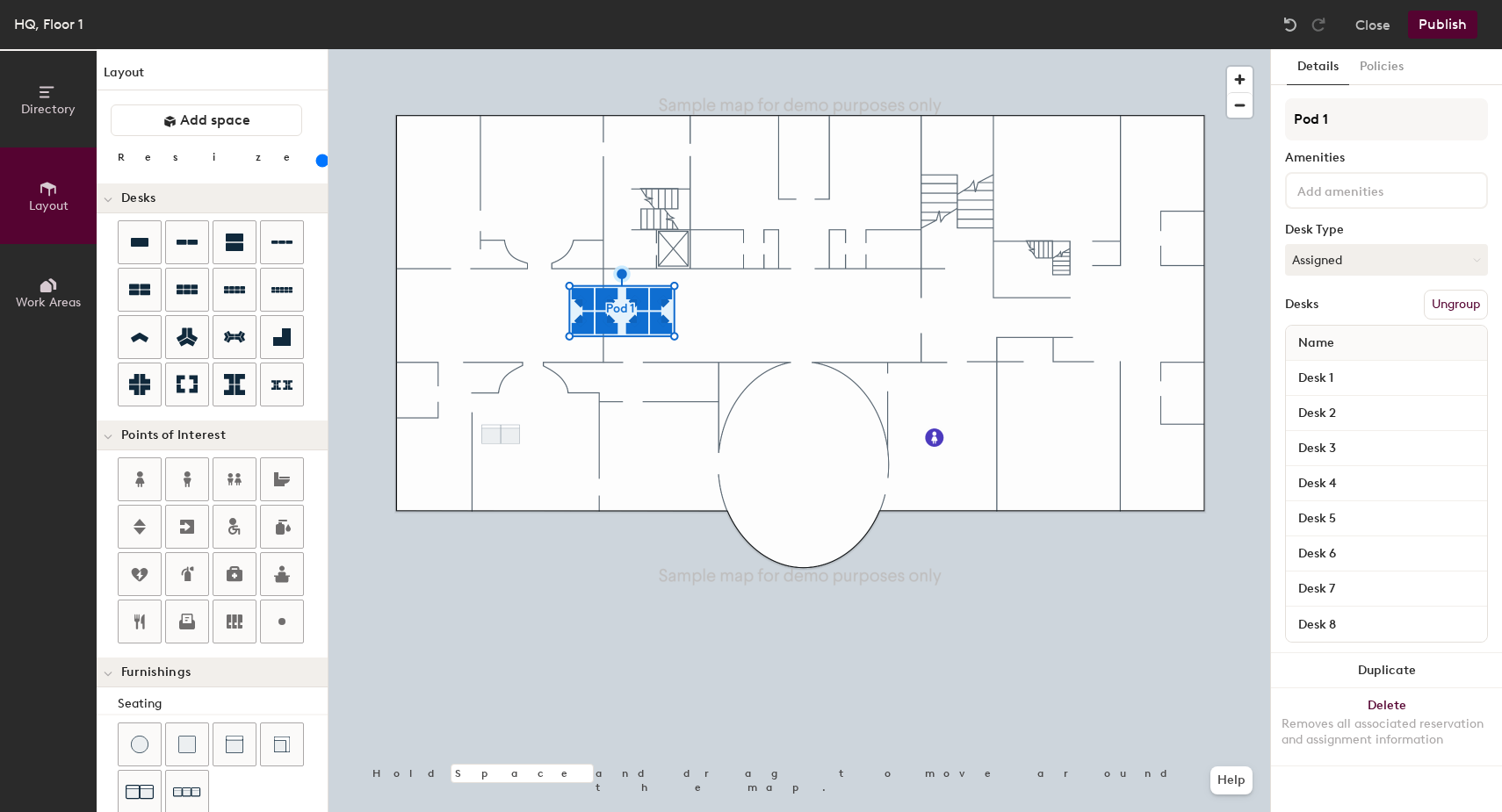 click on "Directory" at bounding box center (48, 99) 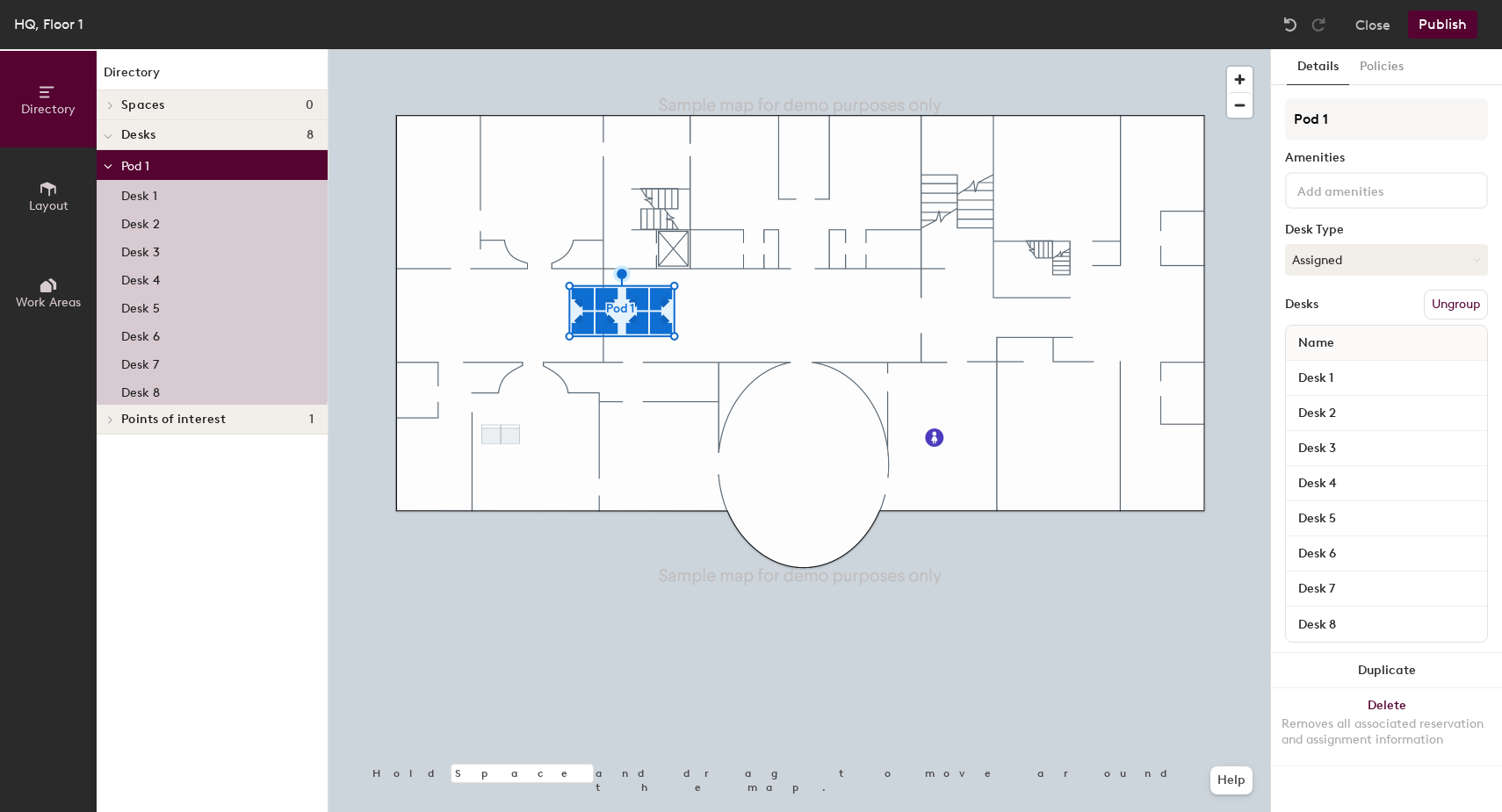 type 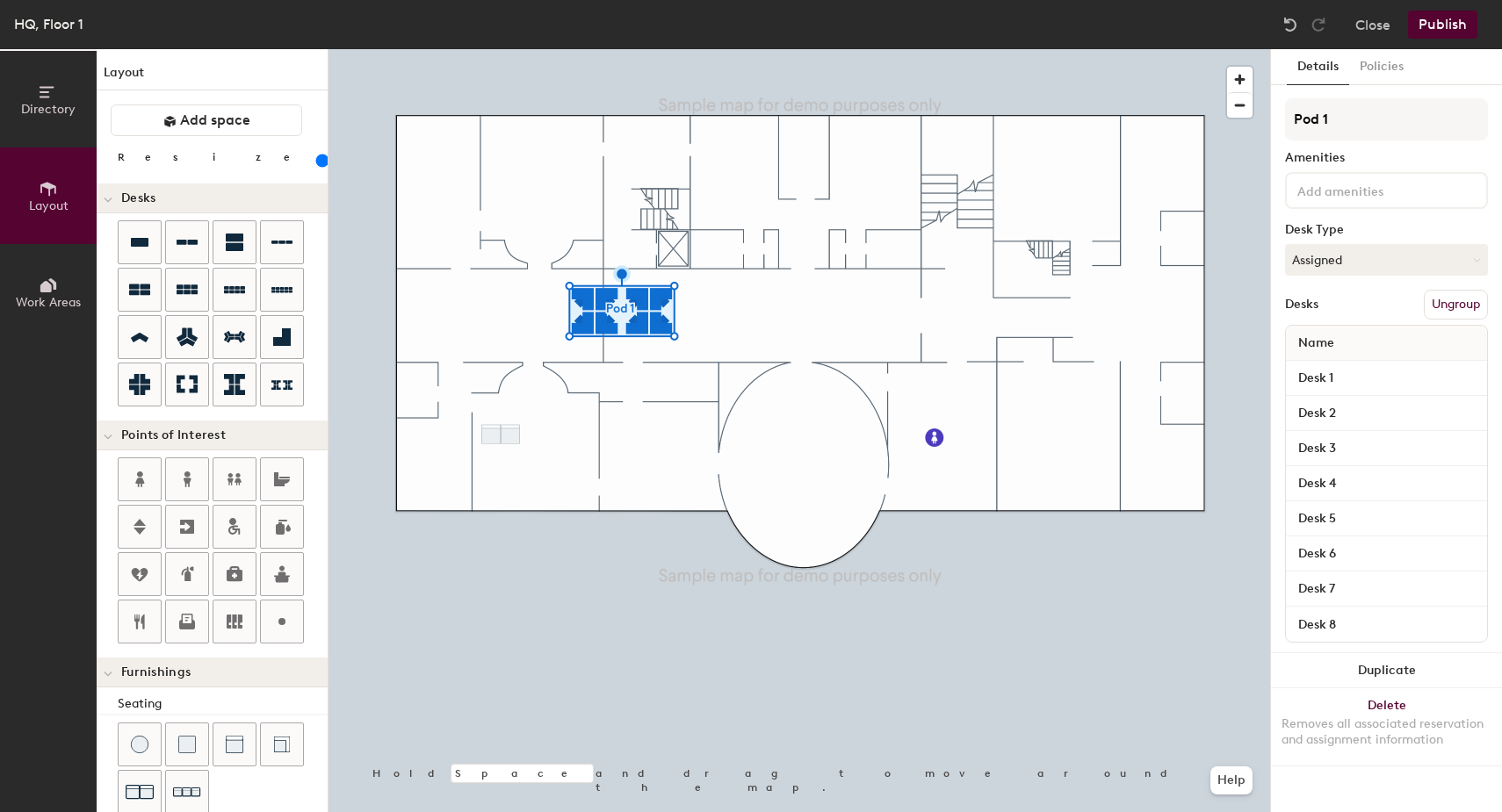 click on "Directory" at bounding box center (48, 109) 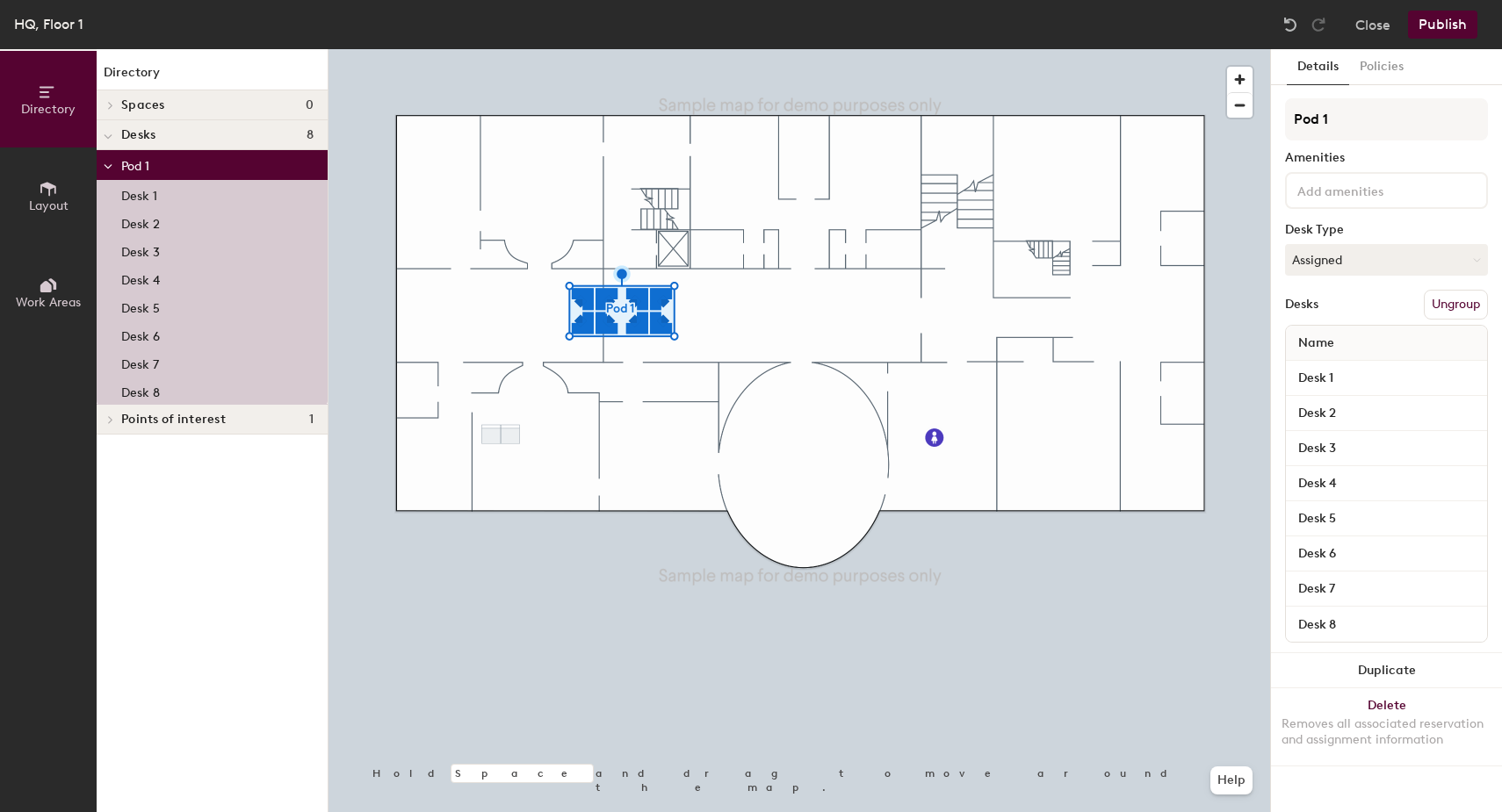 click on "Spaces 0" at bounding box center (212, 105) 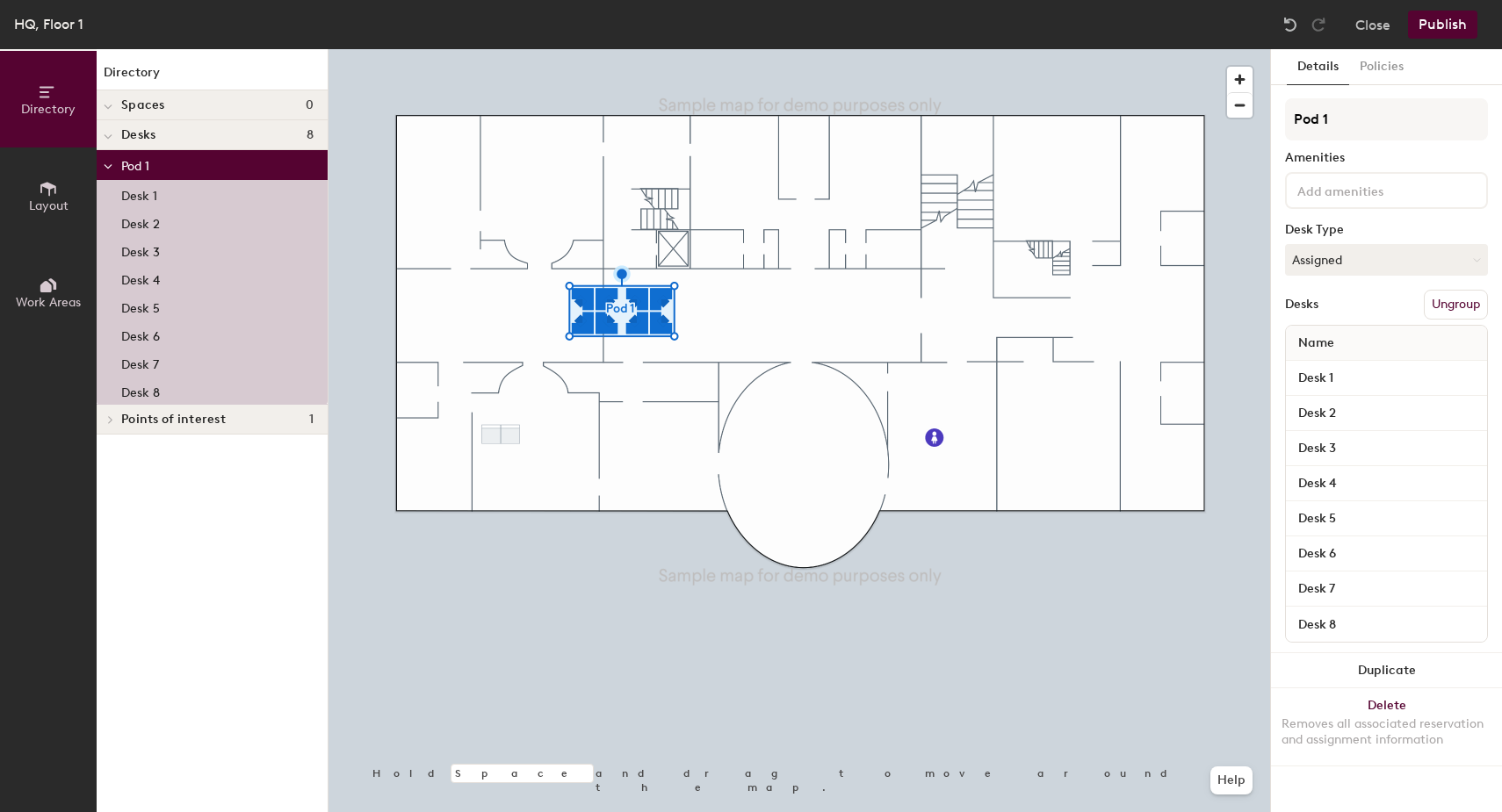 click at bounding box center (48, 189) 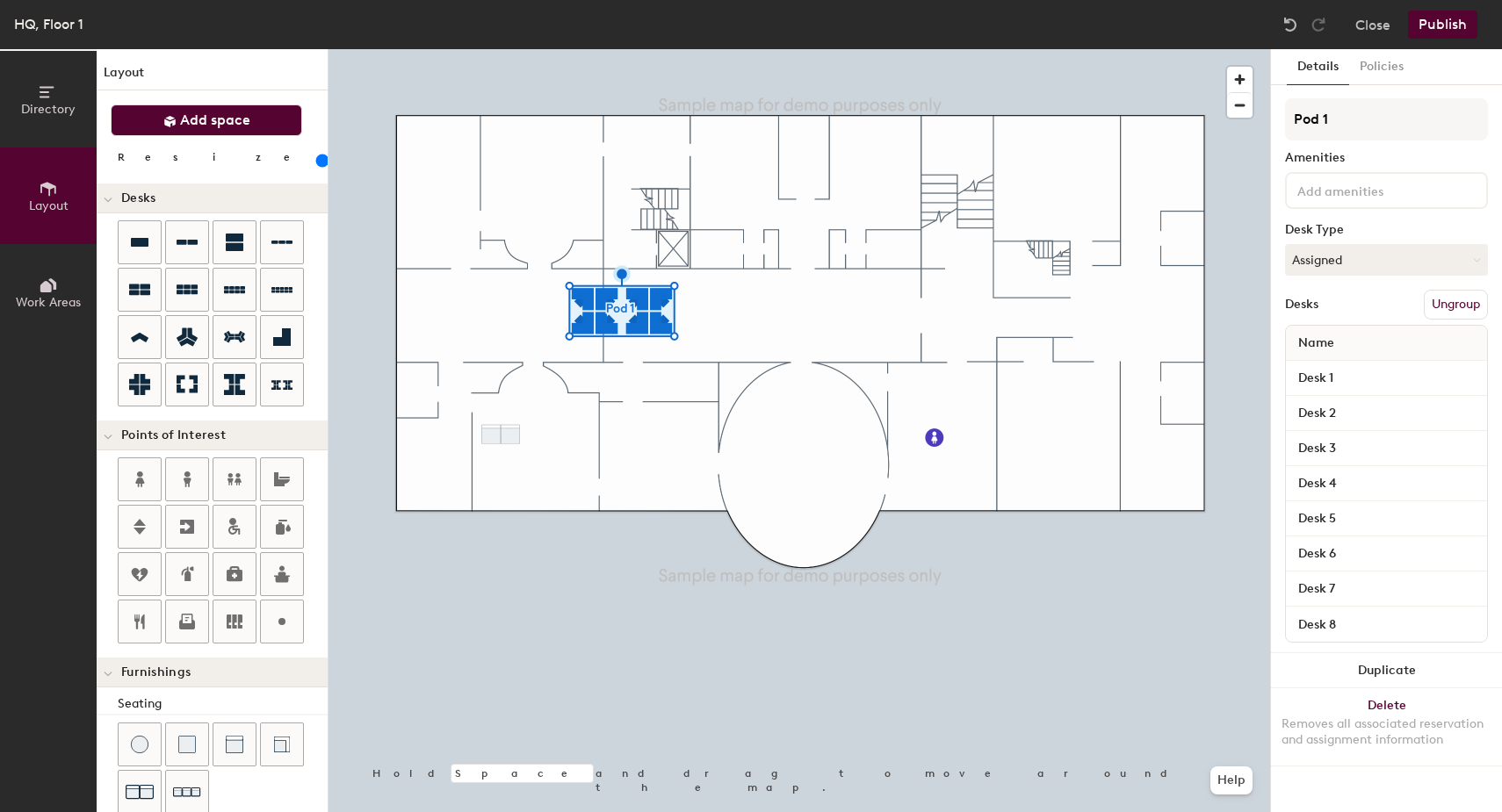 click on "Add space" at bounding box center [206, 120] 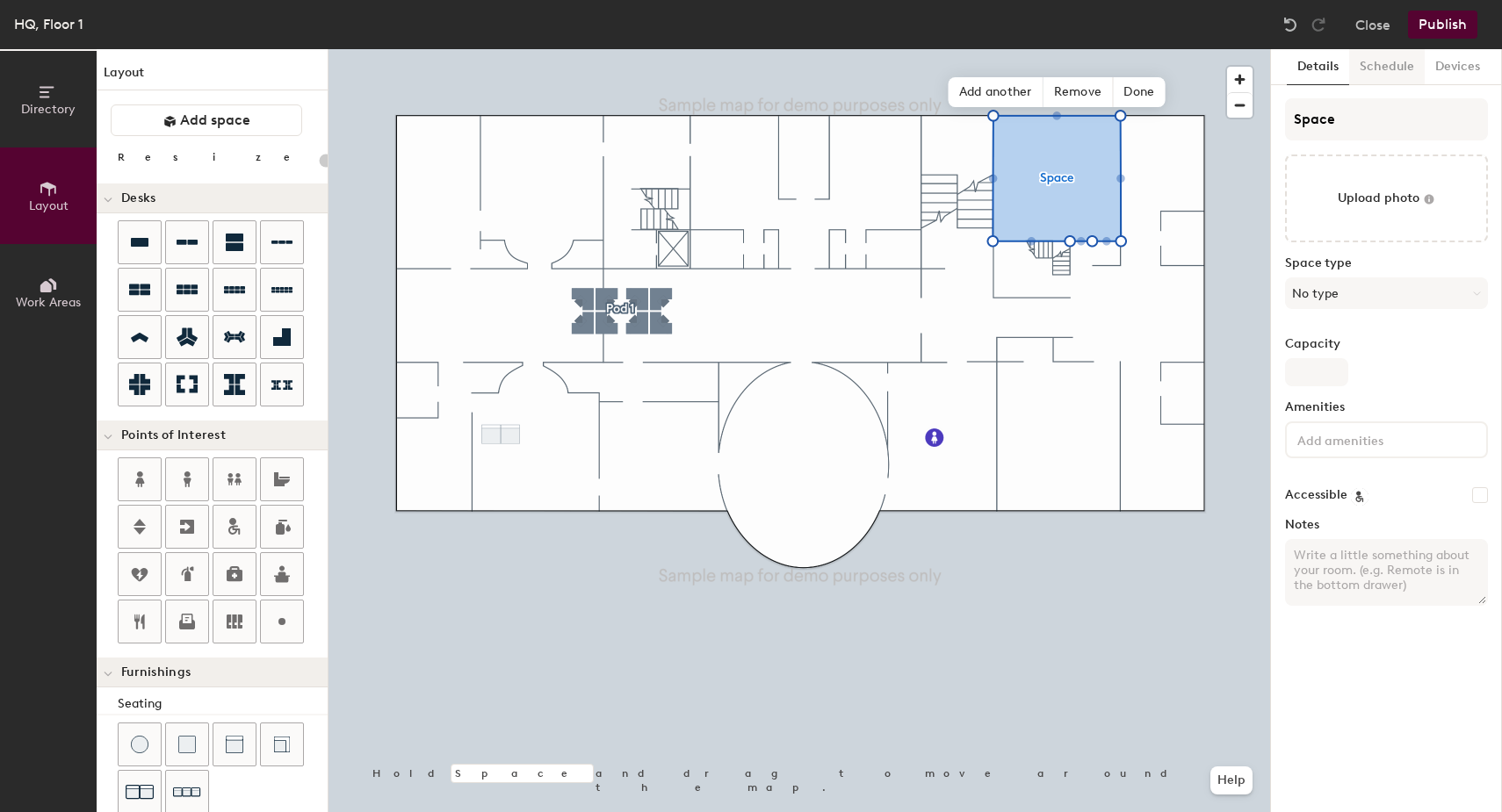 click on "Schedule" at bounding box center (1387, 67) 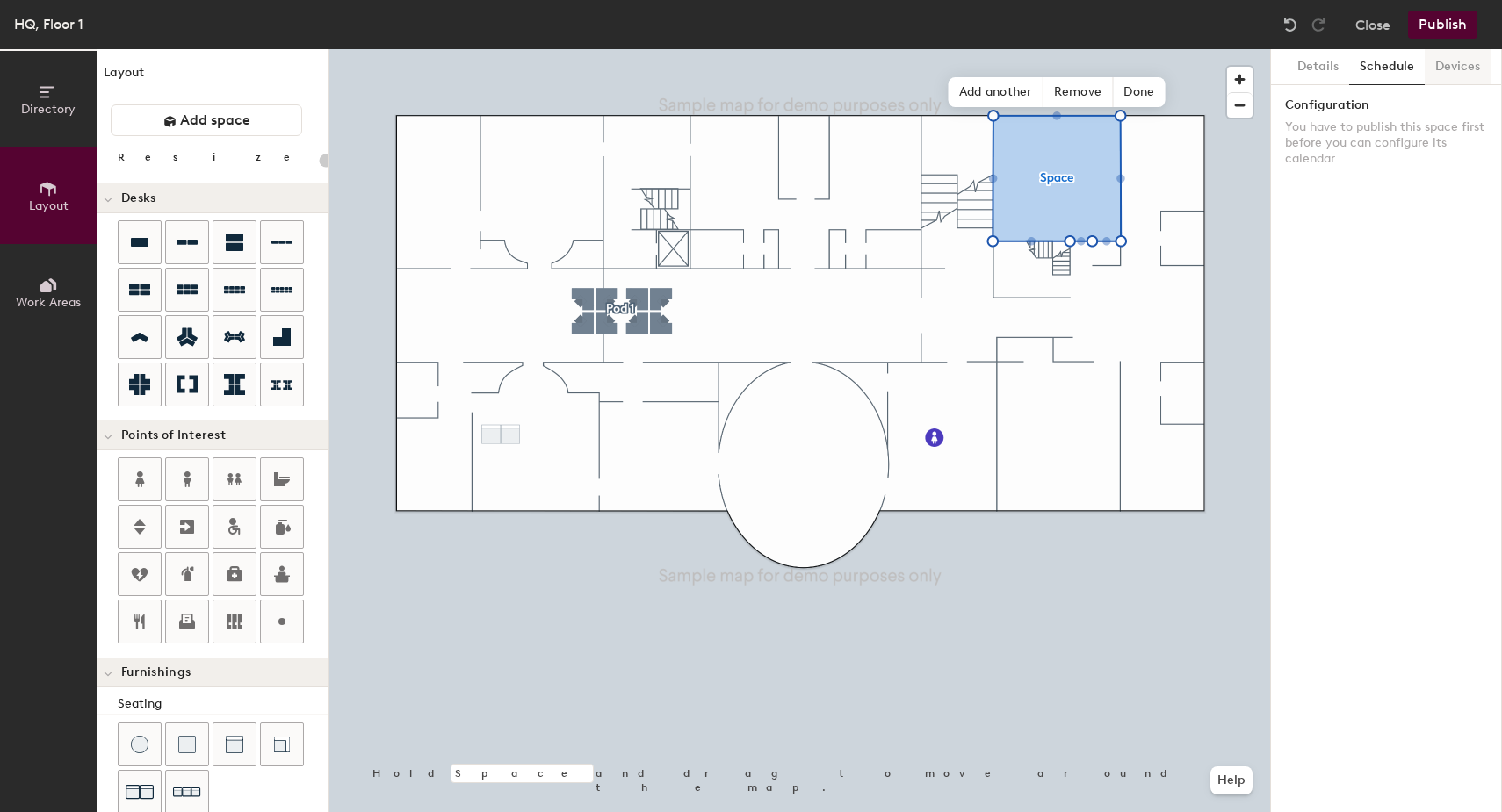 click on "Devices" at bounding box center [1457, 67] 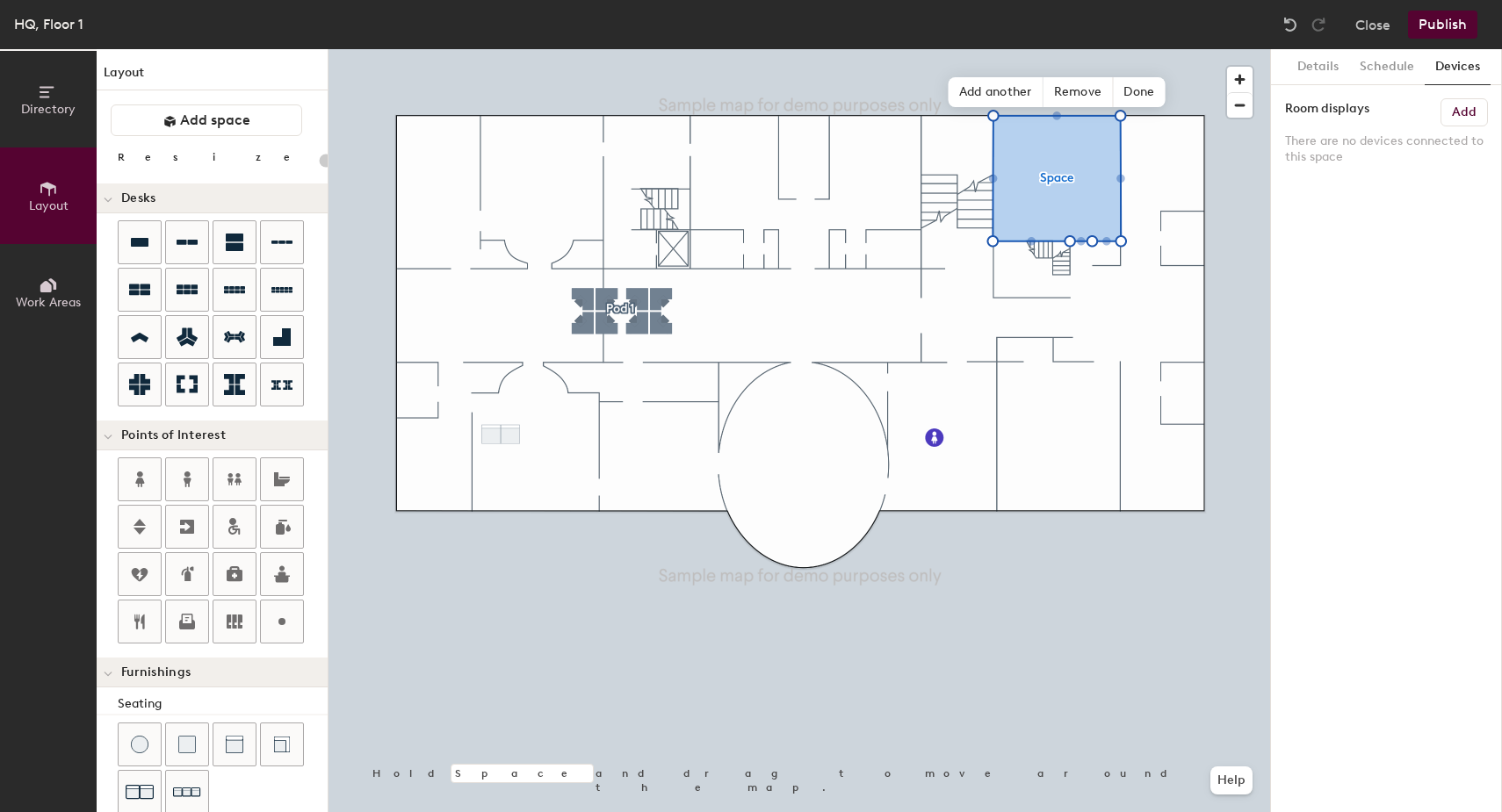 click on "Add" at bounding box center (1464, 112) 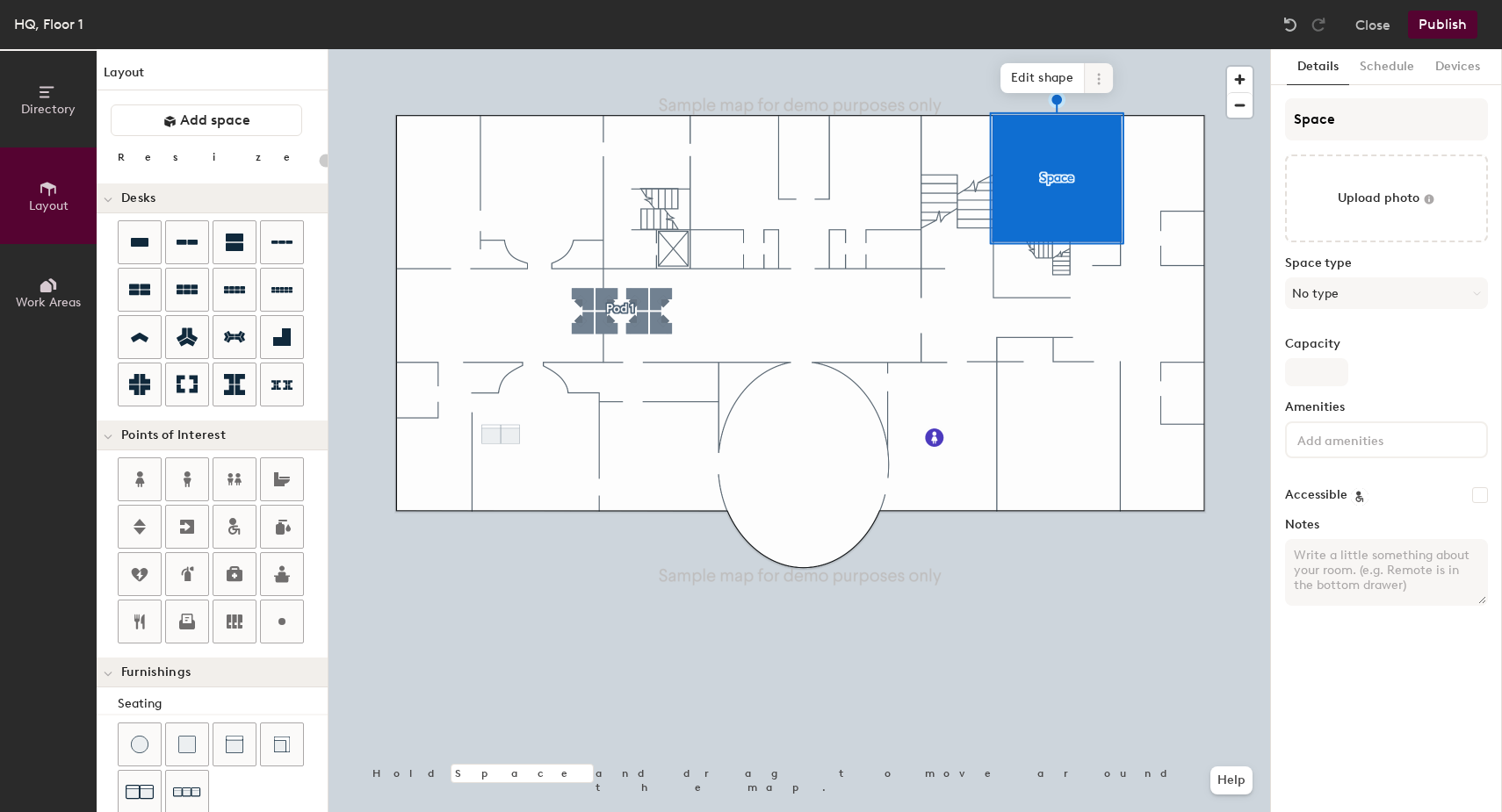 click at bounding box center [1099, 79] 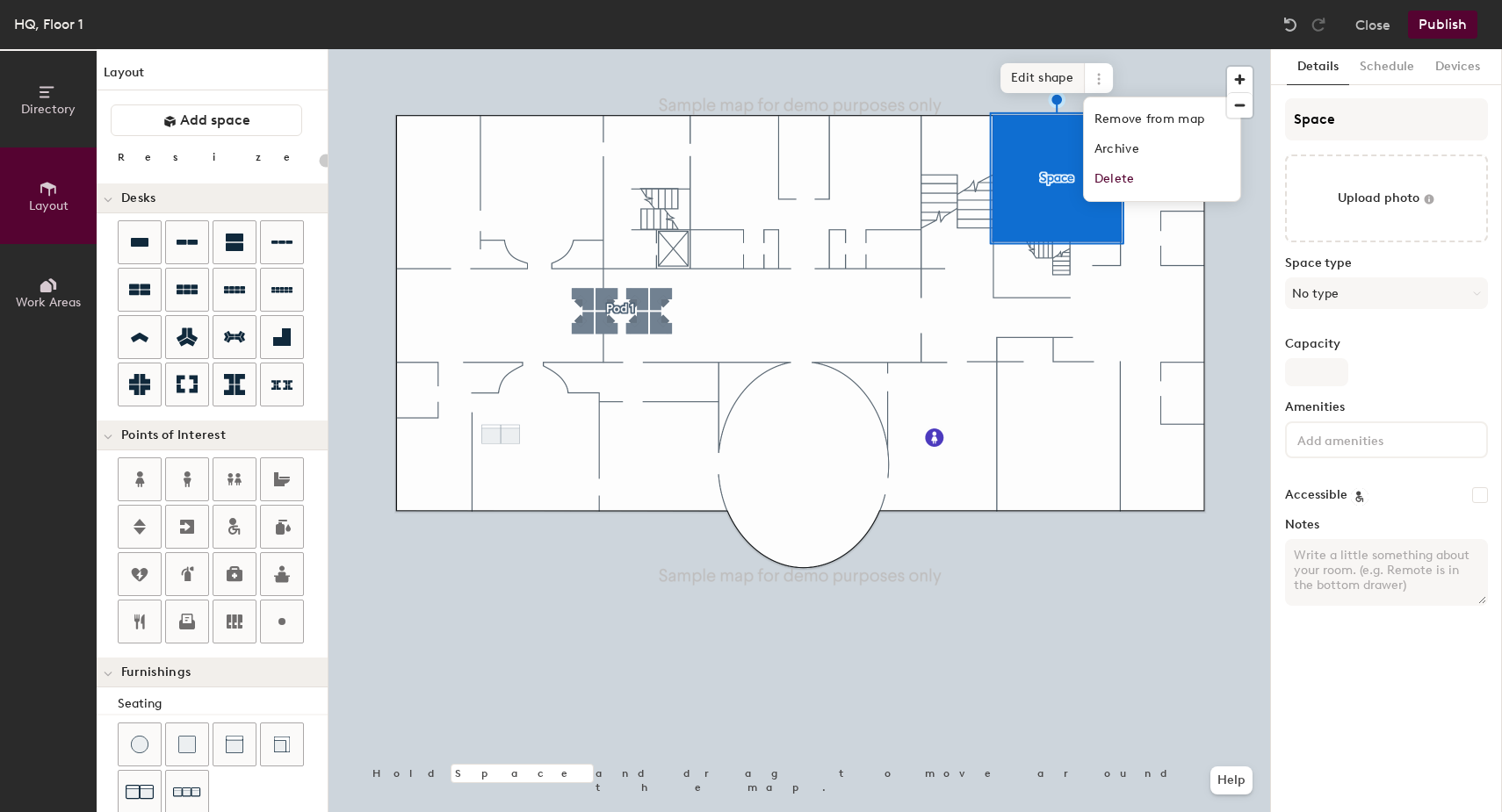 click on "Edit shape" at bounding box center (1043, 78) 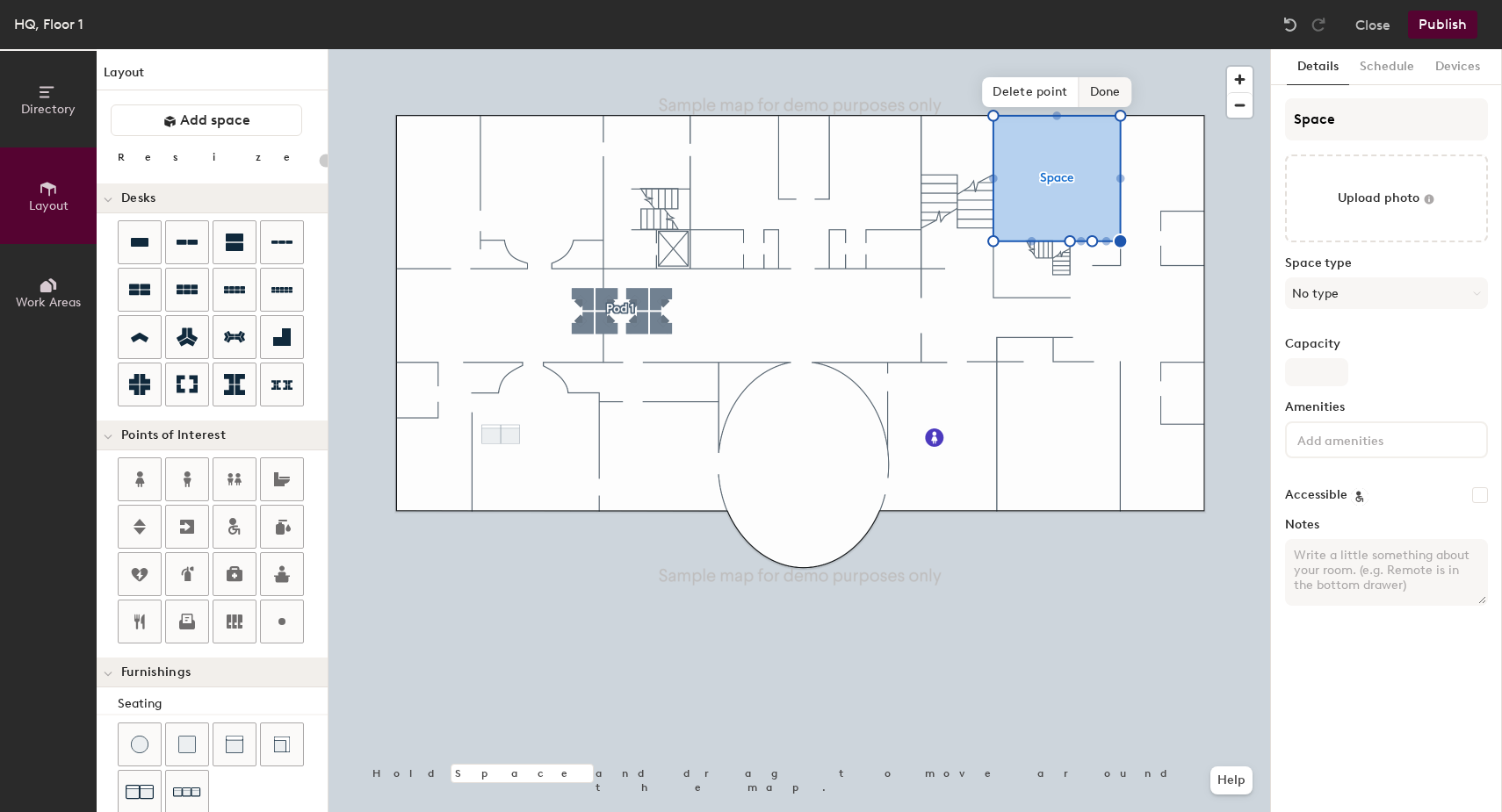 click on "Done" at bounding box center [1105, 92] 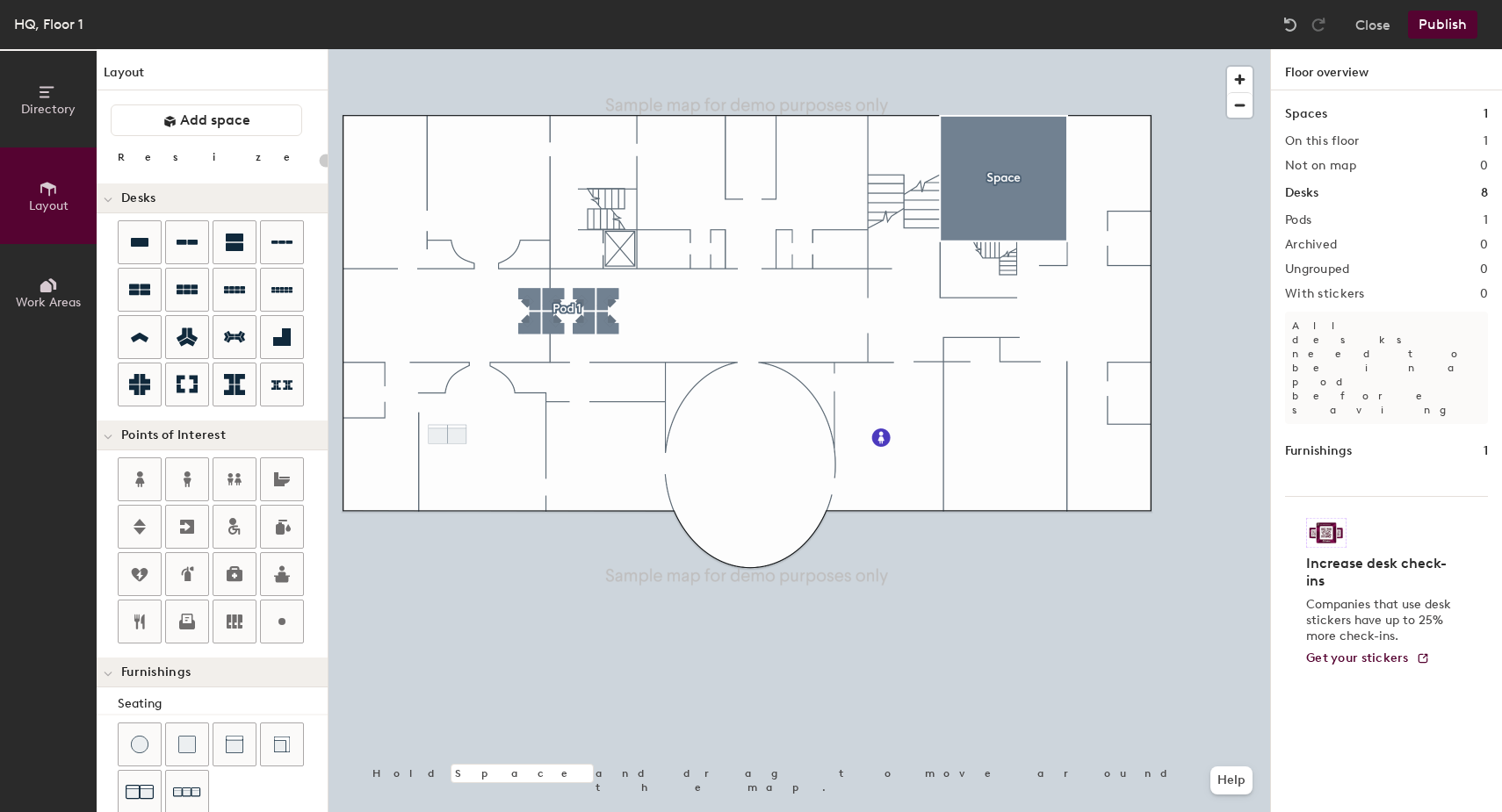 click on "Directory" at bounding box center (48, 99) 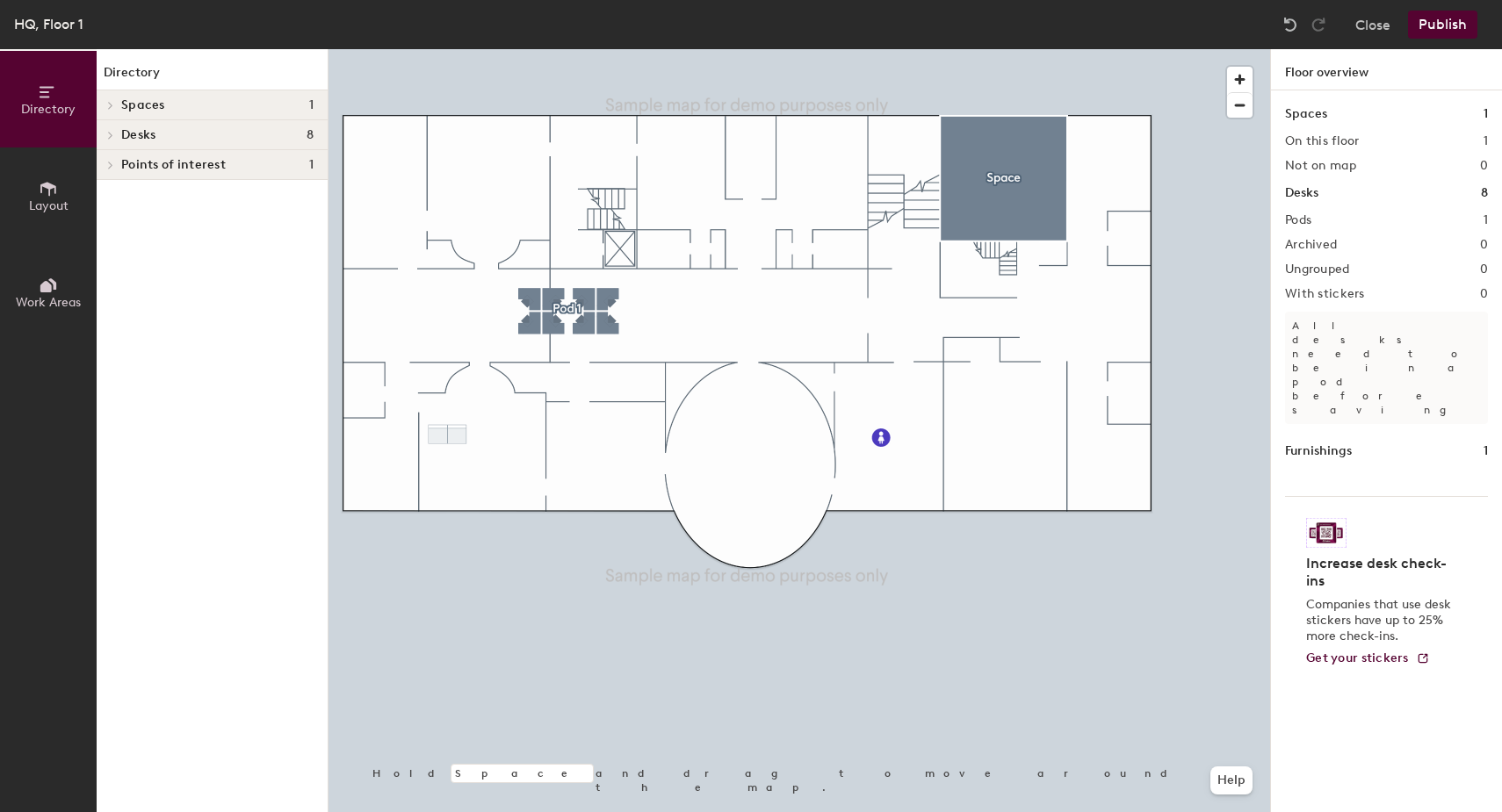 click on "Desks 8" at bounding box center [217, 105] 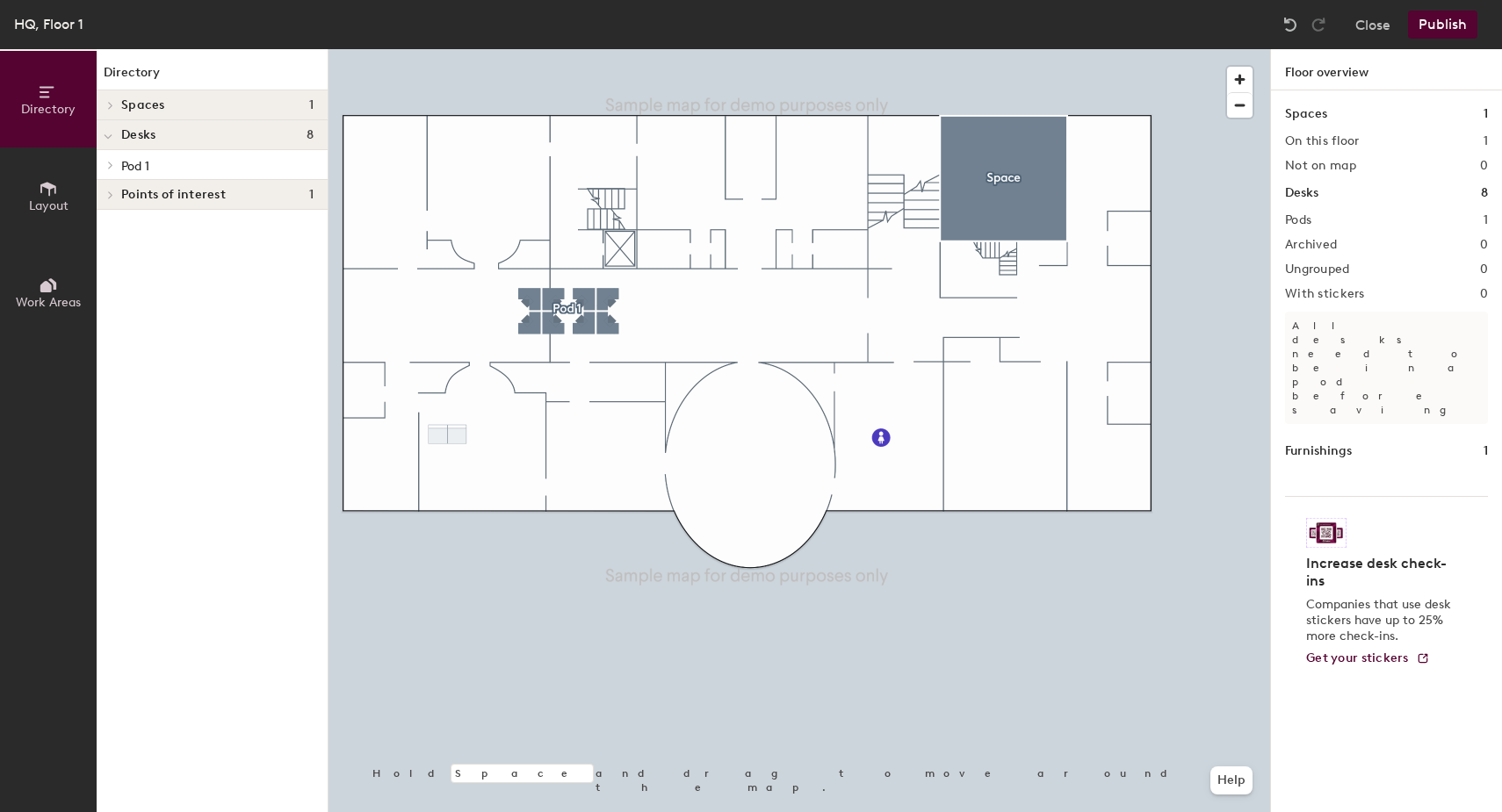 click on "Spaces 1" at bounding box center [217, 105] 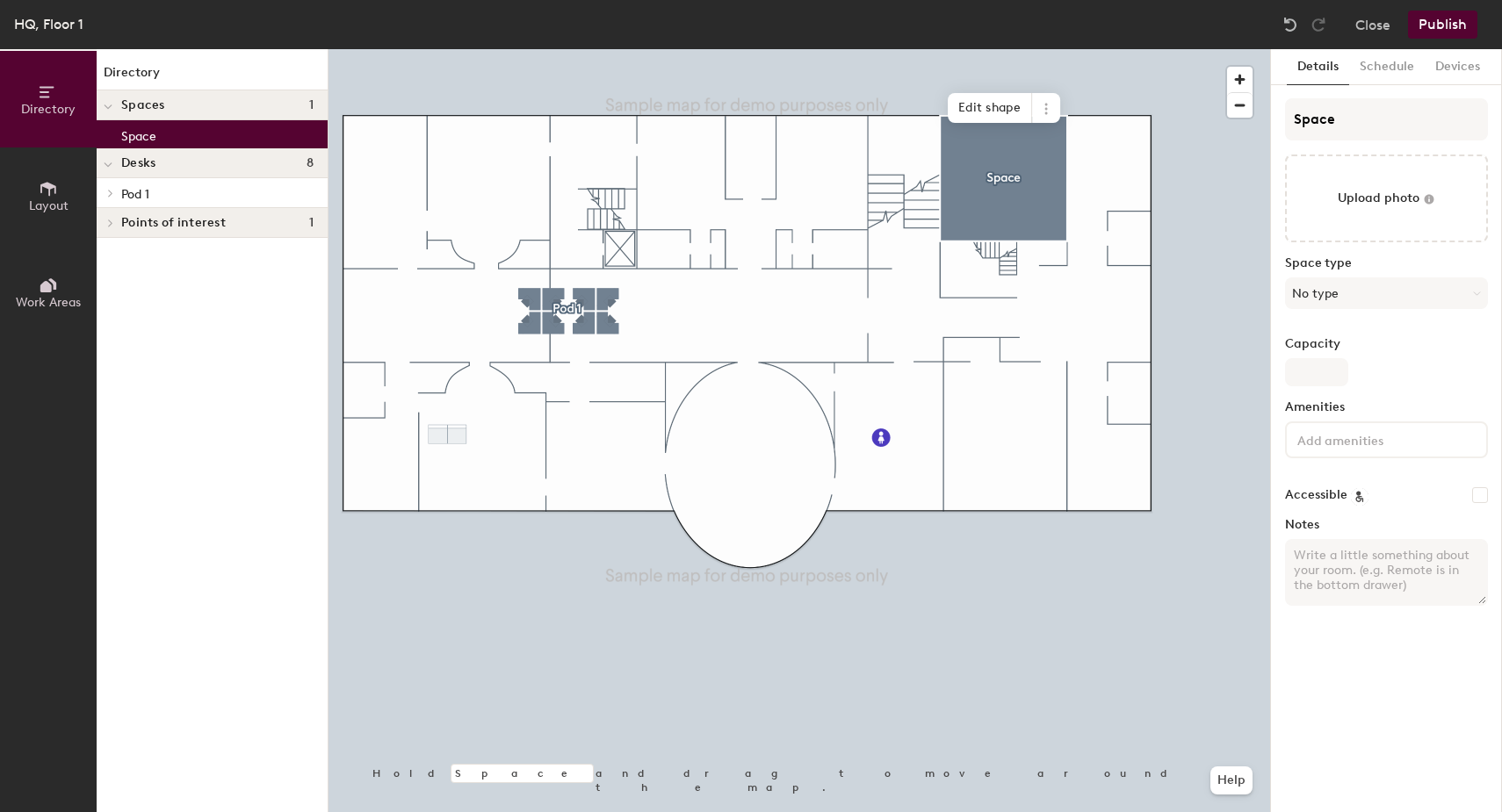 click on "Space" at bounding box center (212, 134) 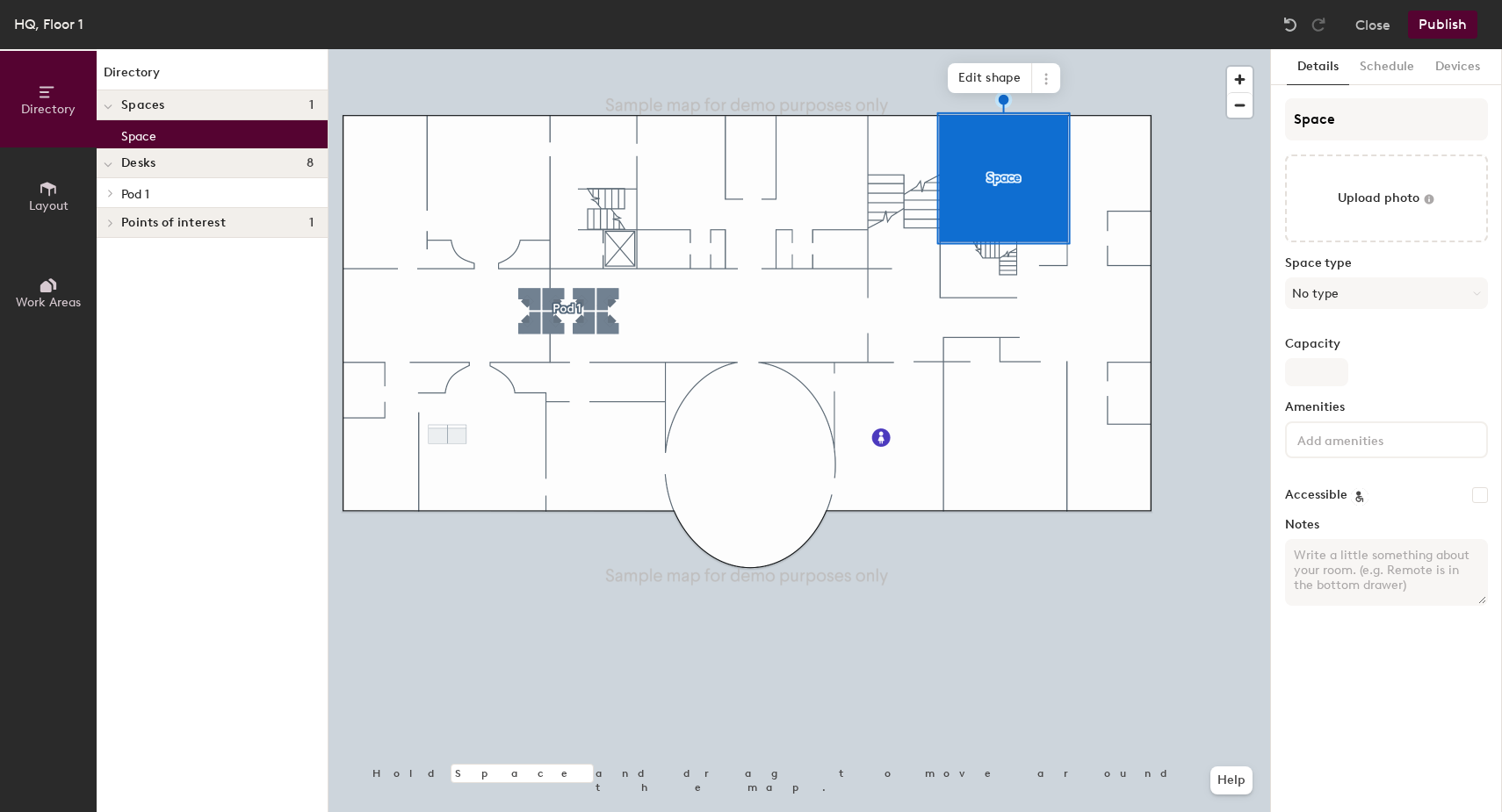 click on "Pod 1" at bounding box center [217, 193] 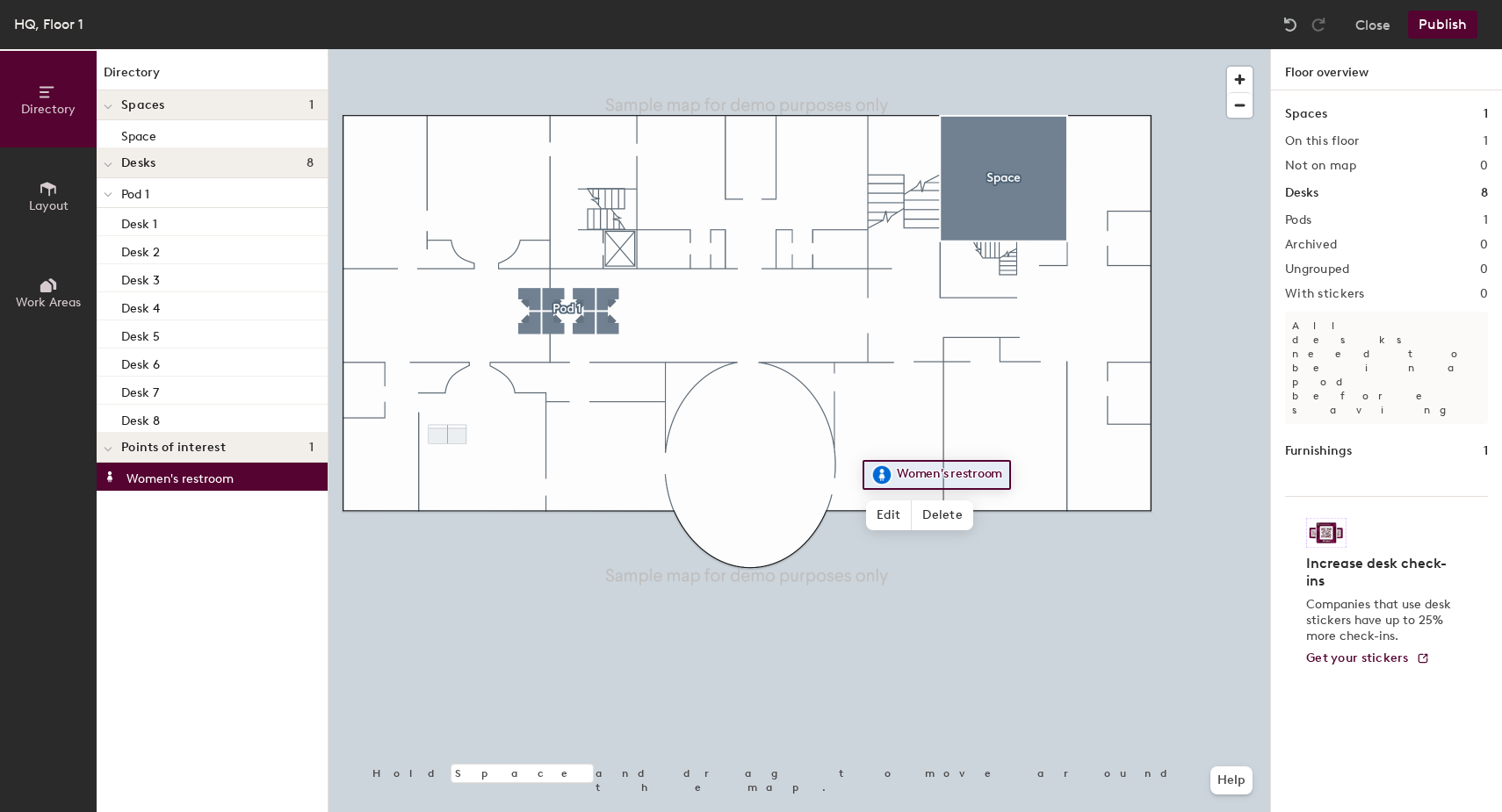 click at bounding box center [48, 189] 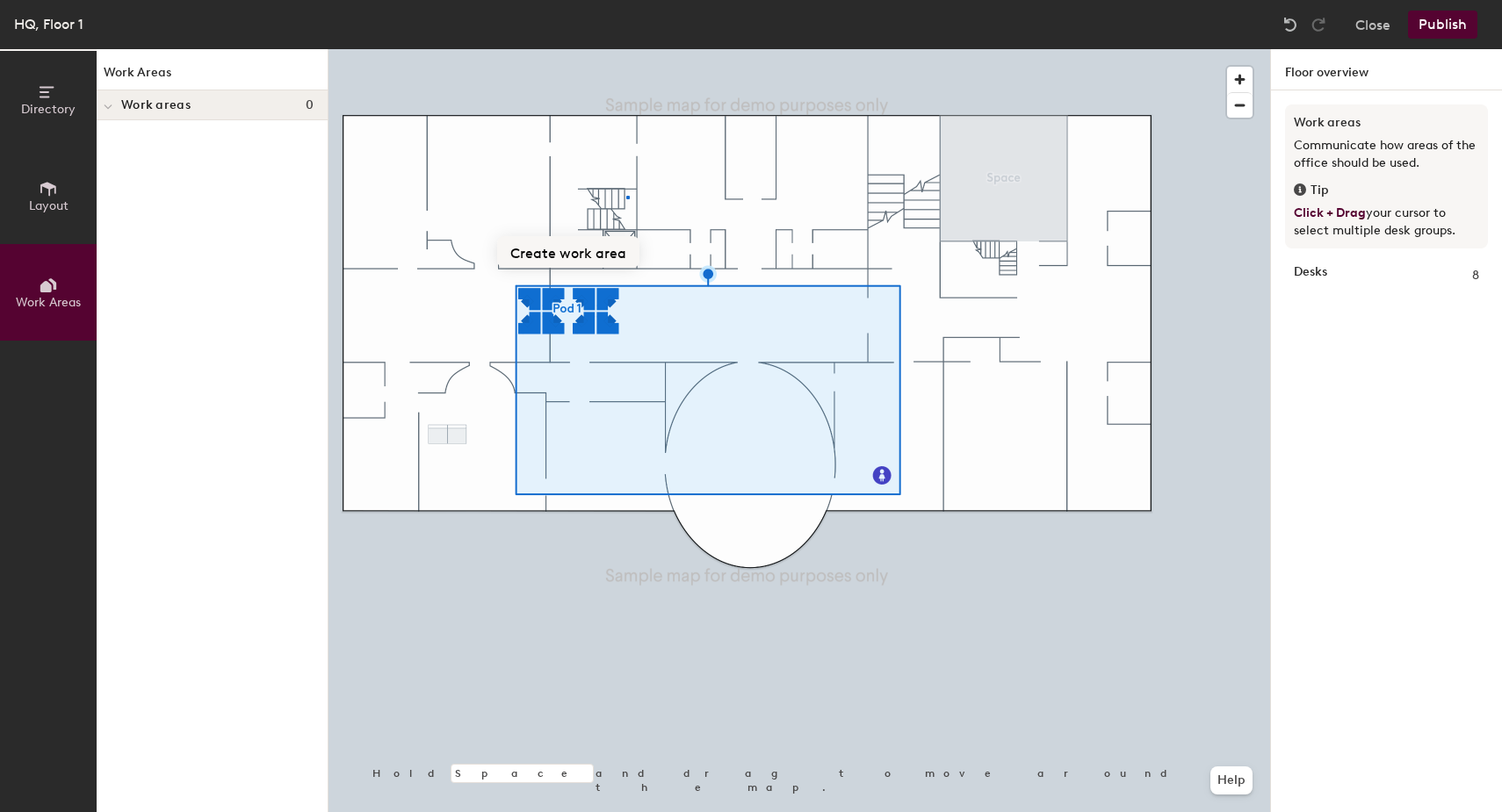 click at bounding box center (799, 49) 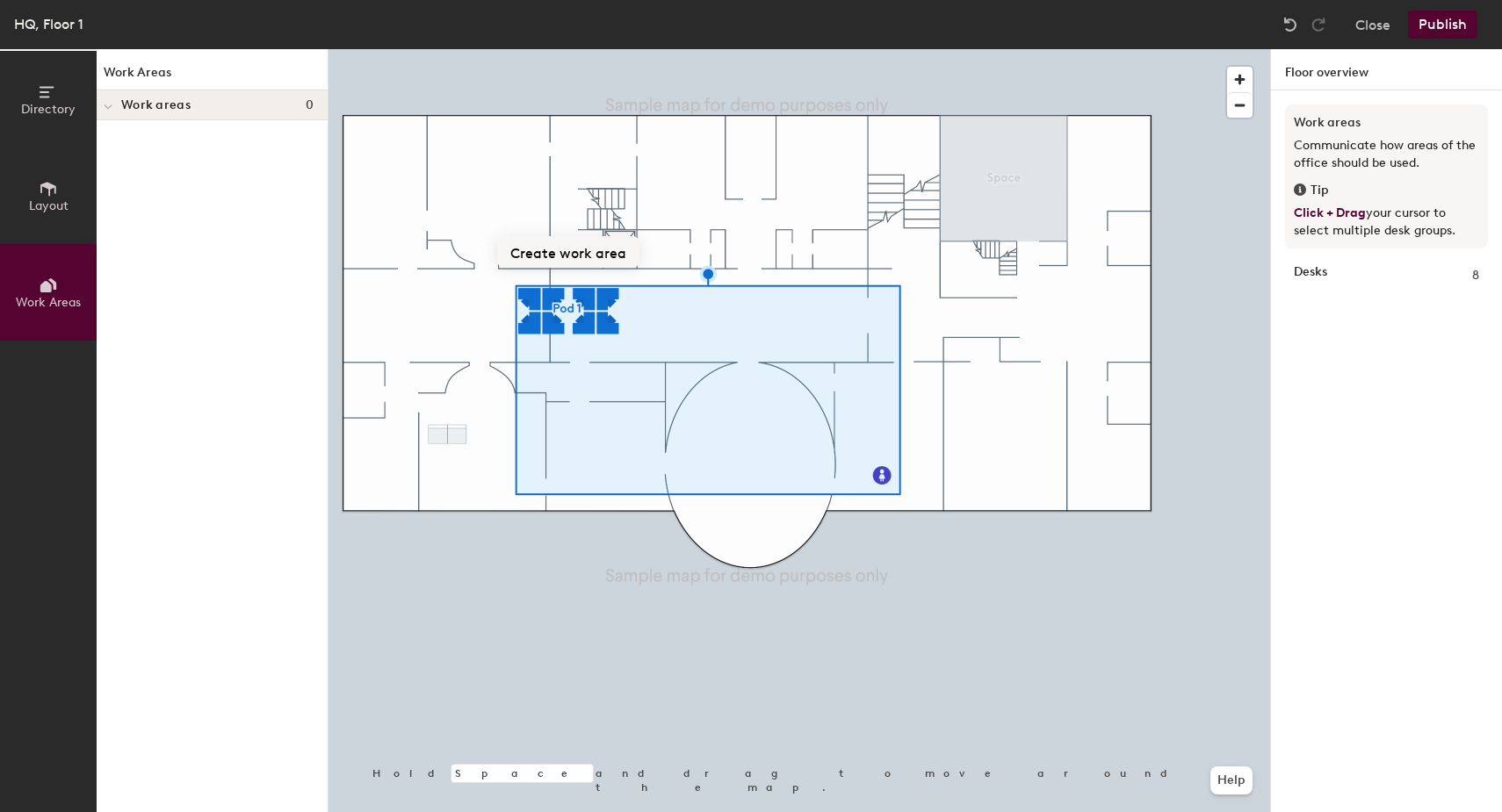 click on "Create work area" at bounding box center [568, 252] 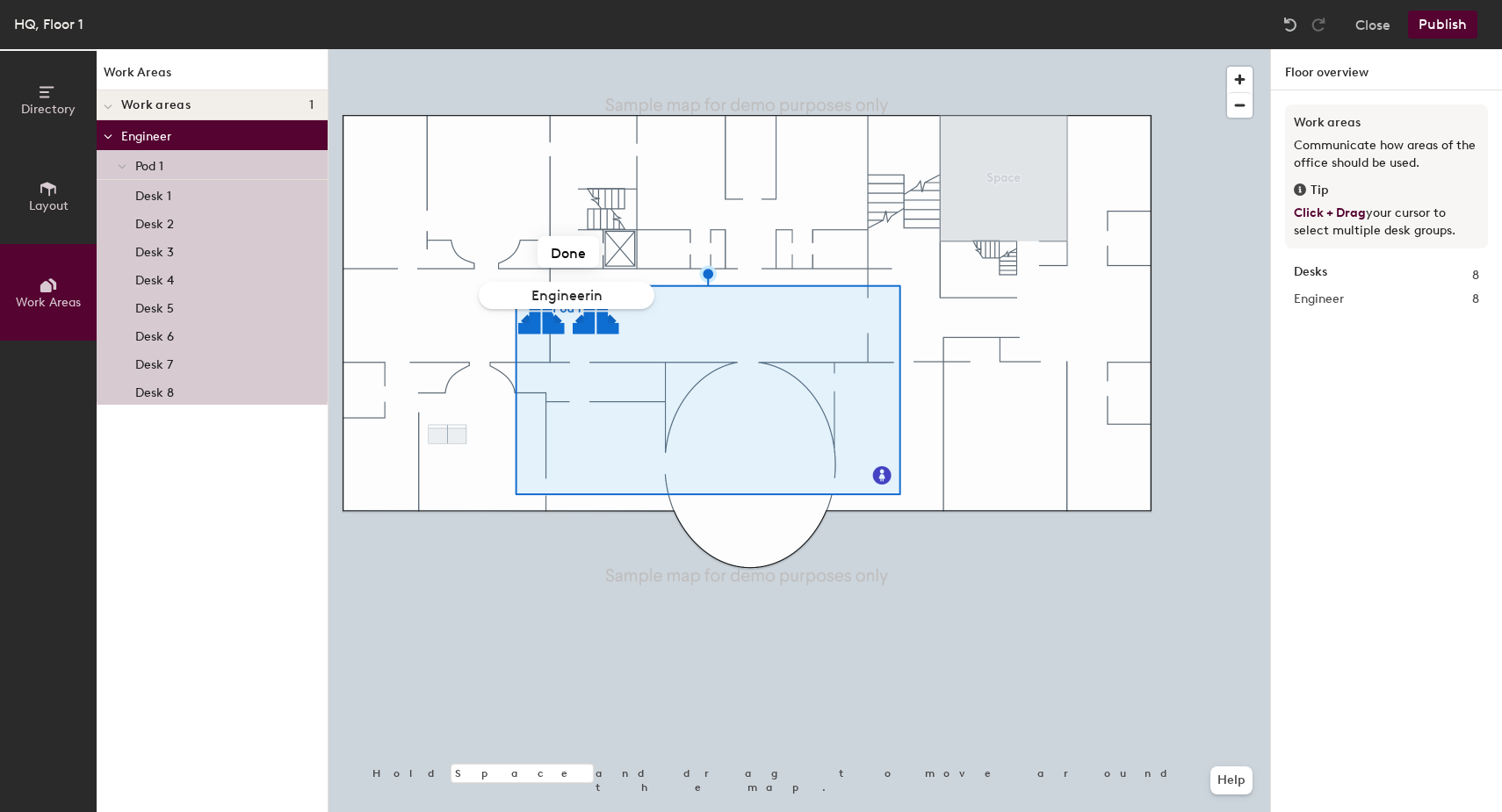 type on "Engineering" 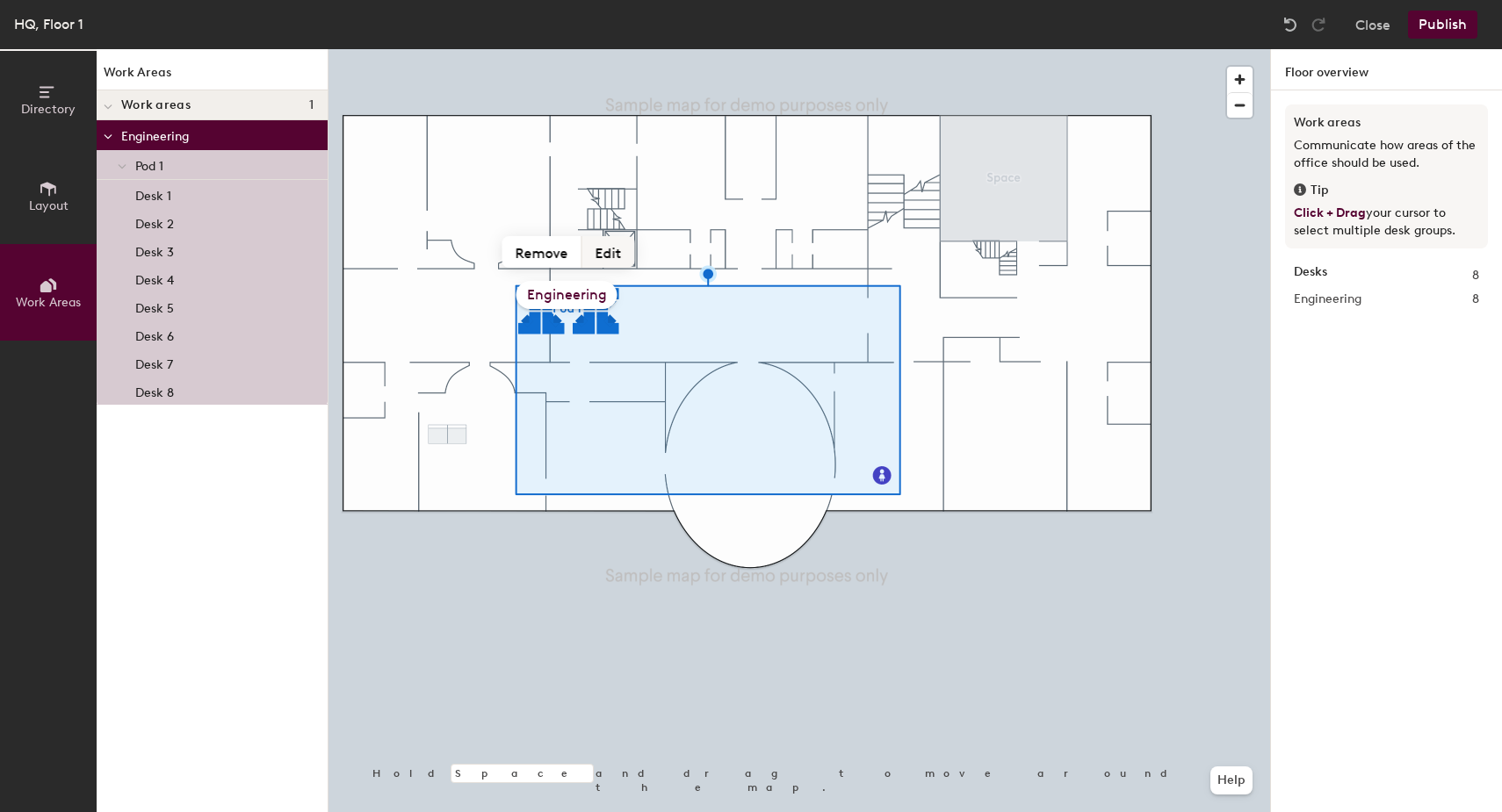 click at bounding box center [799, 49] 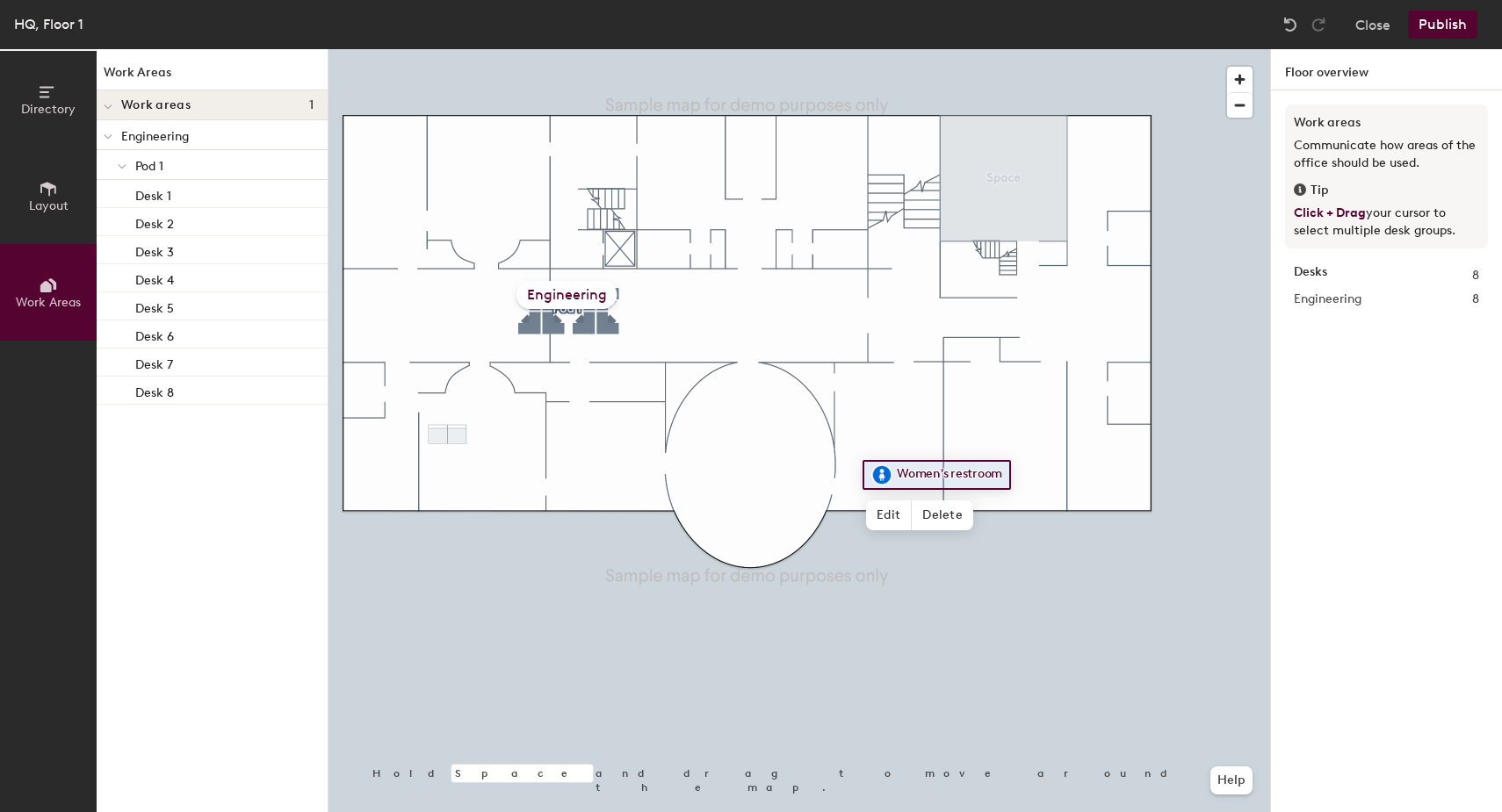 click on "Engineering" at bounding box center [567, 295] 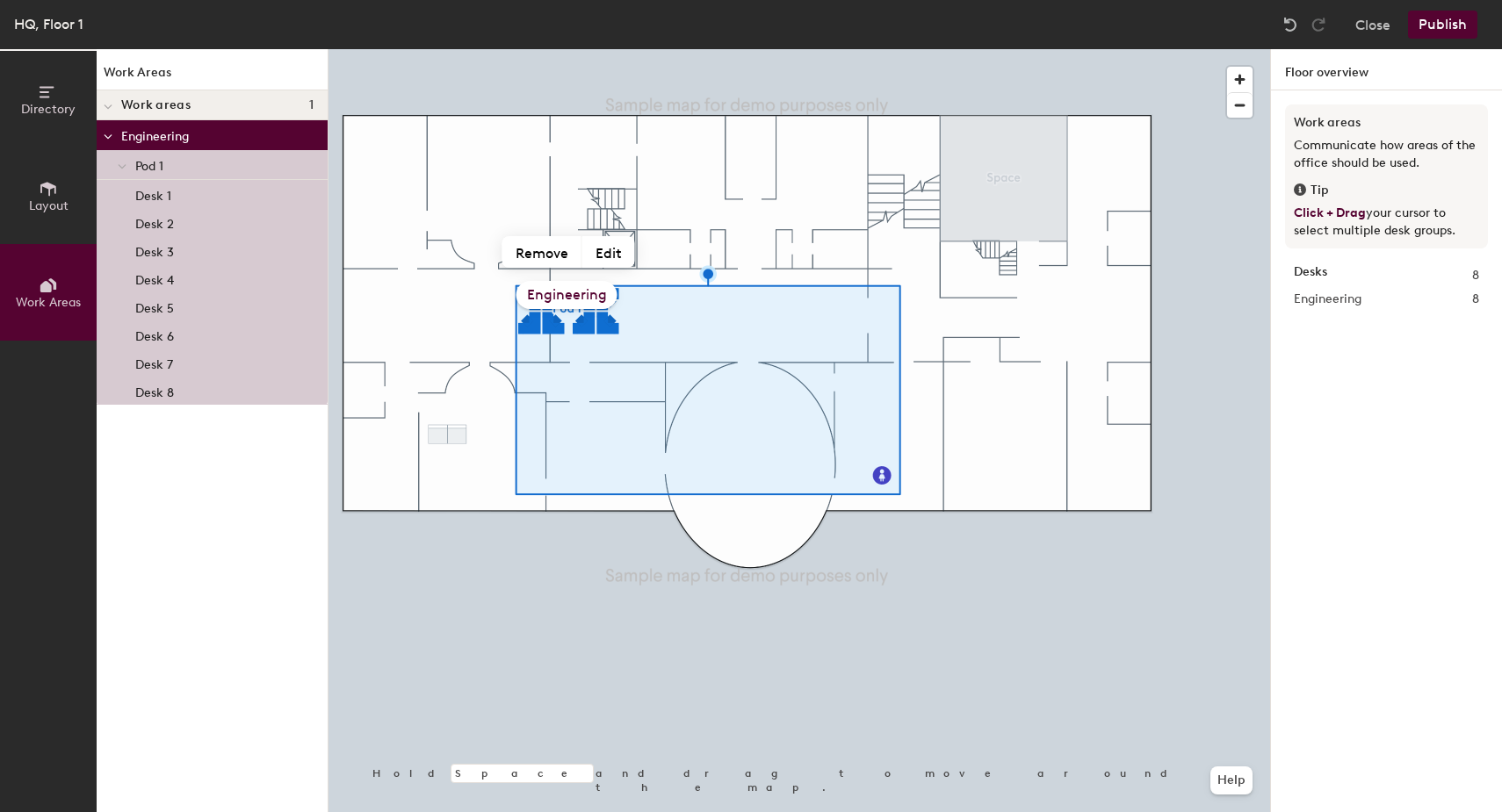 click on "Directory" at bounding box center [48, 99] 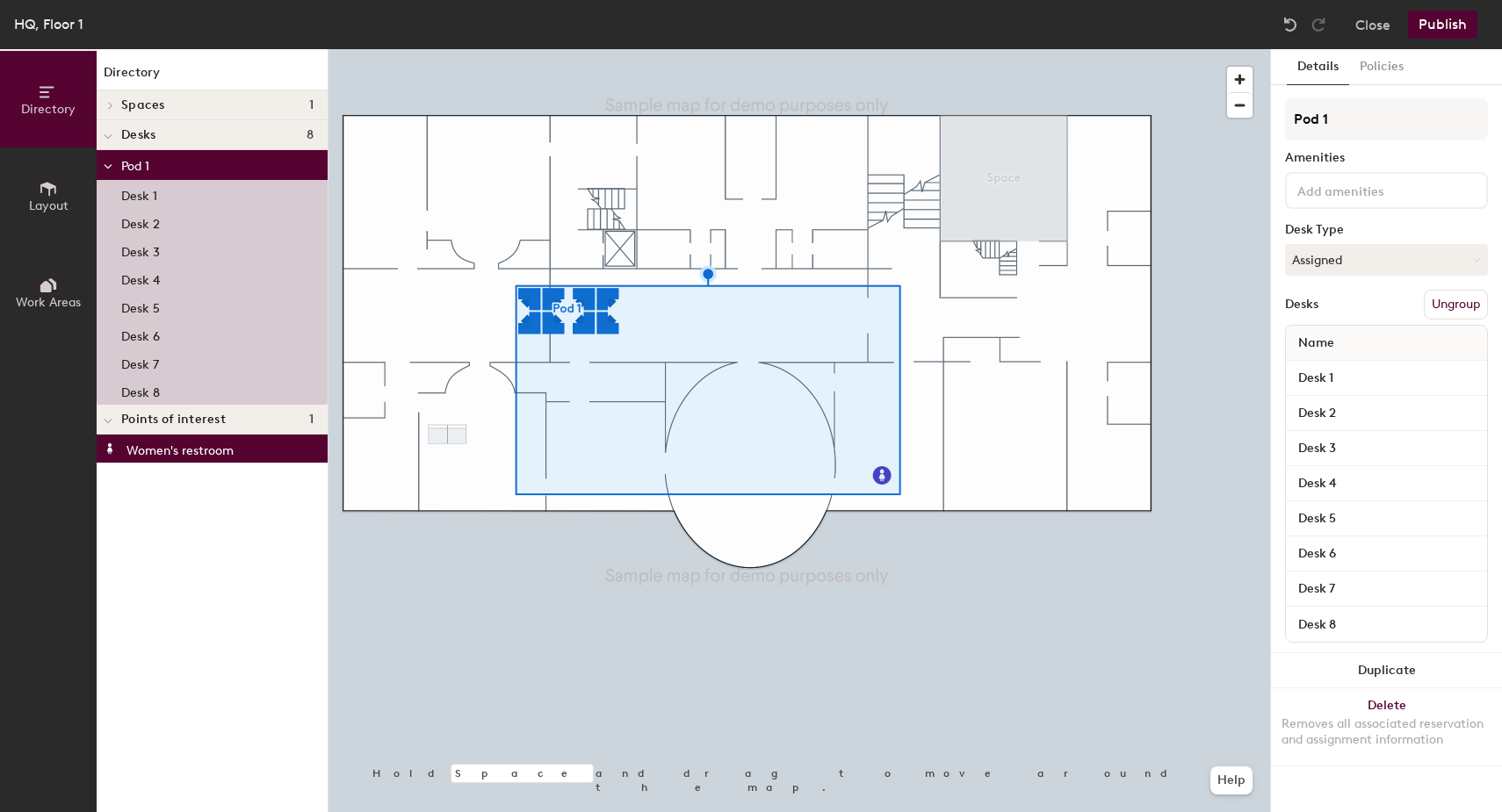 click on "Layout" at bounding box center [48, 205] 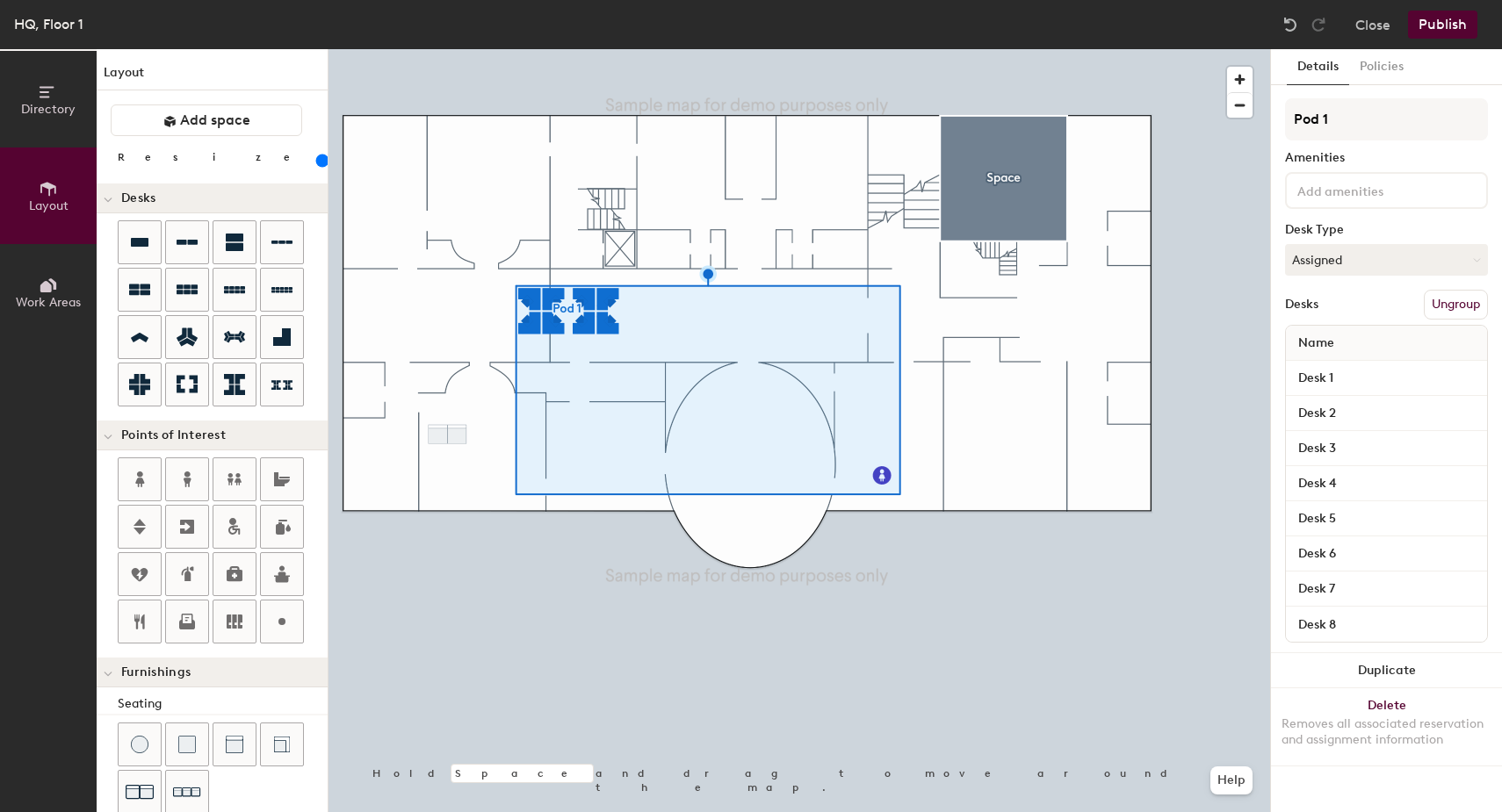 click on "Desks" at bounding box center [212, 198] 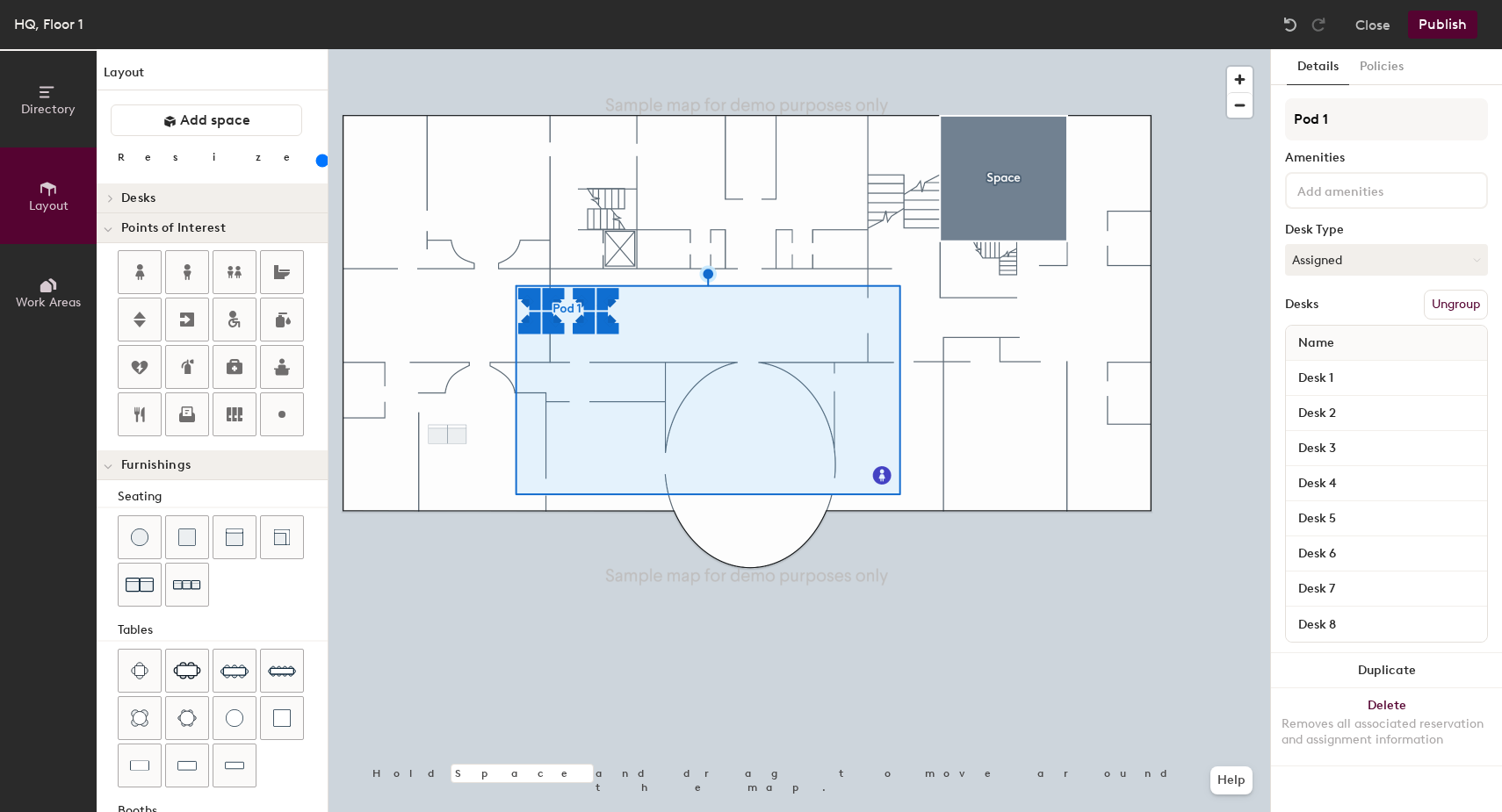 click on "Points of Interest" at bounding box center [138, 198] 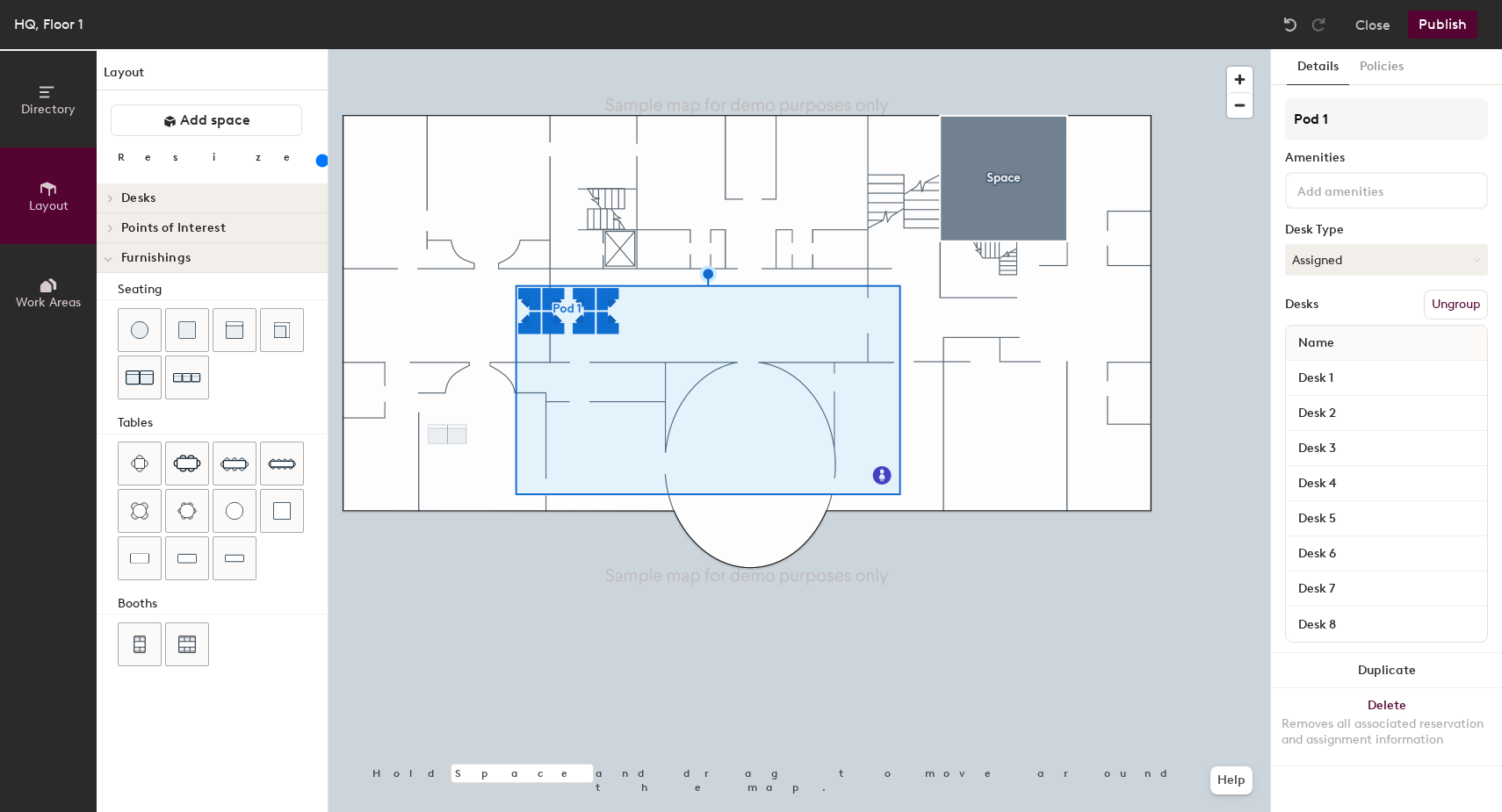 click on "Furnishings" at bounding box center [138, 198] 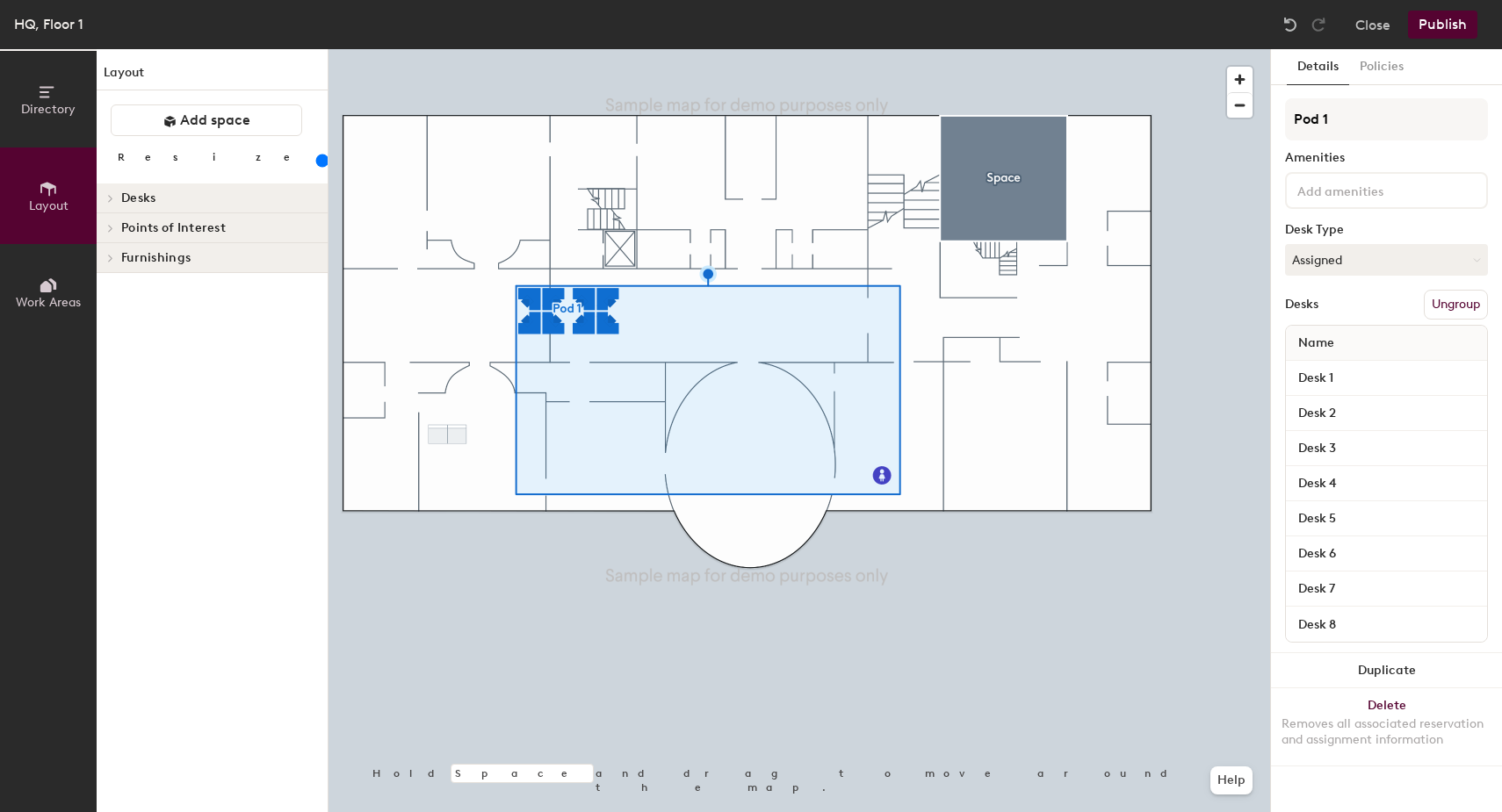 click on "Publish" at bounding box center (1442, 25) 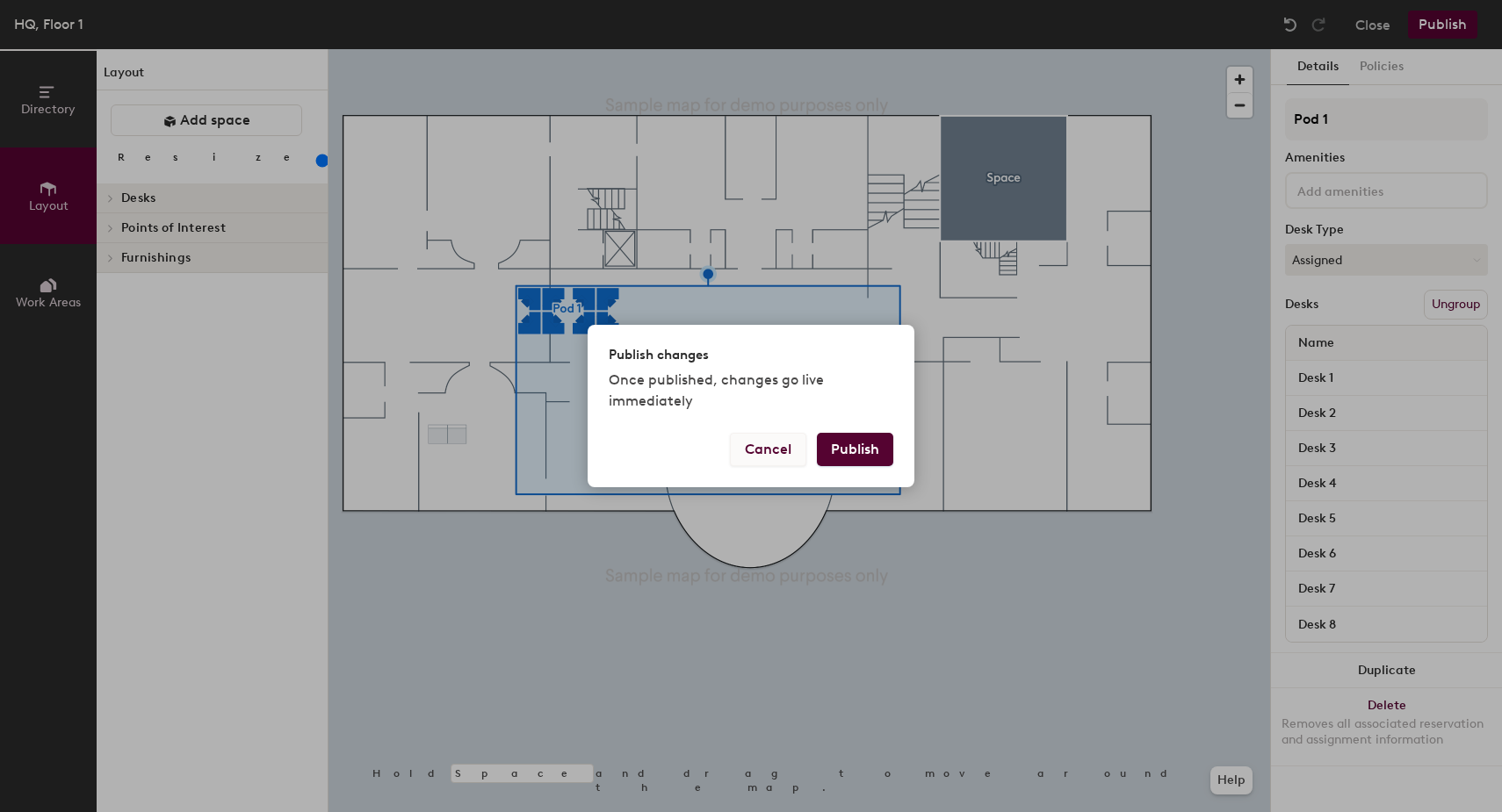 click on "Cancel" at bounding box center [768, 449] 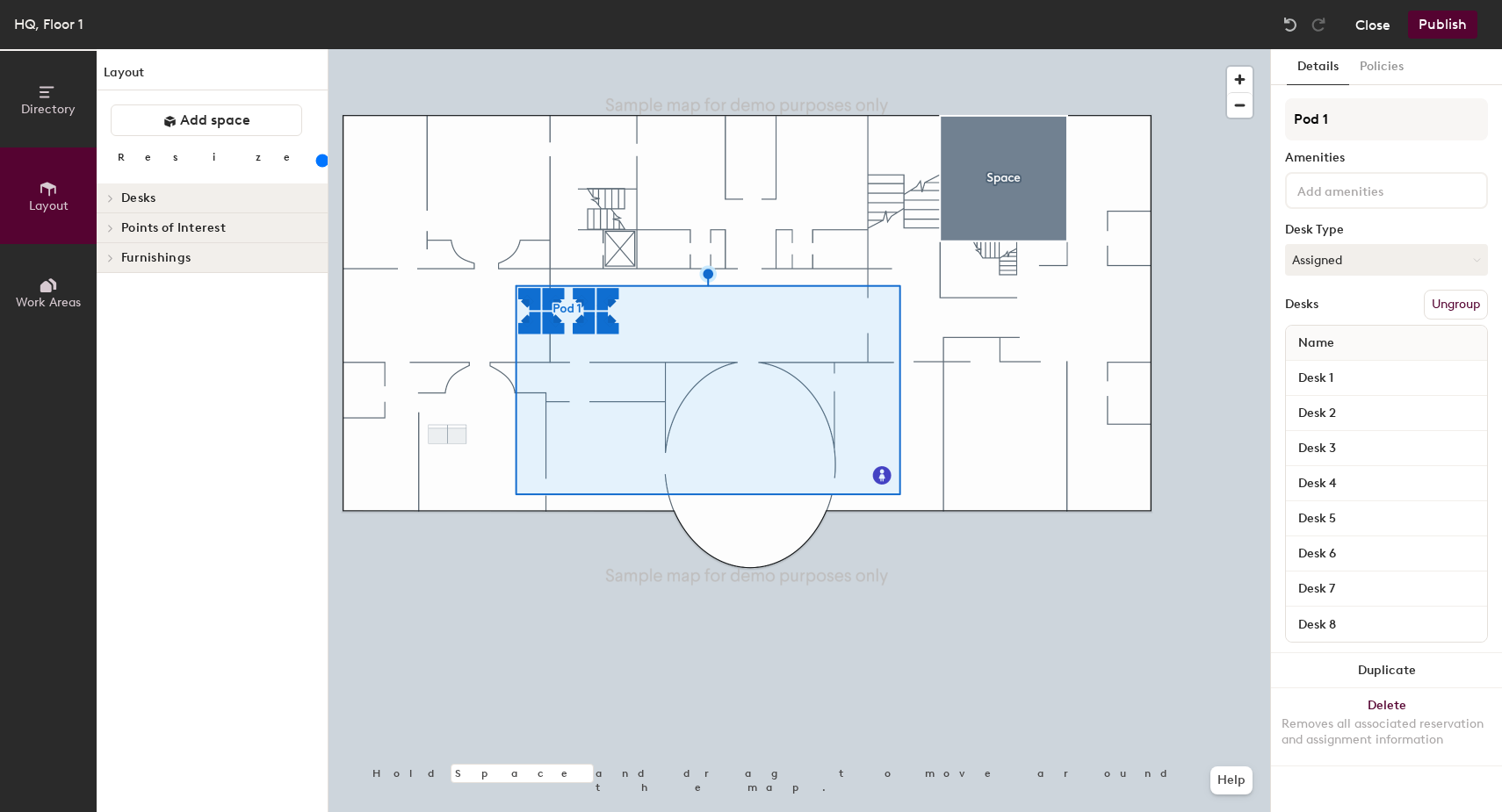 click on "Close" at bounding box center (1373, 25) 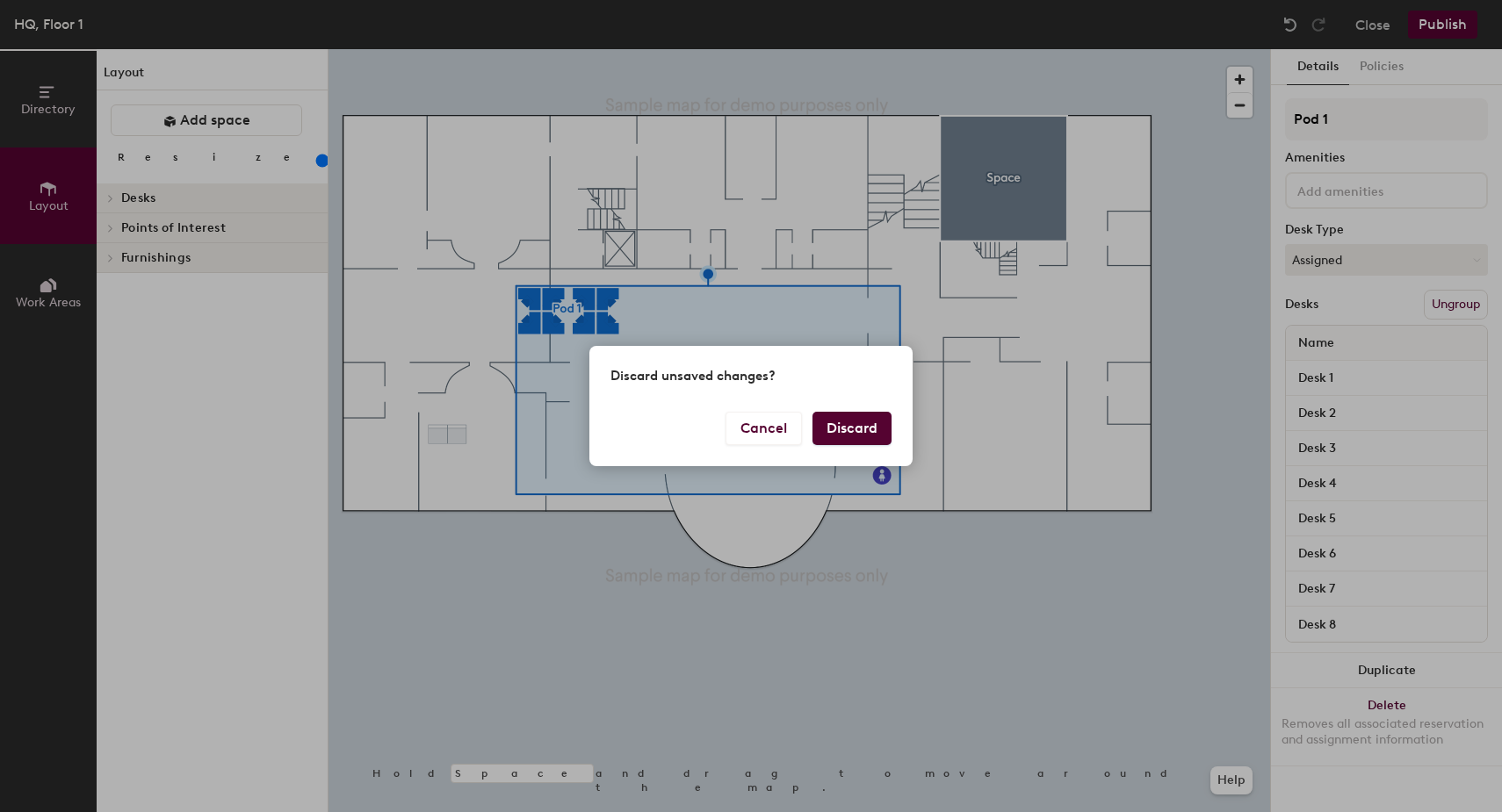 click on "Discard" at bounding box center (852, 428) 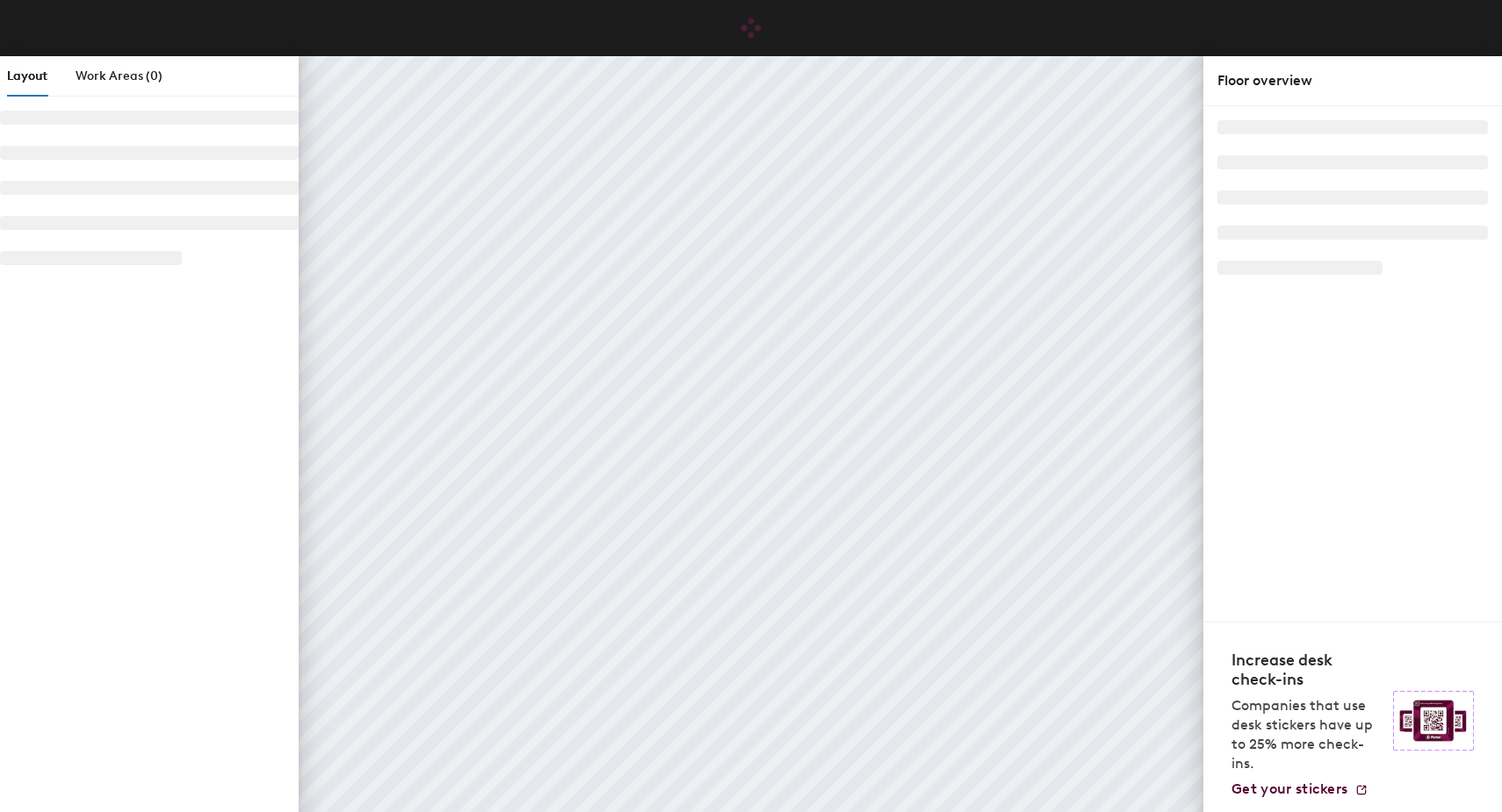 scroll, scrollTop: 0, scrollLeft: 0, axis: both 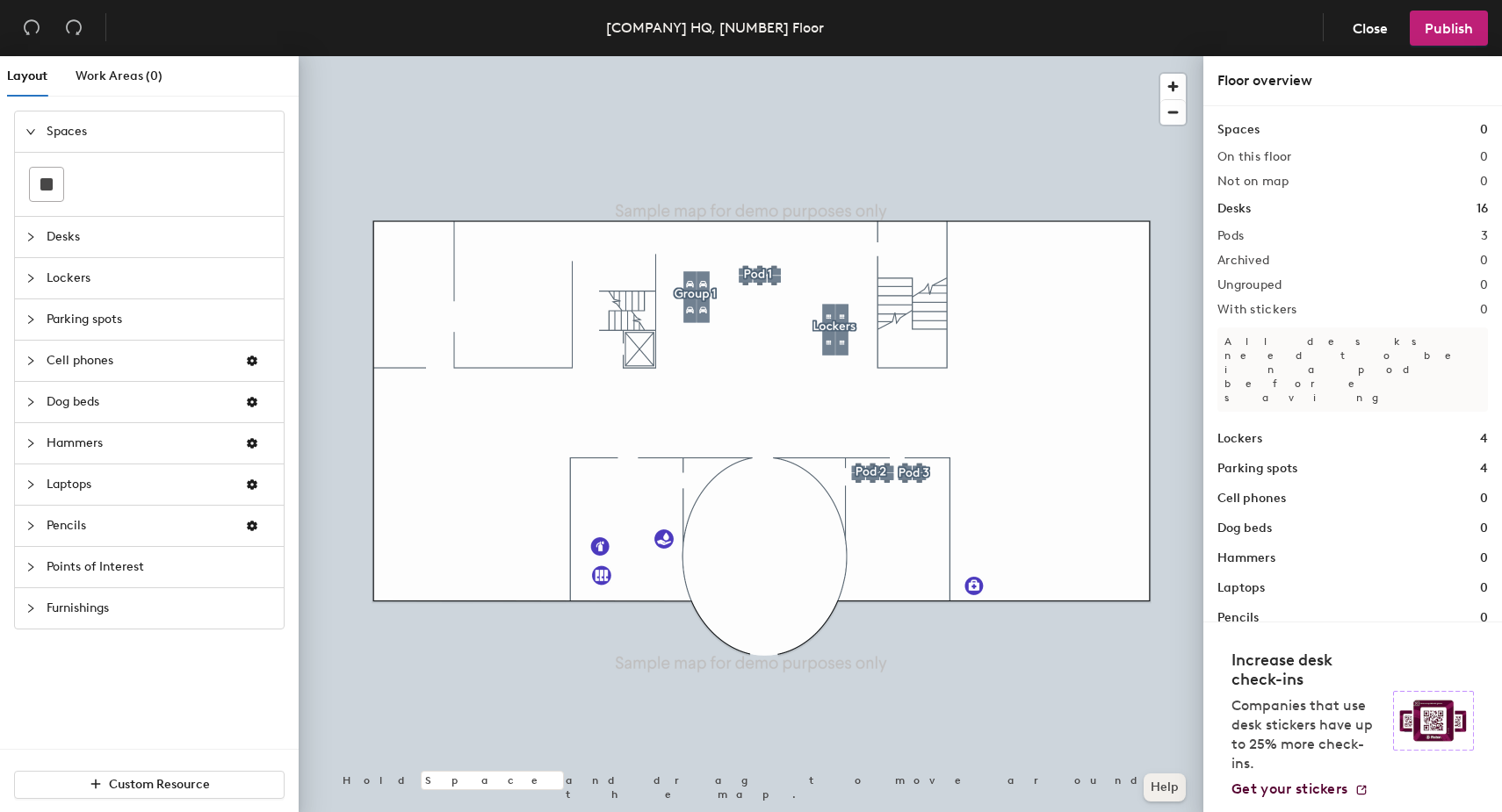 click on "Help" at bounding box center (1165, 787) 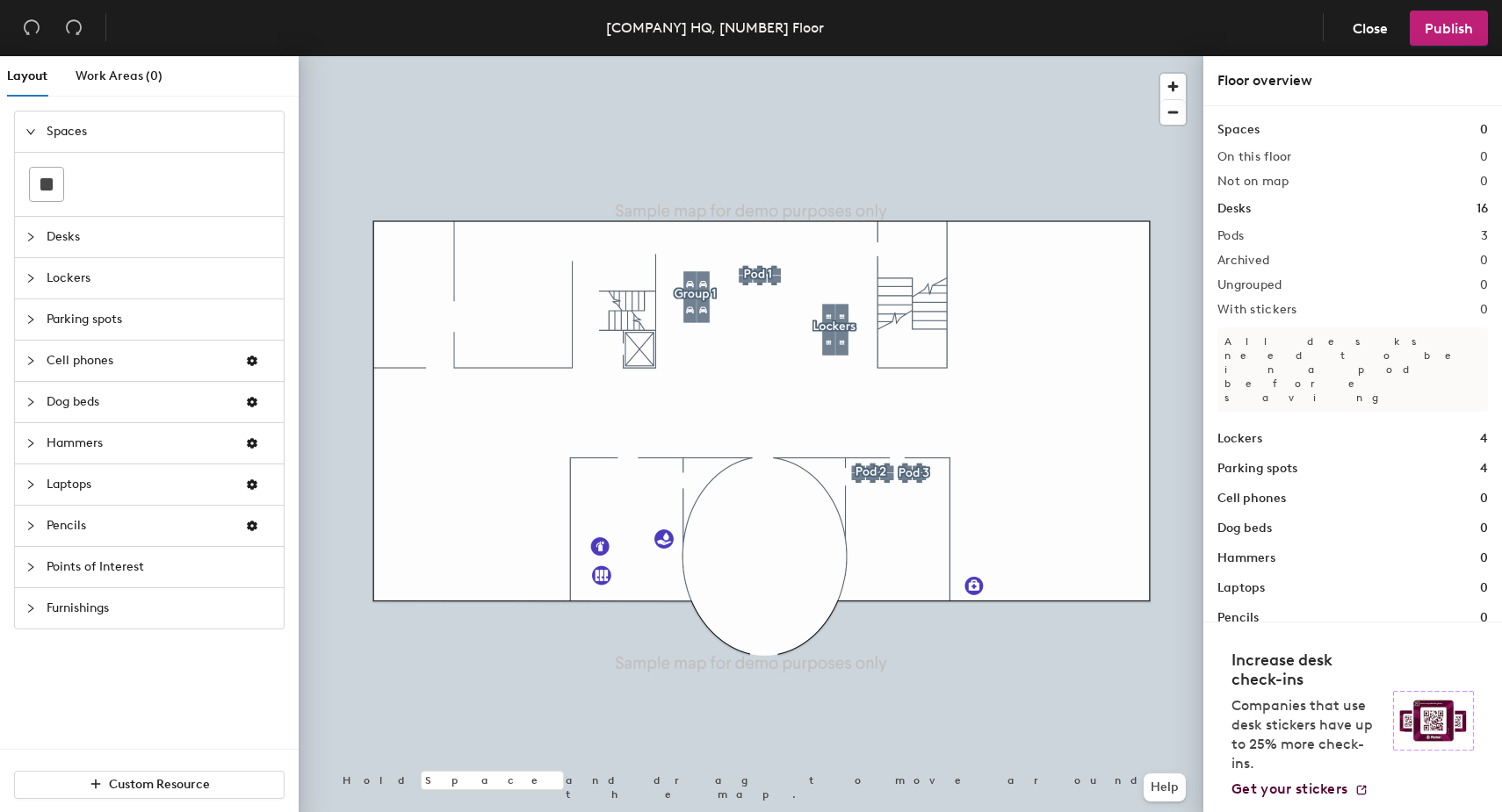 click on "Layout Work Areas (0)" at bounding box center (153, 83) 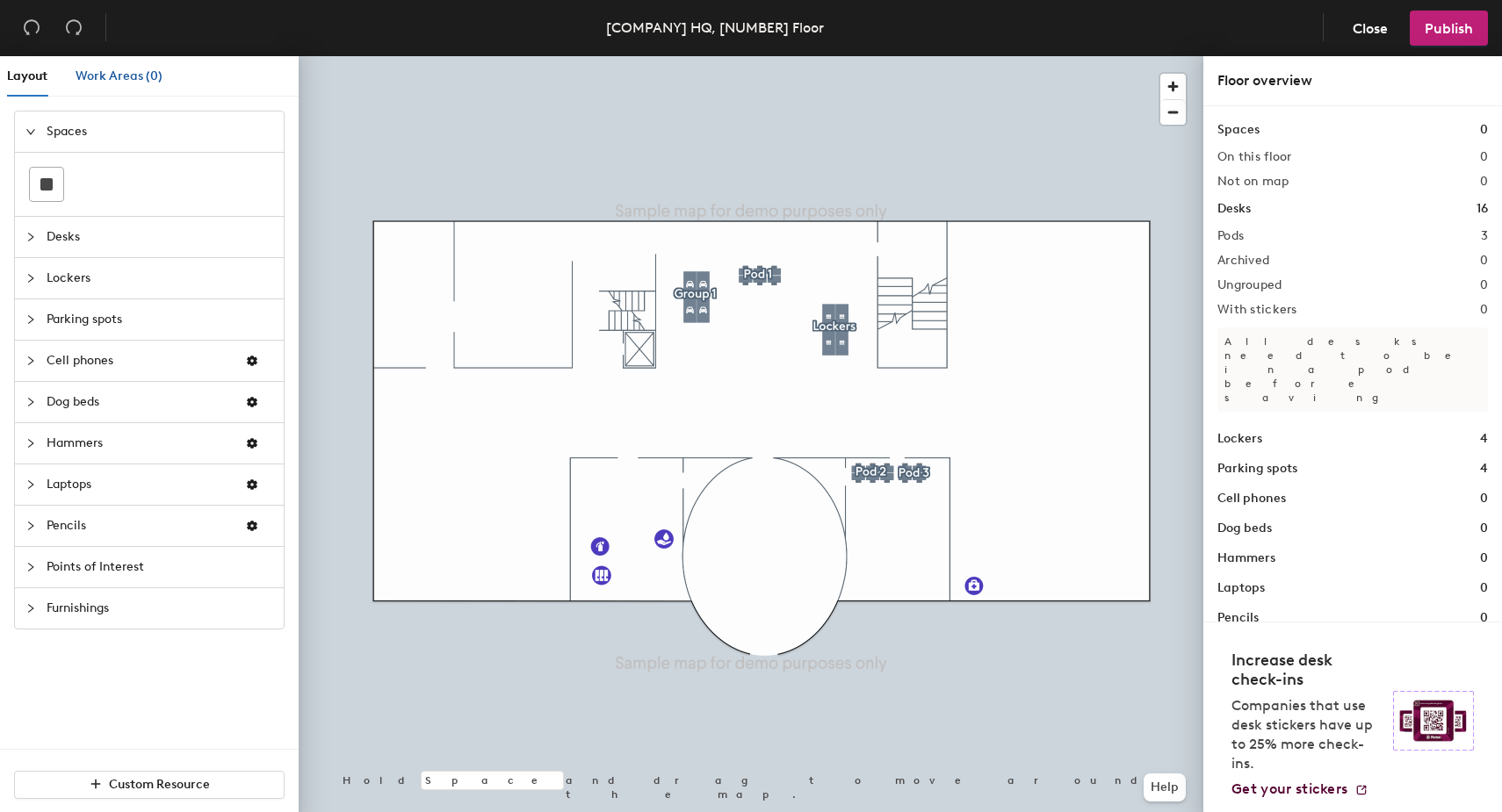 click on "Work Areas (0)" at bounding box center (119, 75) 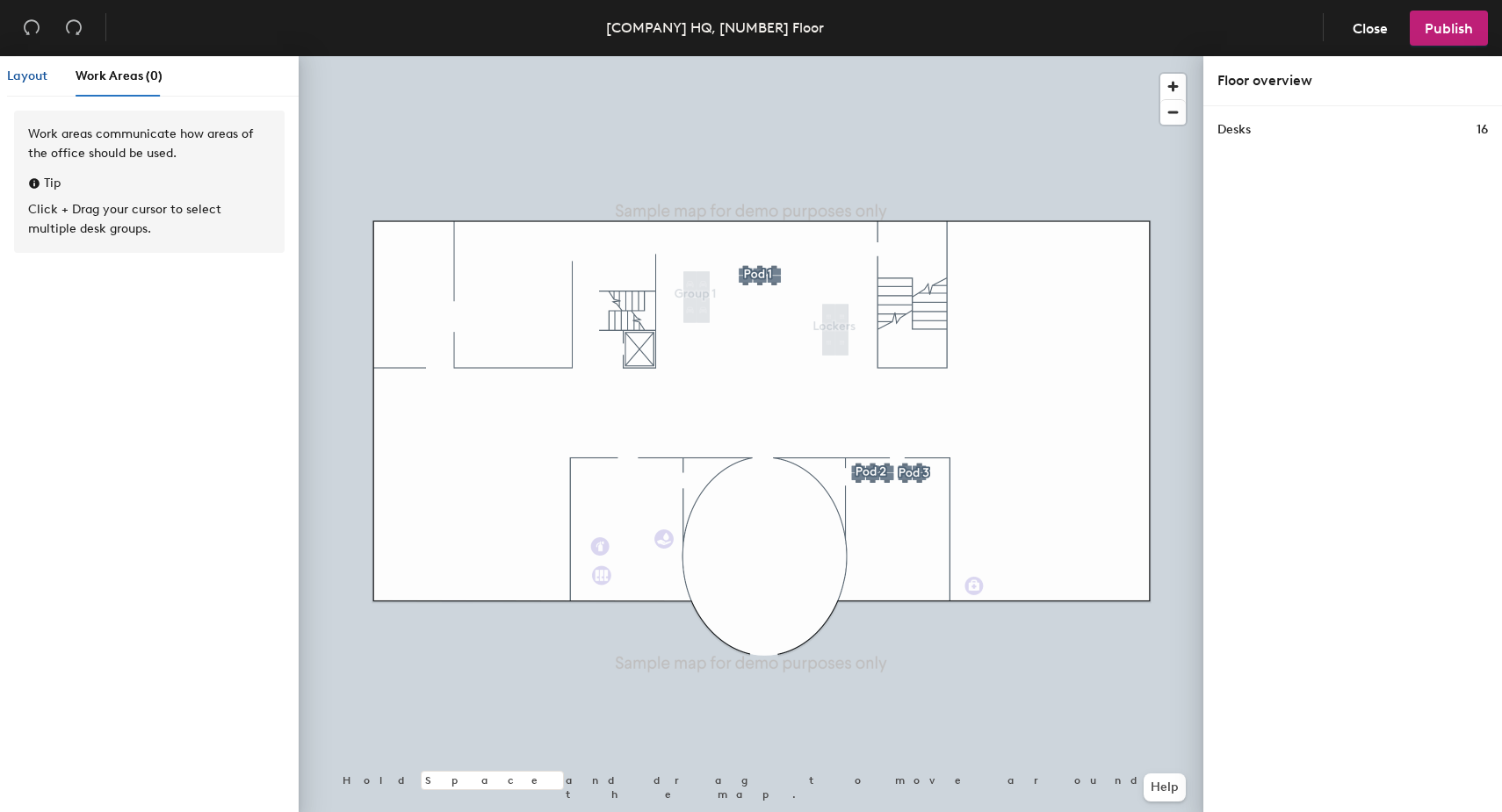 click on "Layout" at bounding box center (27, 76) 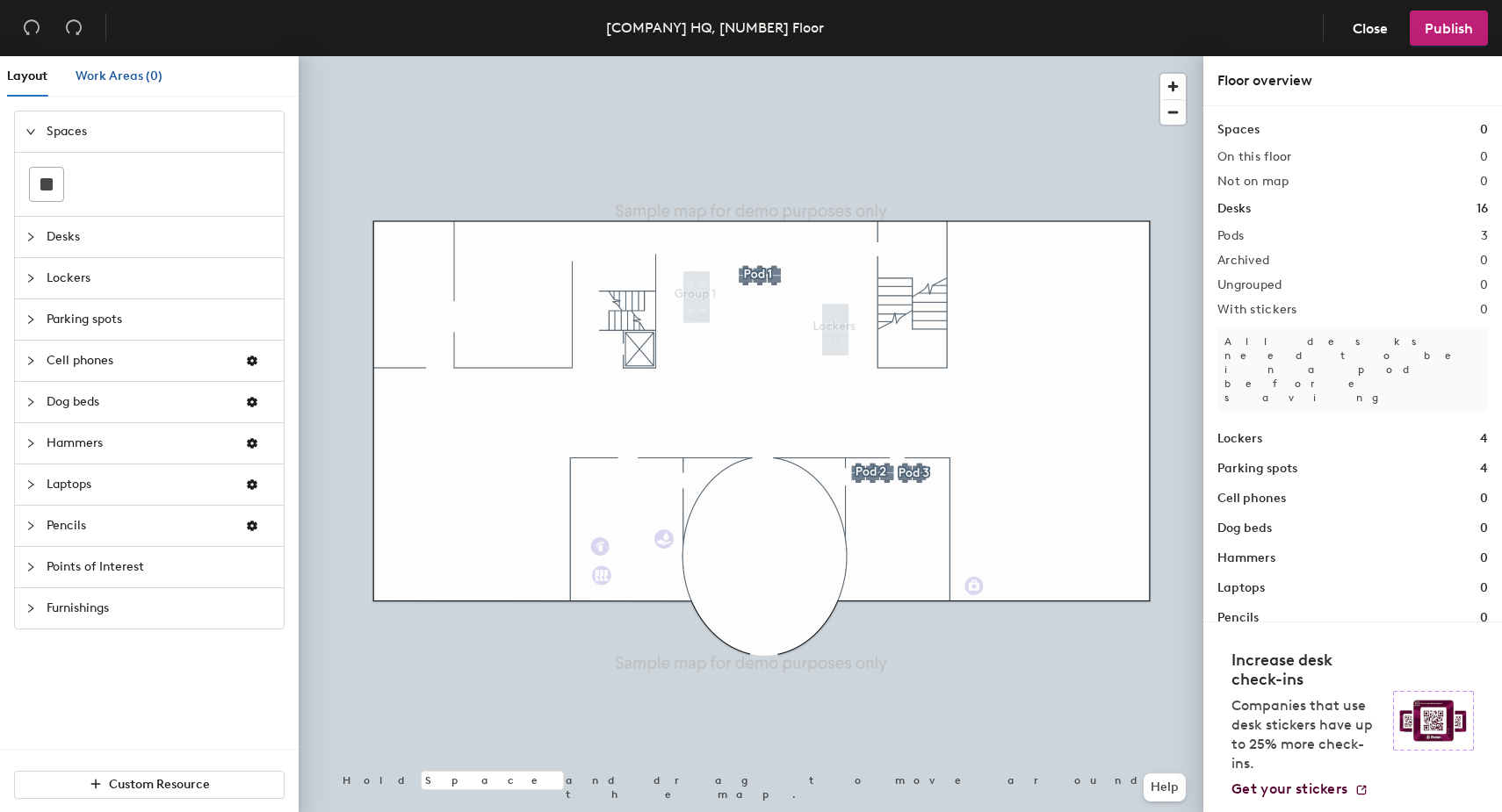 click on "Work Areas (0)" at bounding box center (119, 75) 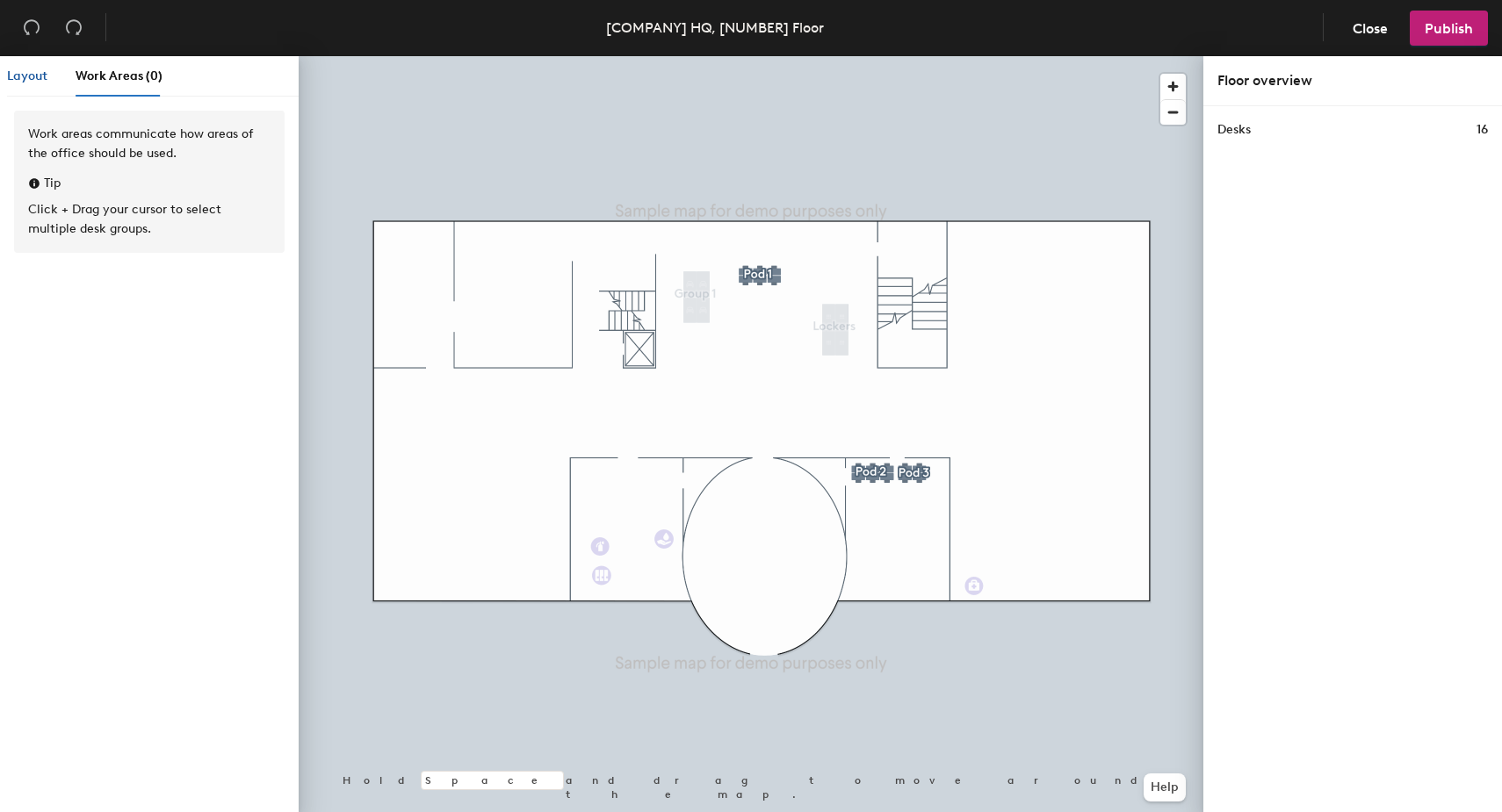 click on "Layout" at bounding box center [27, 75] 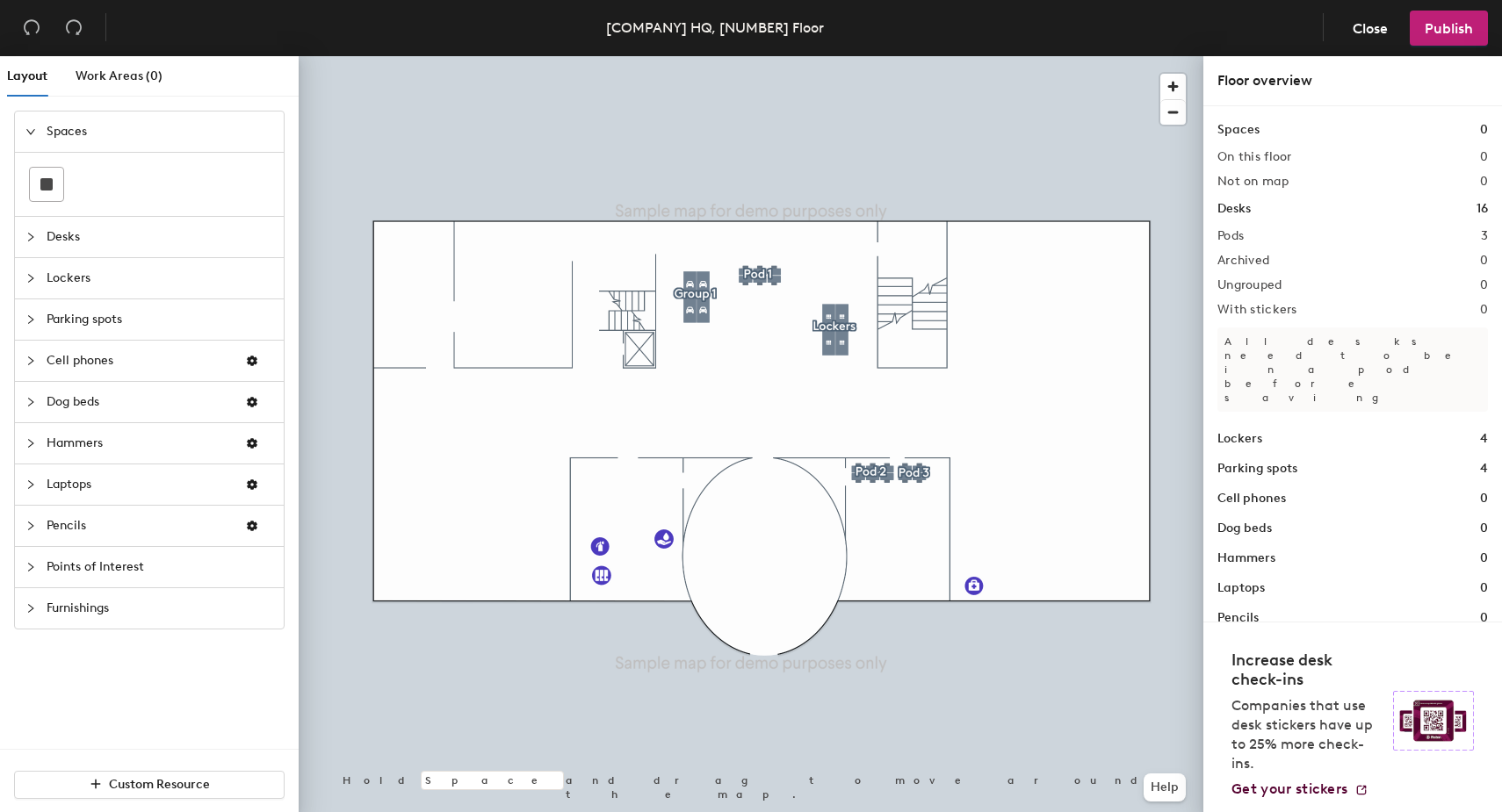 click on "Desks" at bounding box center (160, 132) 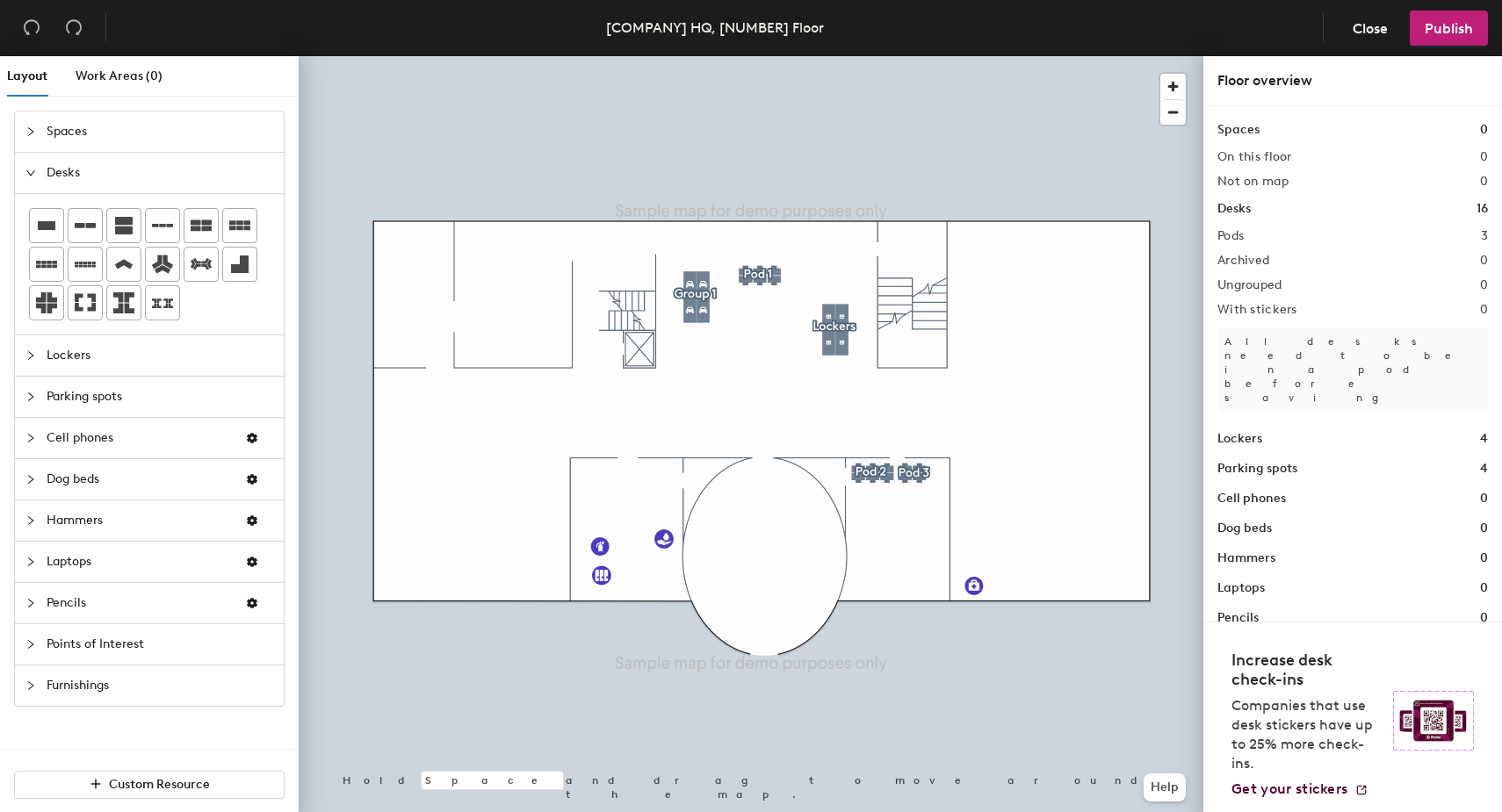 click on "Dog beds" at bounding box center (160, 132) 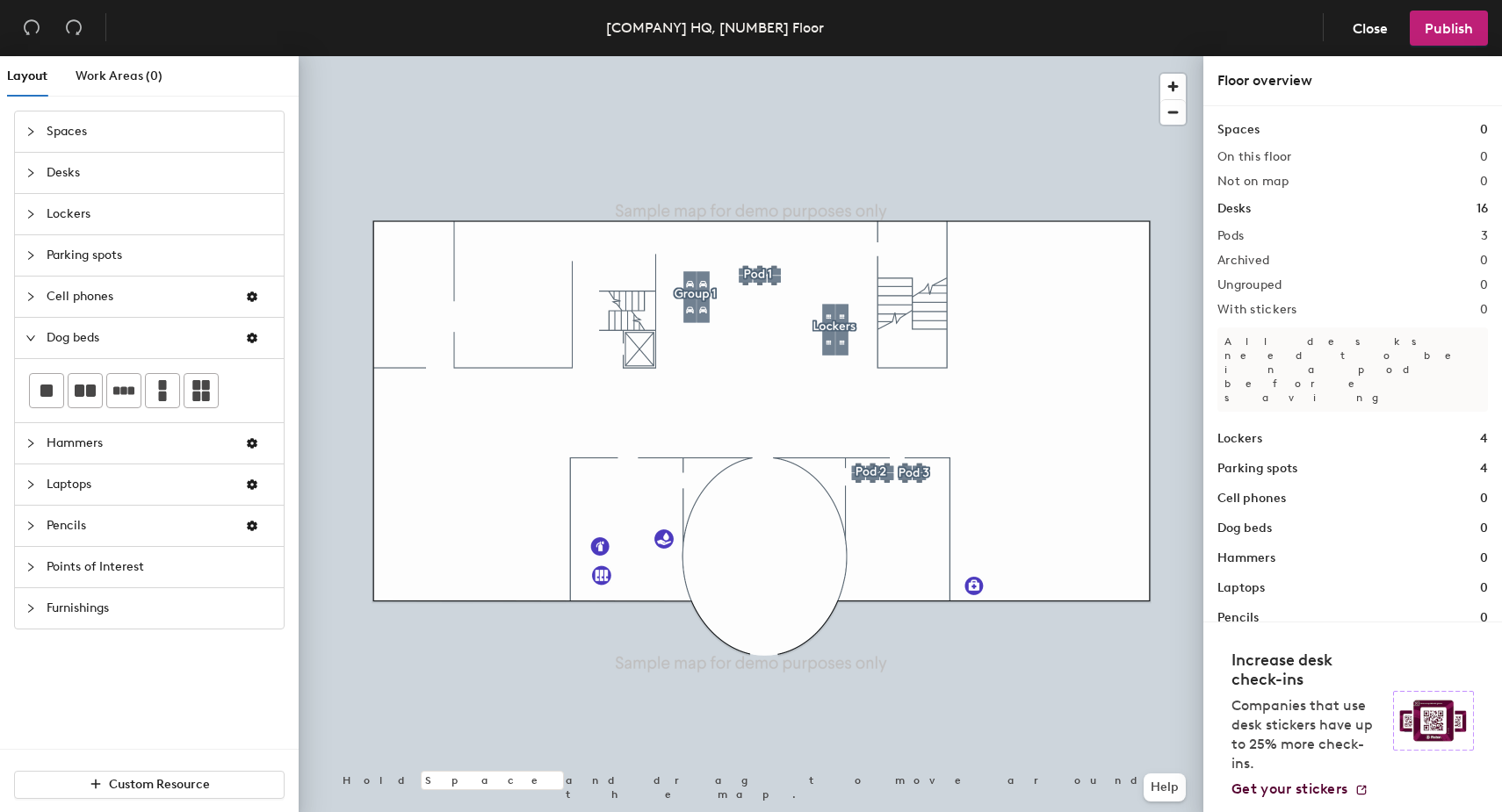 click on "Dog beds" at bounding box center (139, 338) 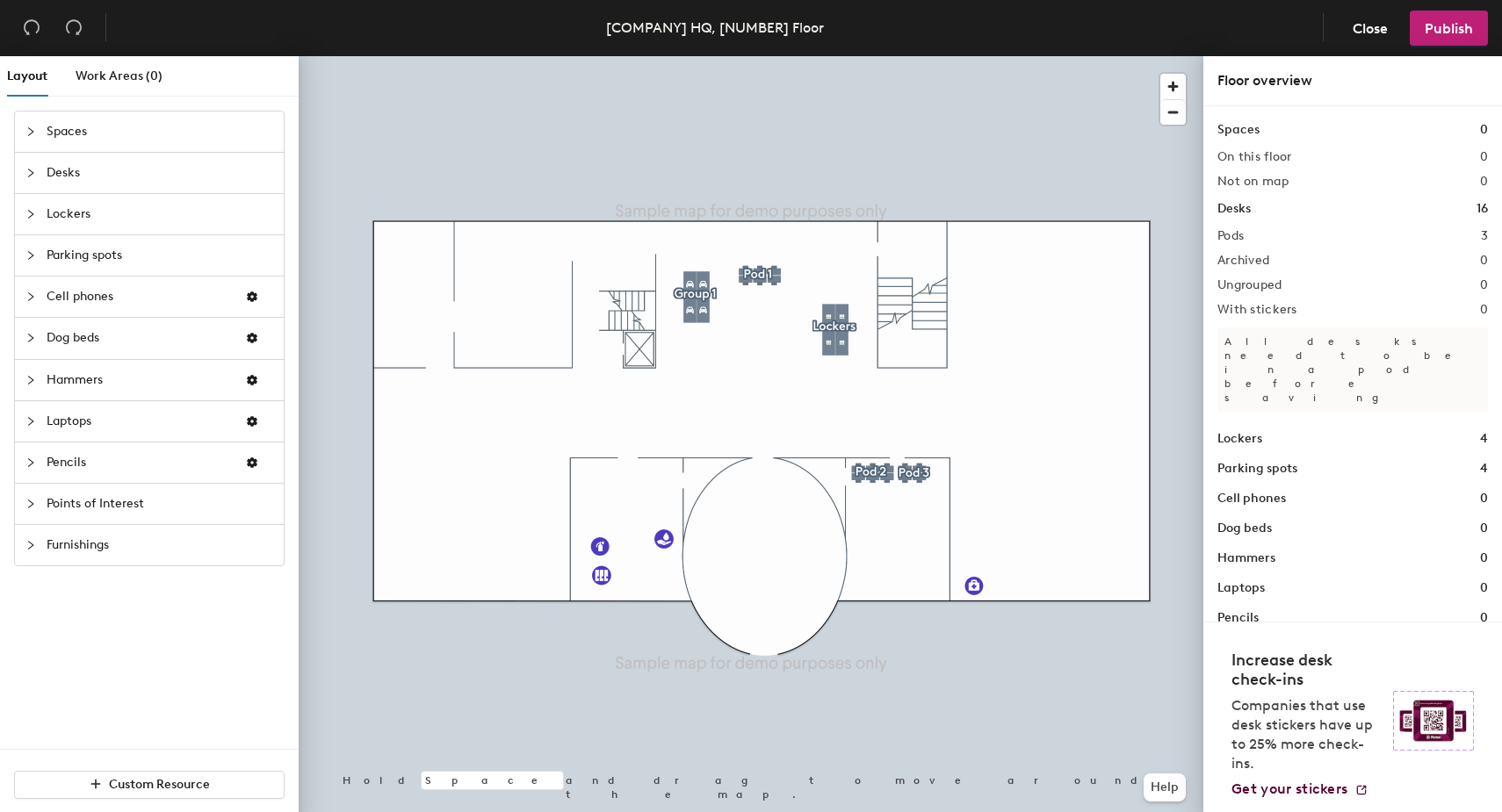 click on "Dog beds" at bounding box center [160, 132] 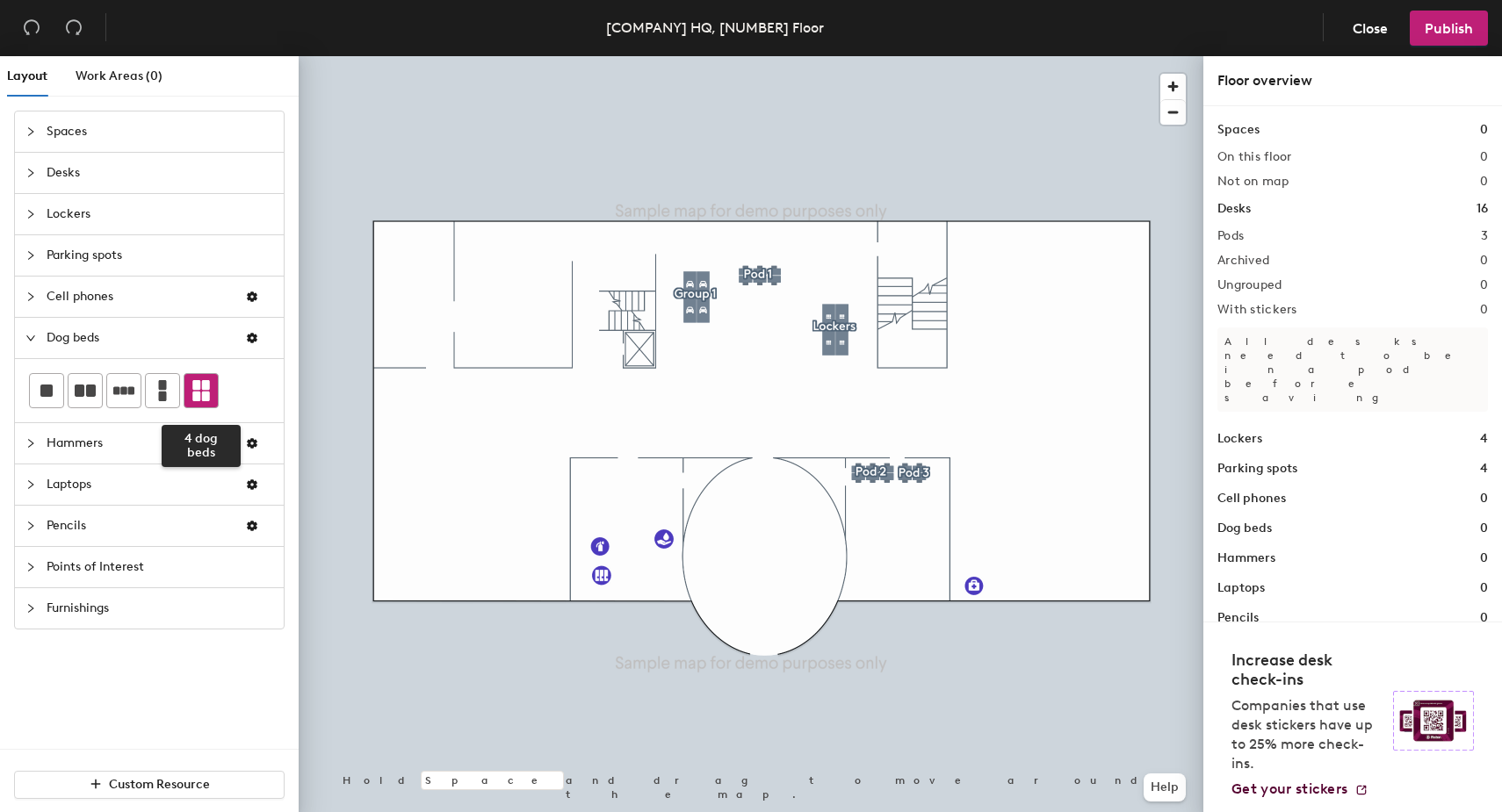click at bounding box center (85, 391) 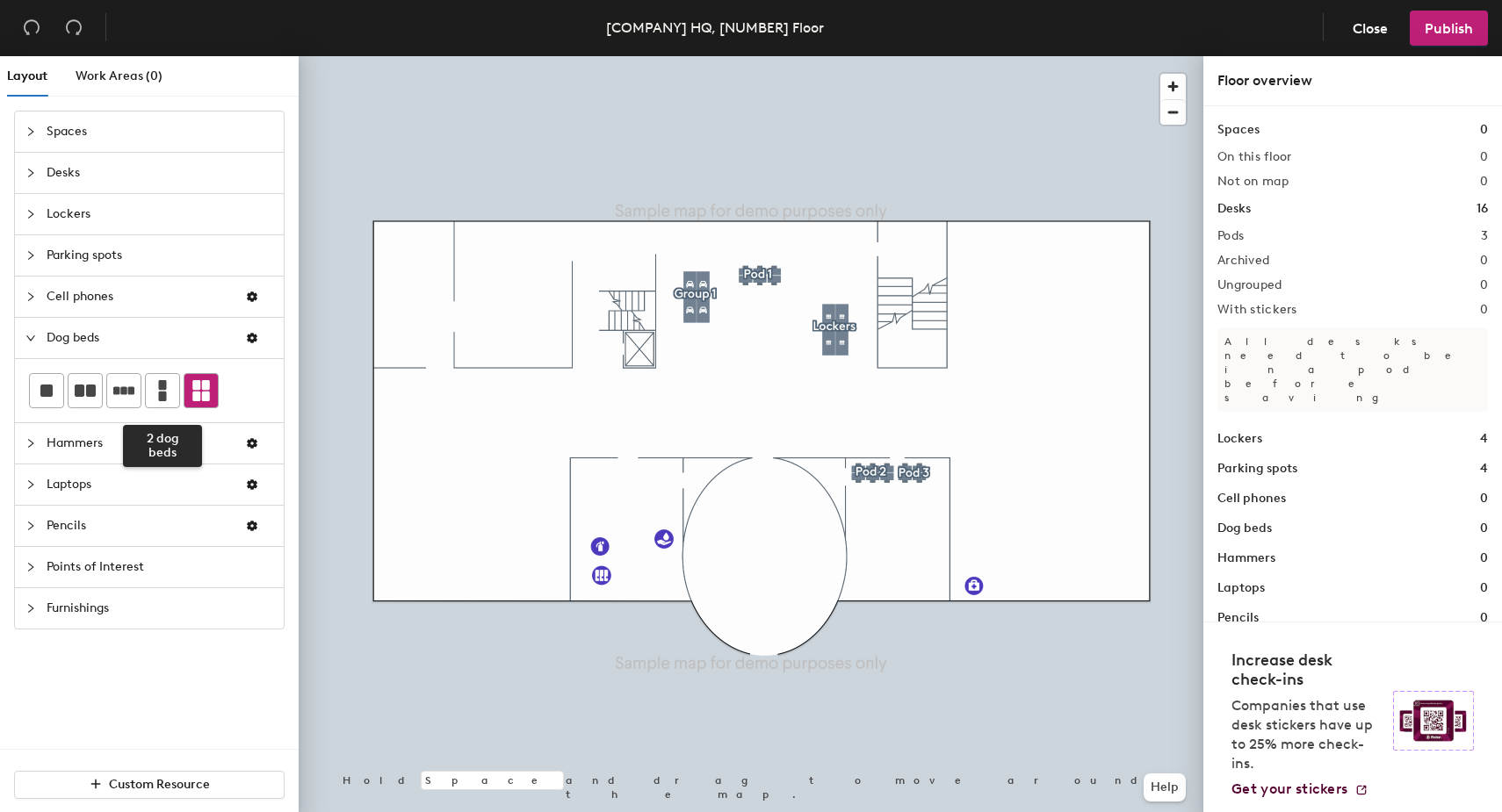 click at bounding box center (85, 391) 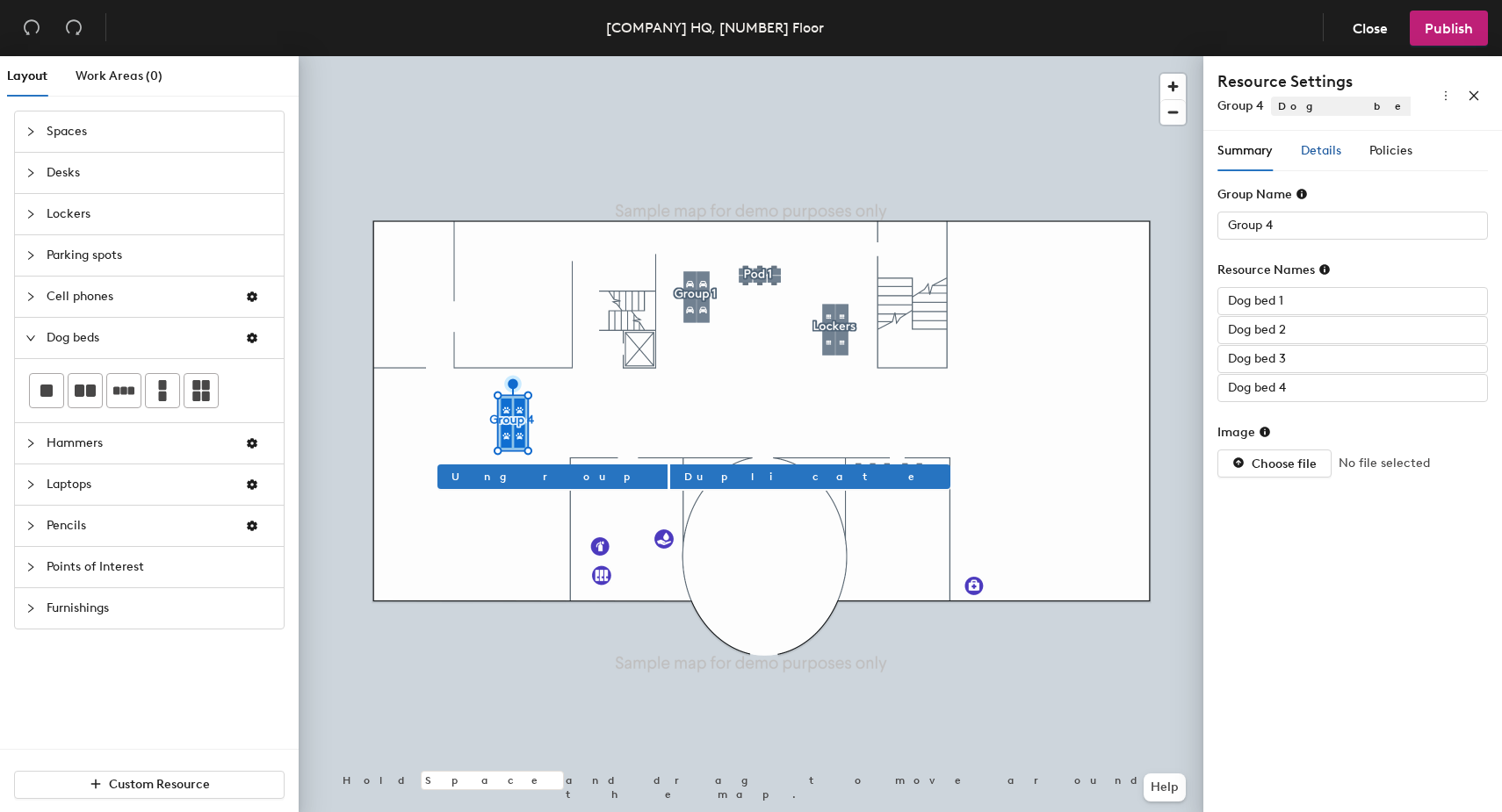 click on "Details" at bounding box center (1321, 150) 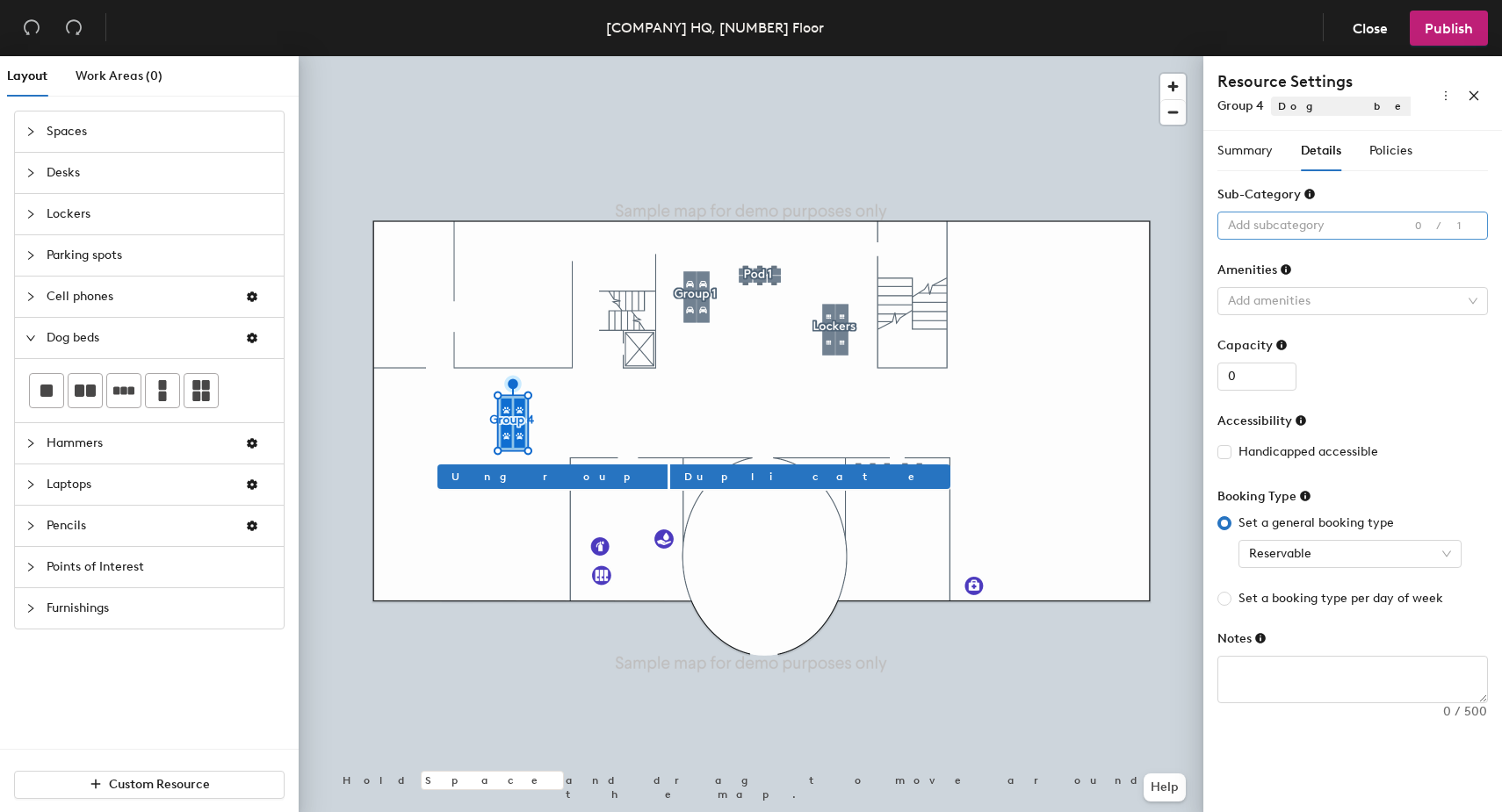 click at bounding box center [1343, 226] 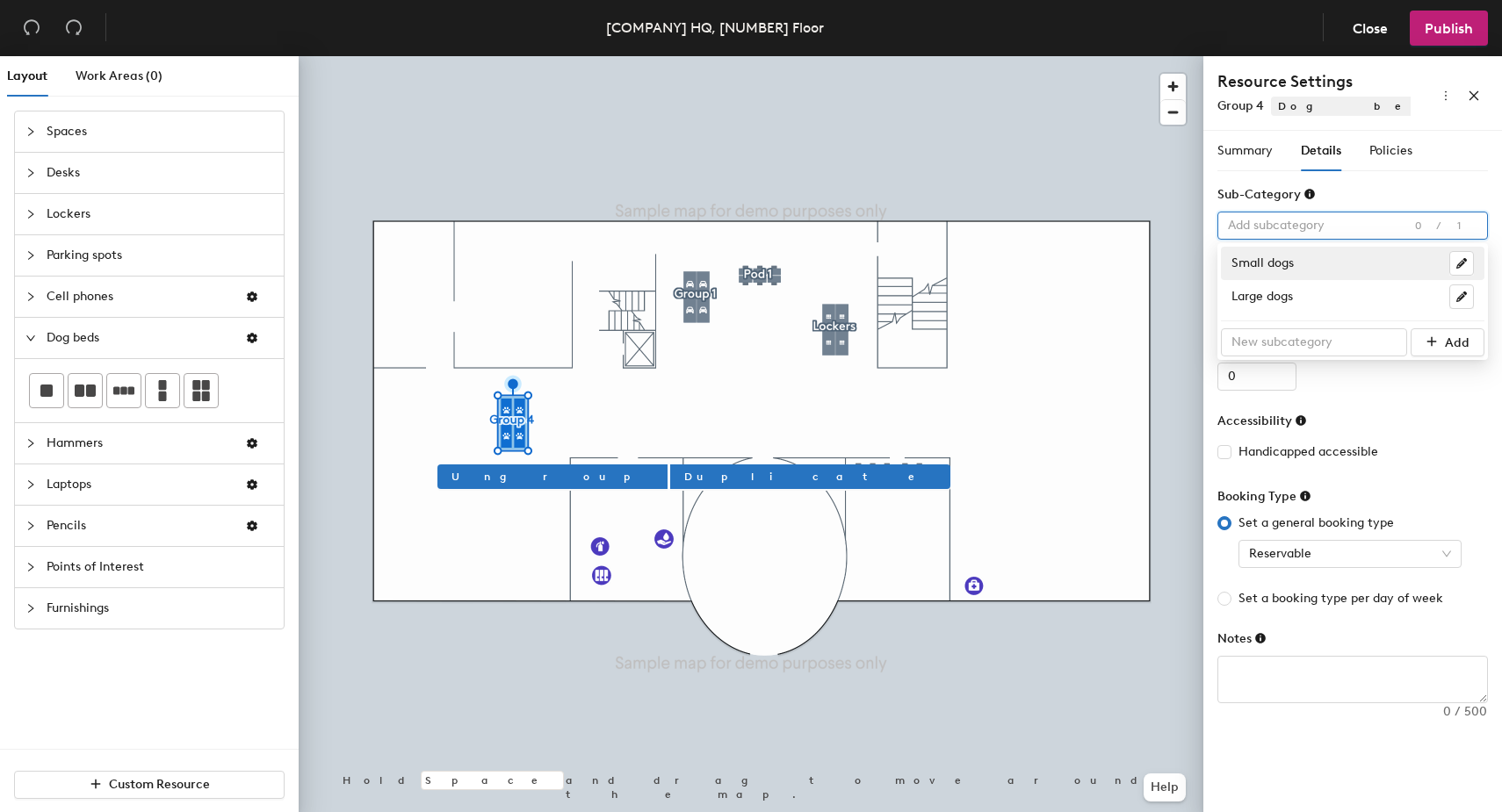 click on "Small dogs" at bounding box center [1353, 263] 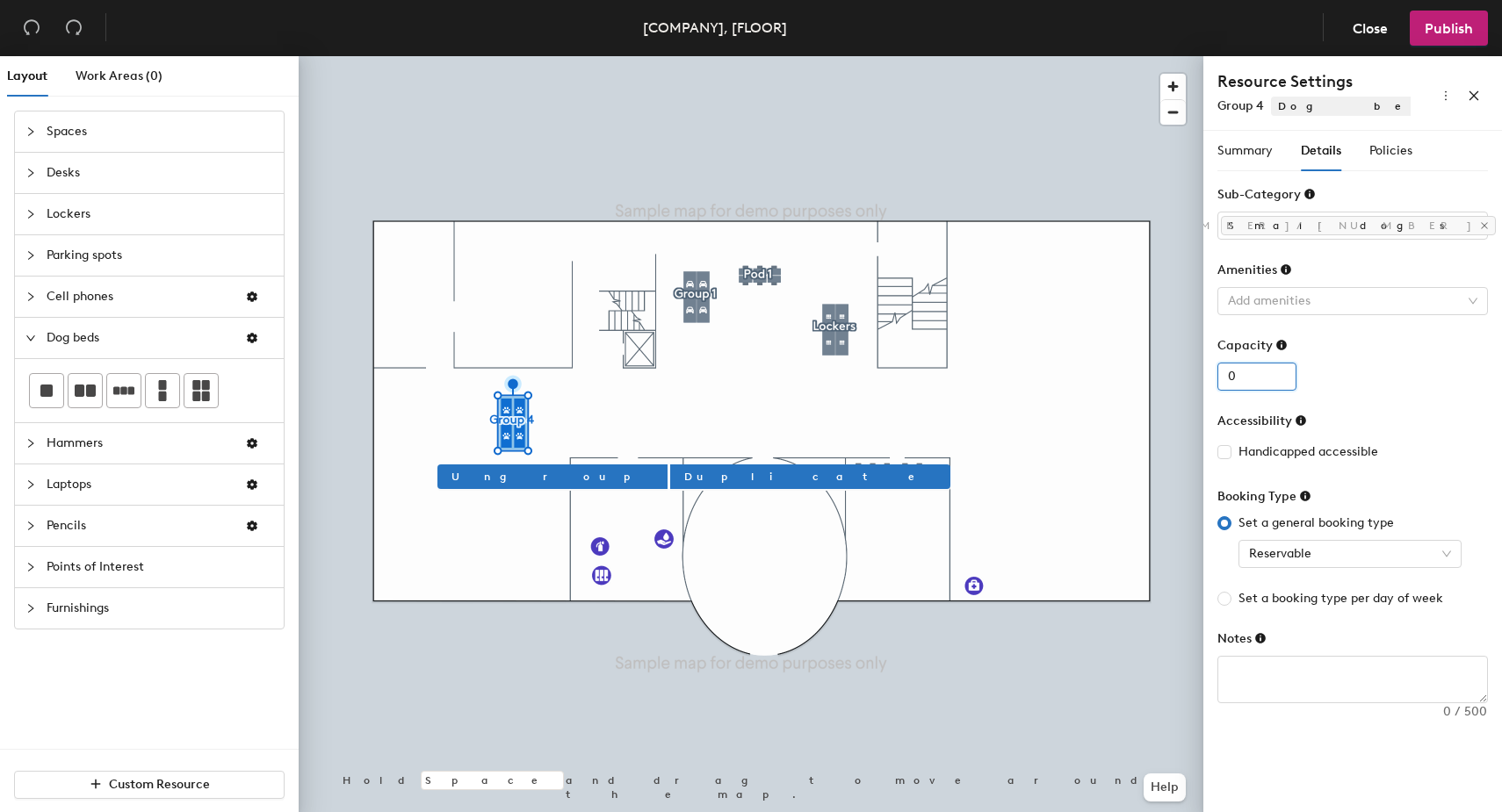 click on "0" at bounding box center [1257, 377] 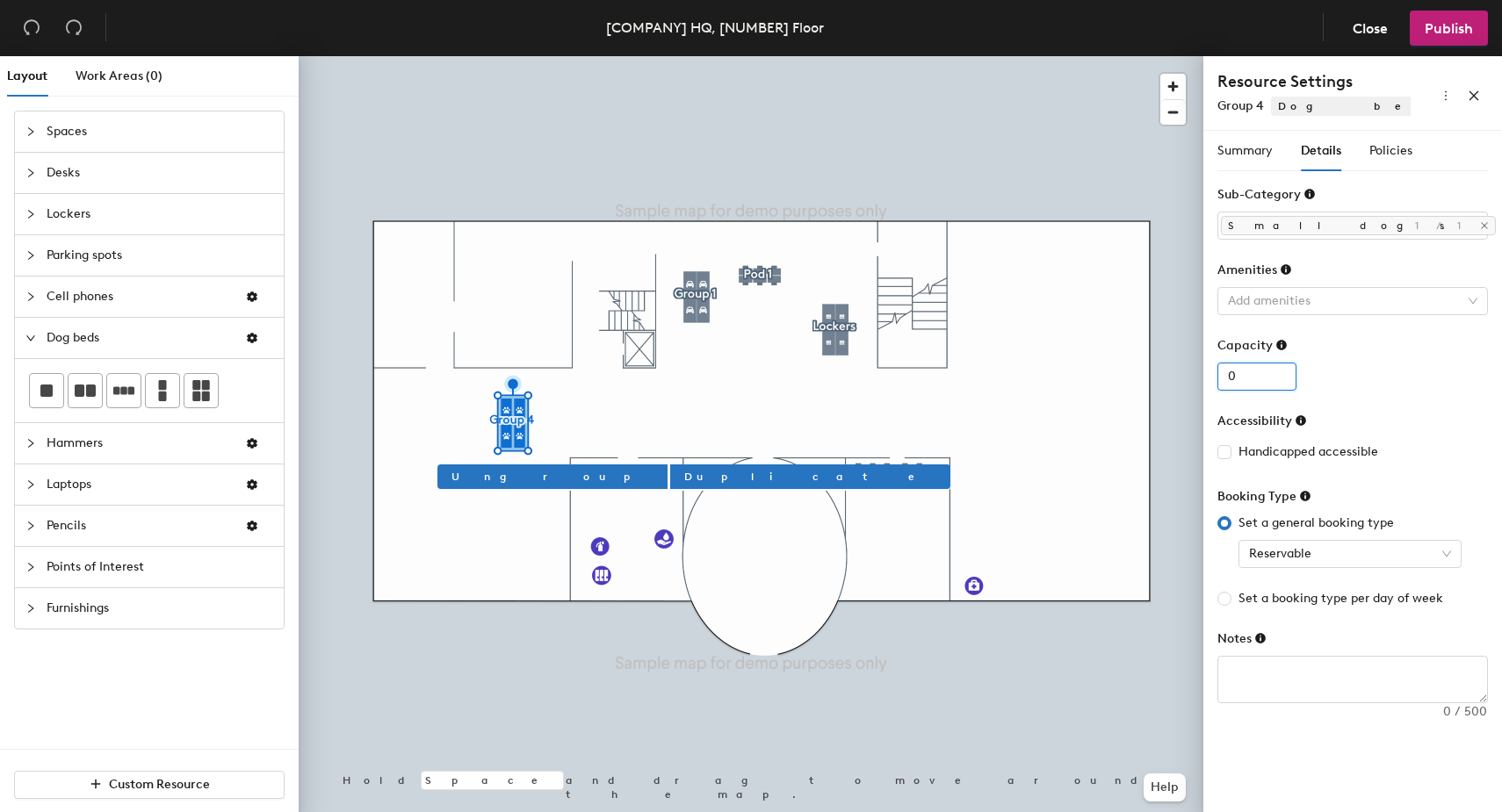 click on "1" at bounding box center (1257, 377) 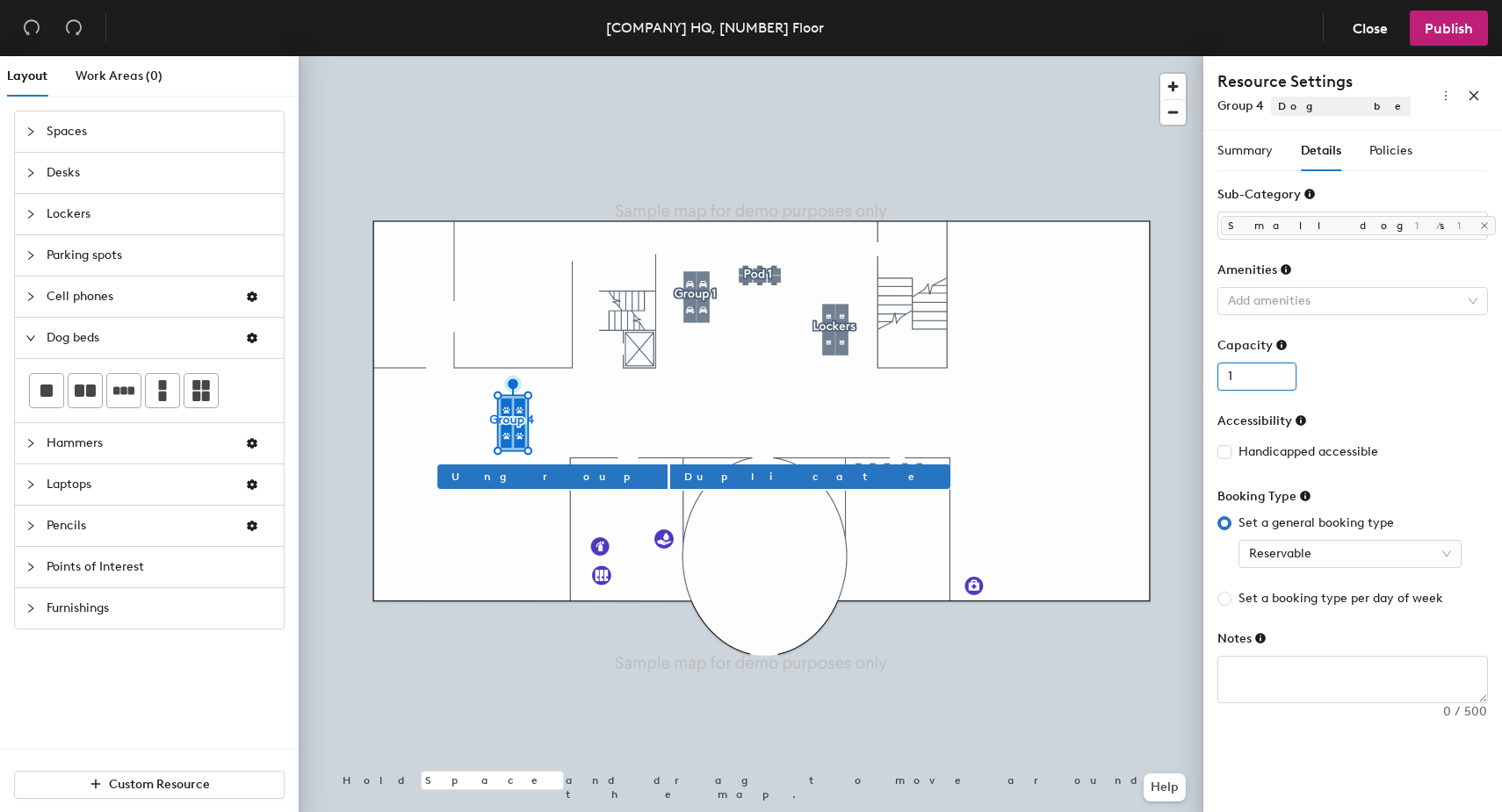 click on "2" at bounding box center [1257, 377] 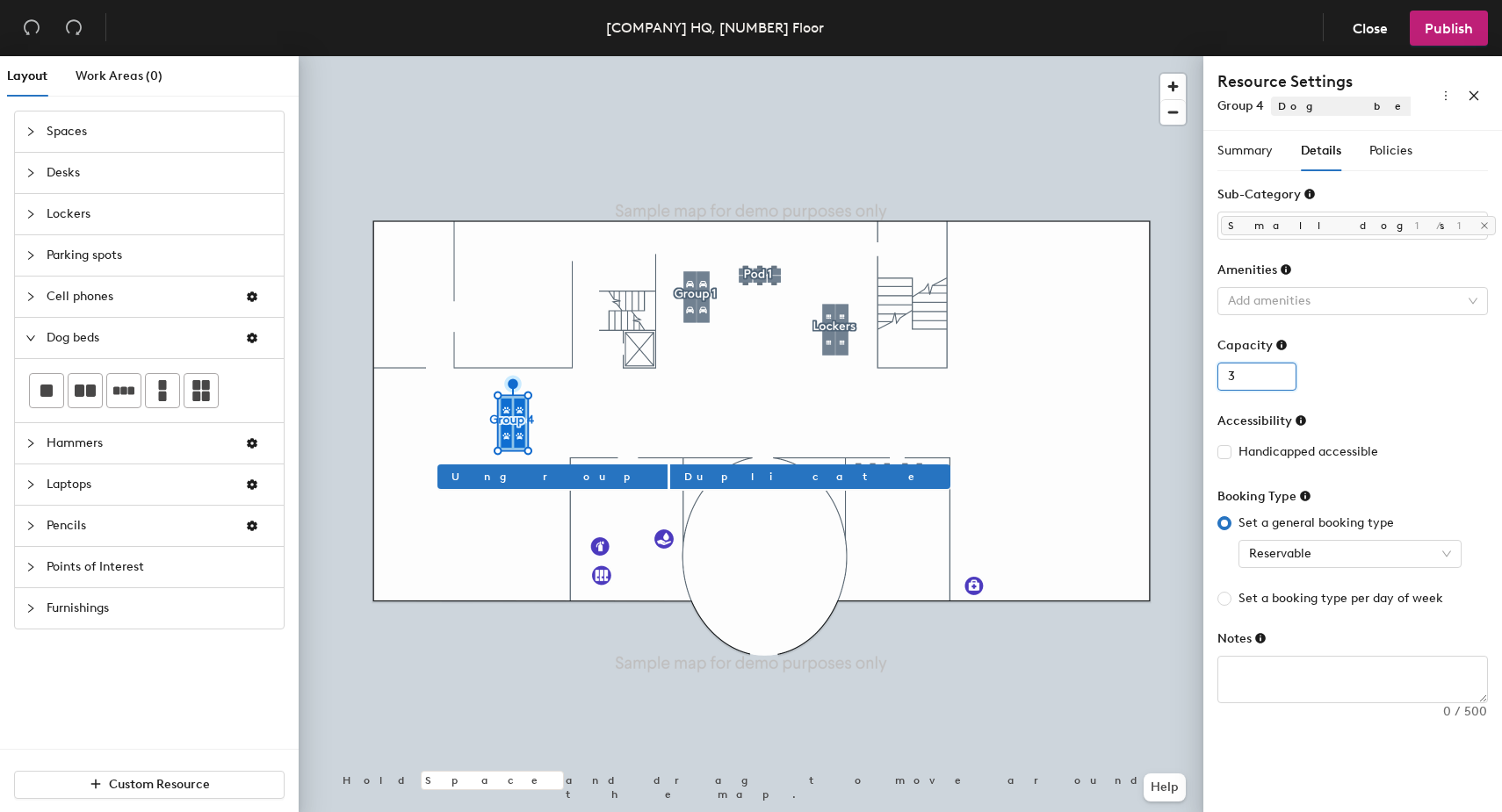 click on "3" at bounding box center [1257, 377] 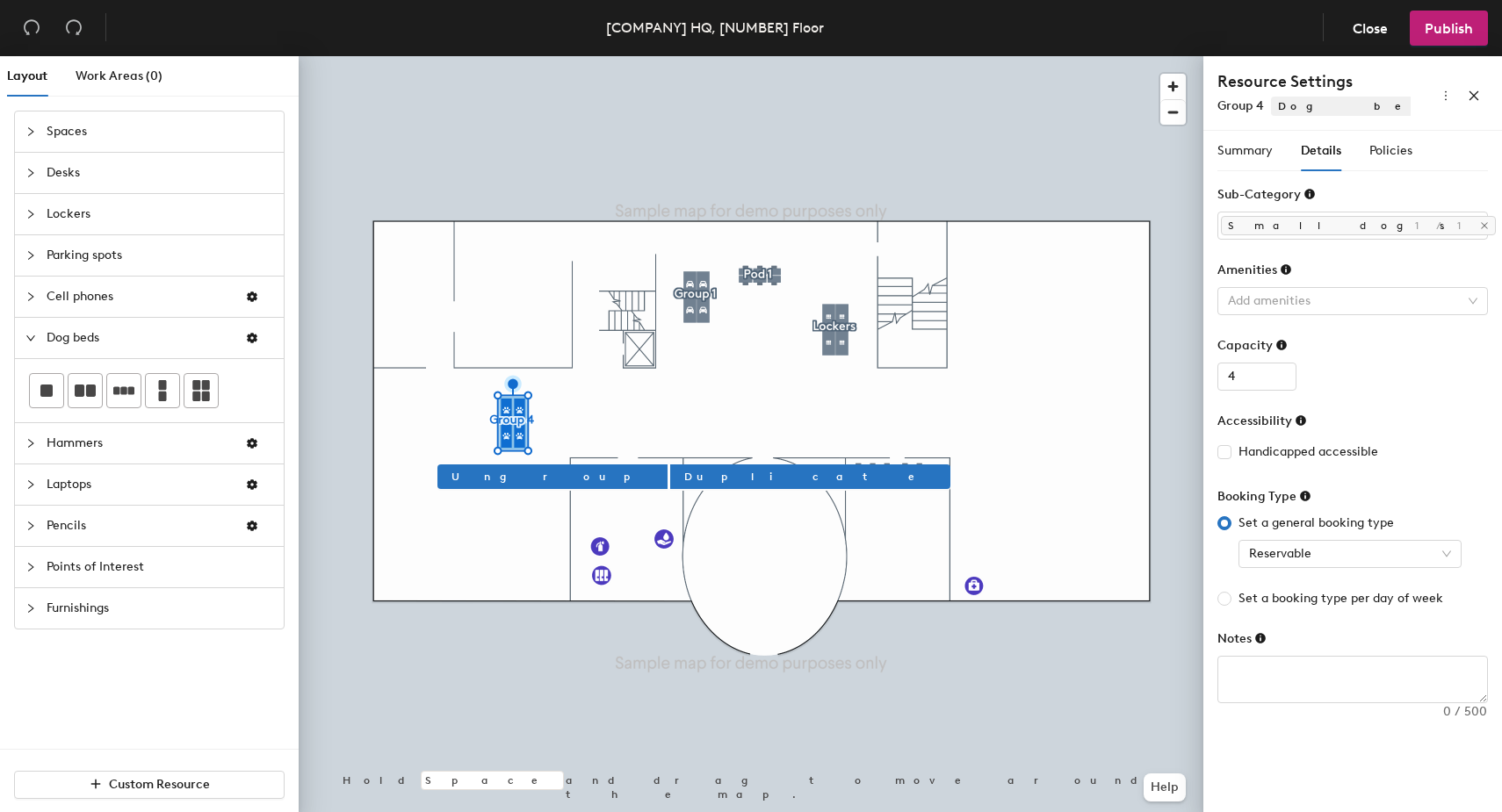 click on "Sub-Category   Small dogs   1/1 Amenities     Add amenities Capacity   4 Accessibility   Handicapped accessible Booking Type   Set a general booking type Reservable Set a booking type per day of week Notes   0 / 500" at bounding box center [1353, 444] 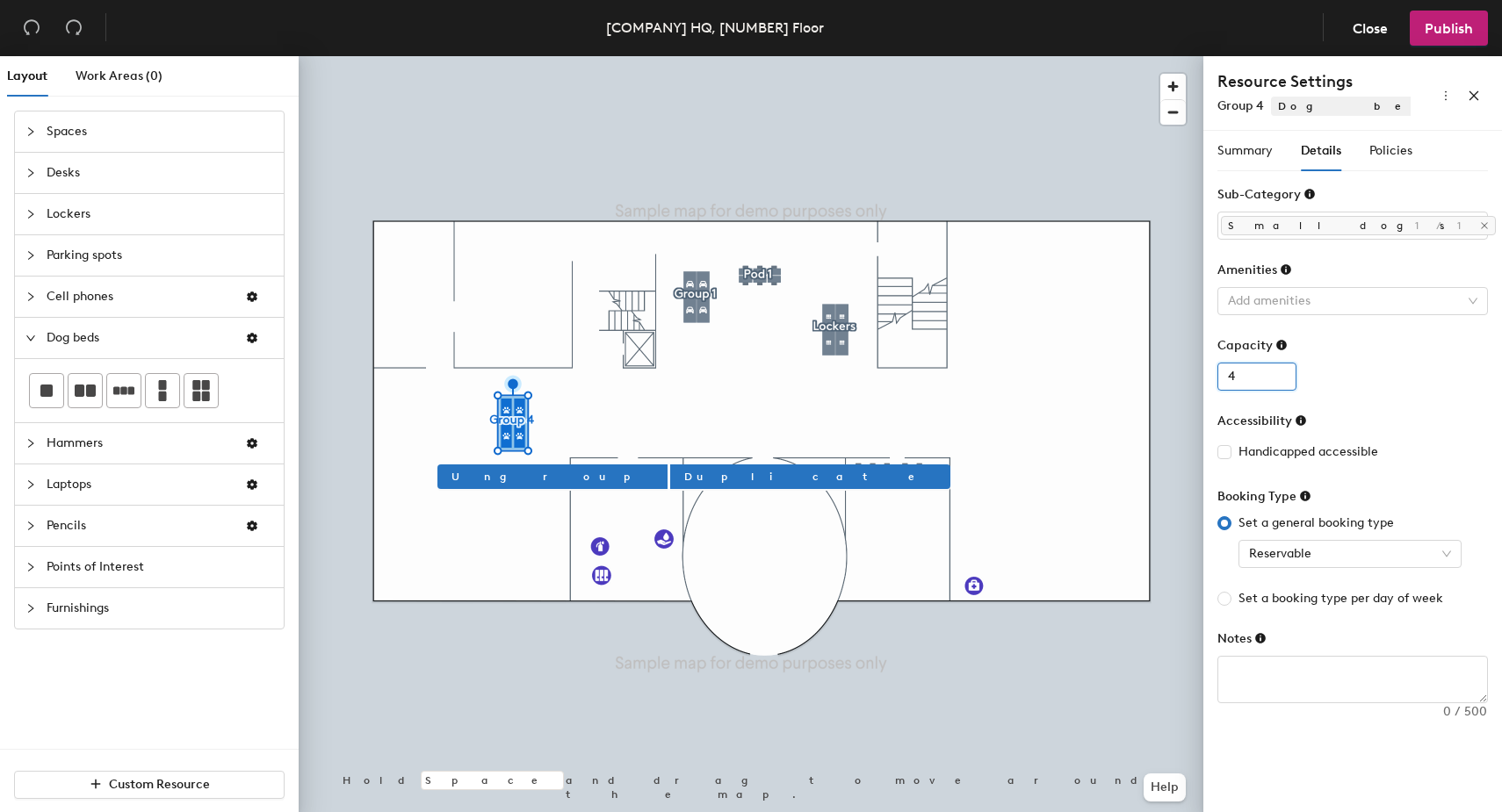 click on "3" at bounding box center (1257, 377) 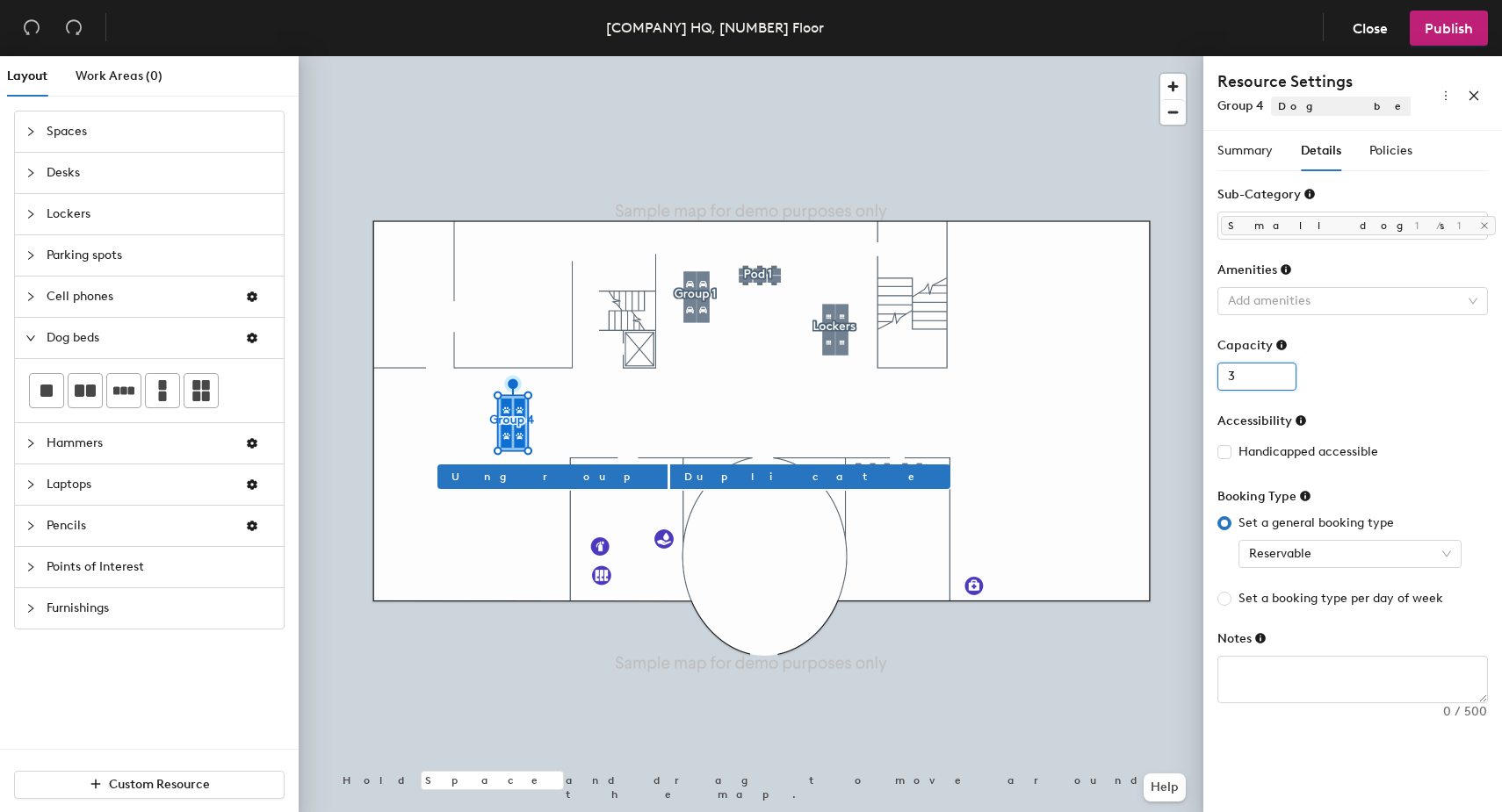 type on "2" 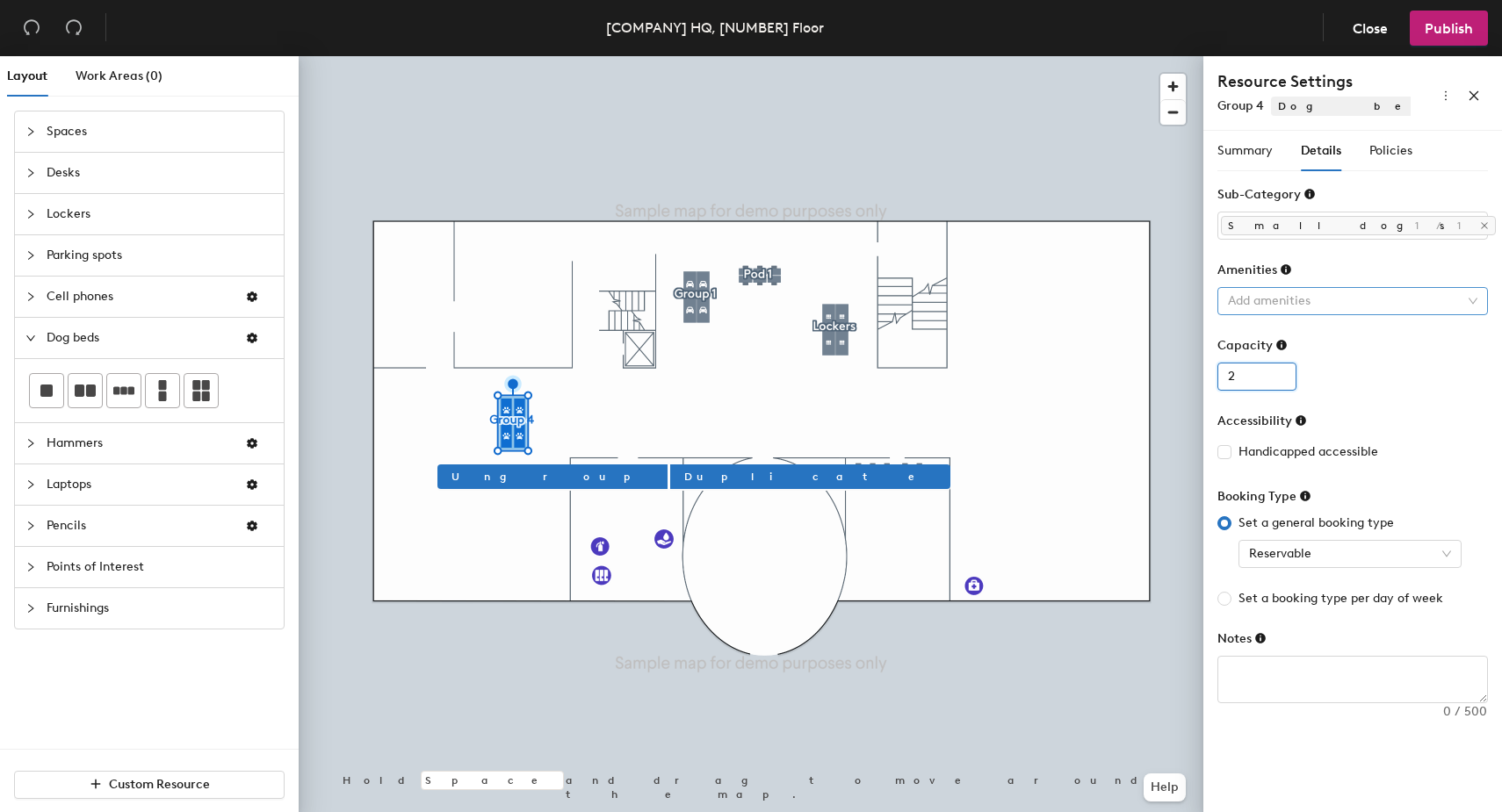 click at bounding box center [1343, 226] 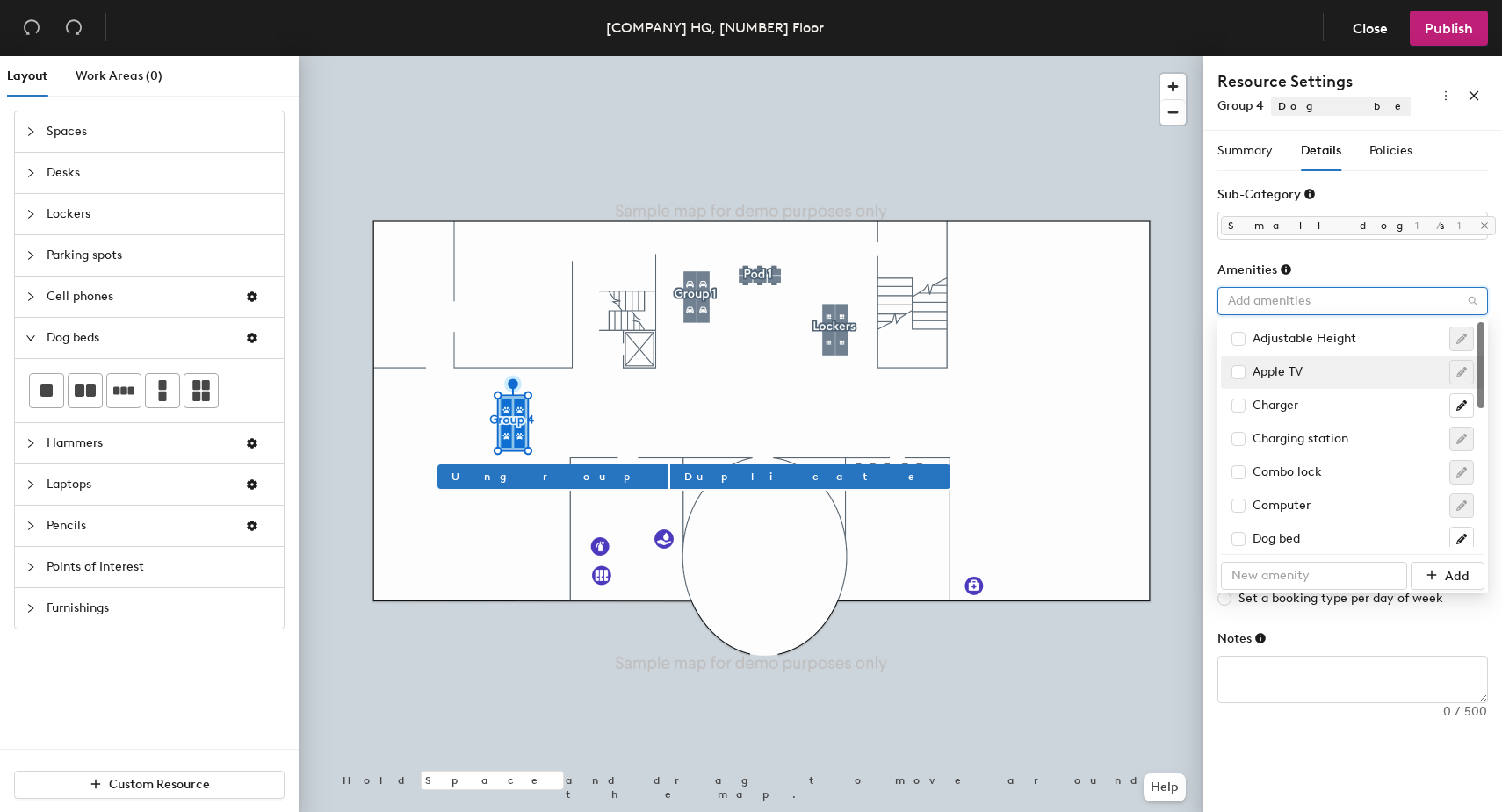 click on "Apple TV" at bounding box center (1267, 372) 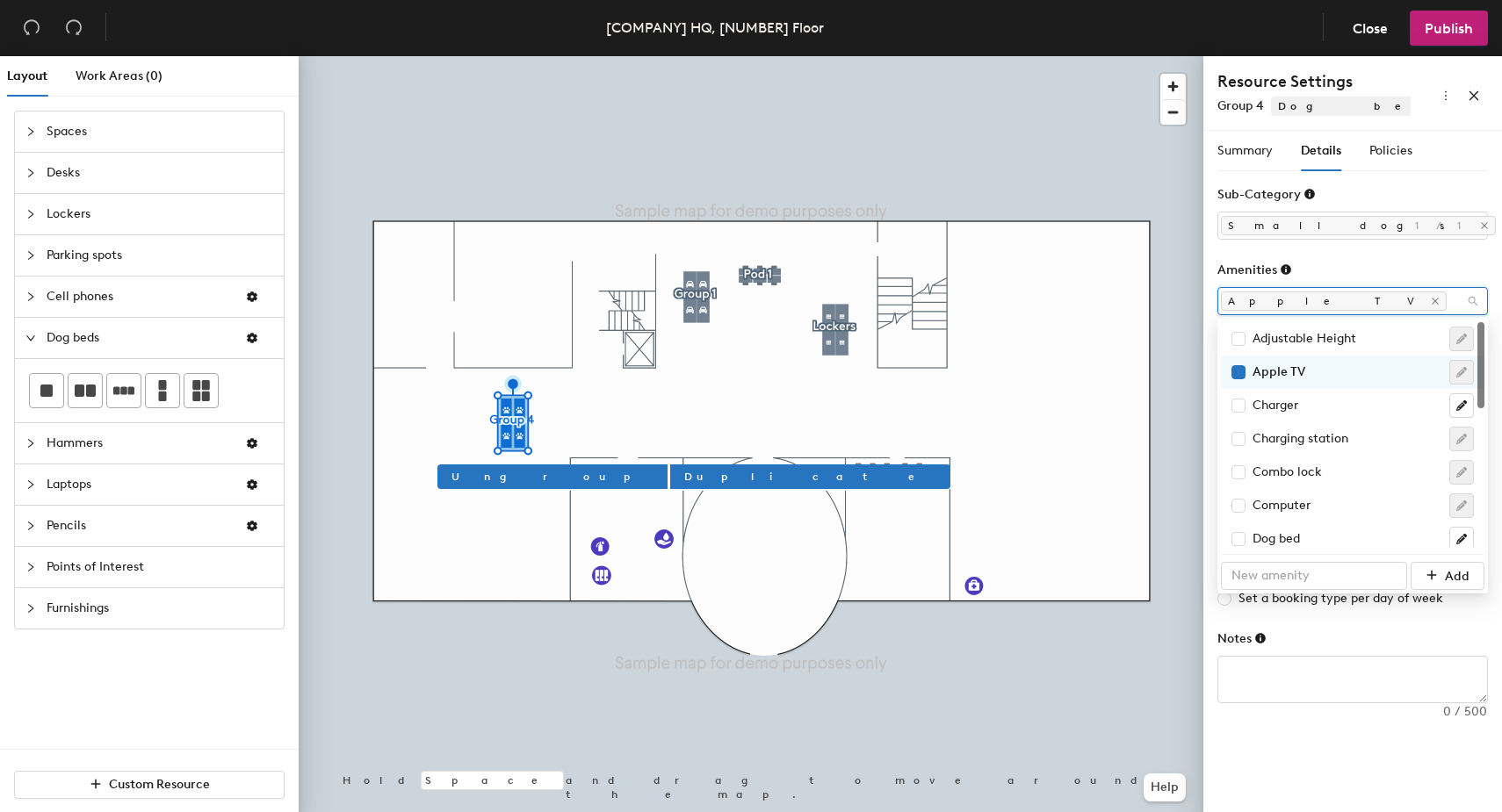 click on "Apple TV" at bounding box center [1268, 372] 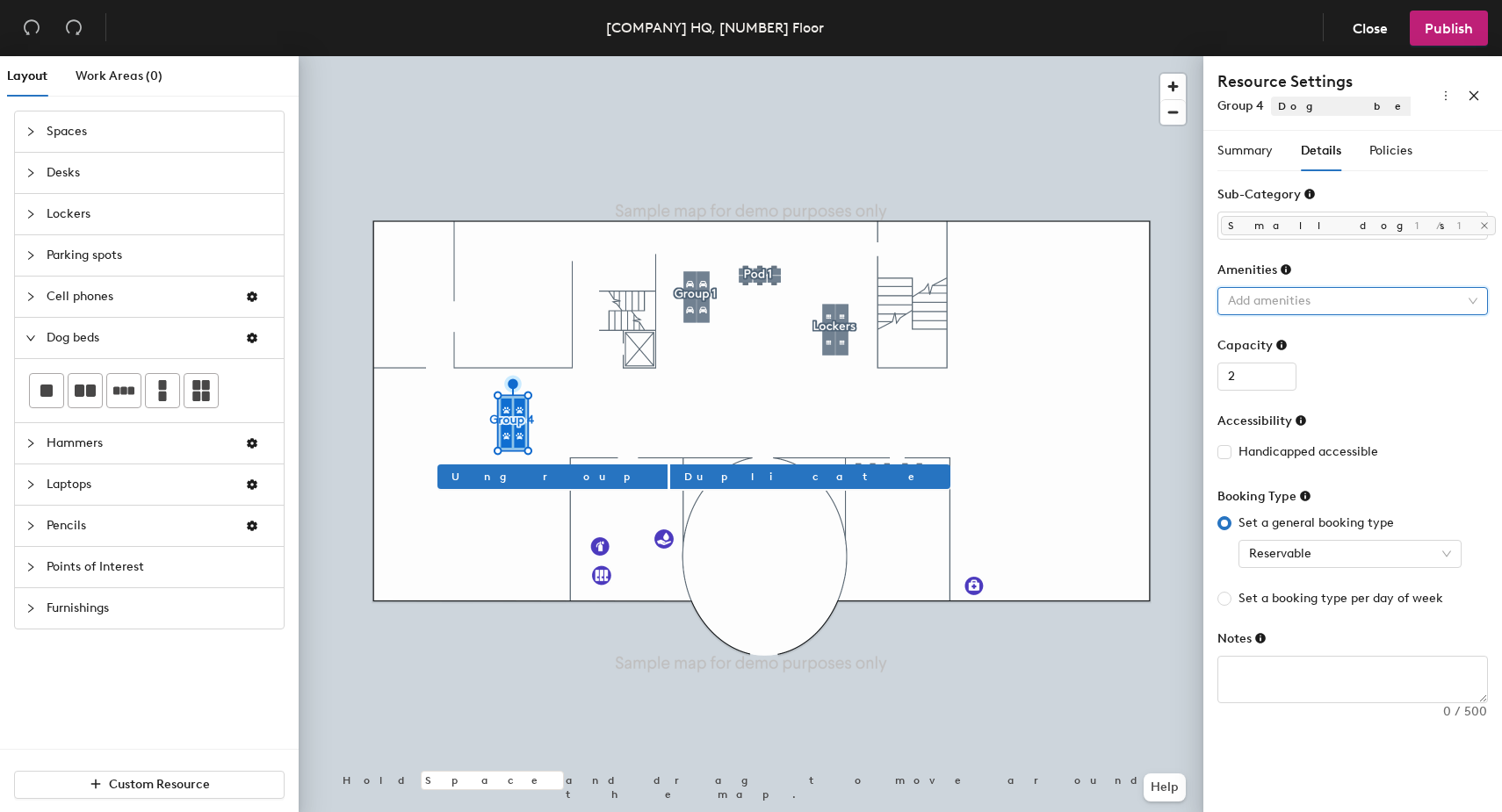 click on "Amenities" at bounding box center (1353, 198) 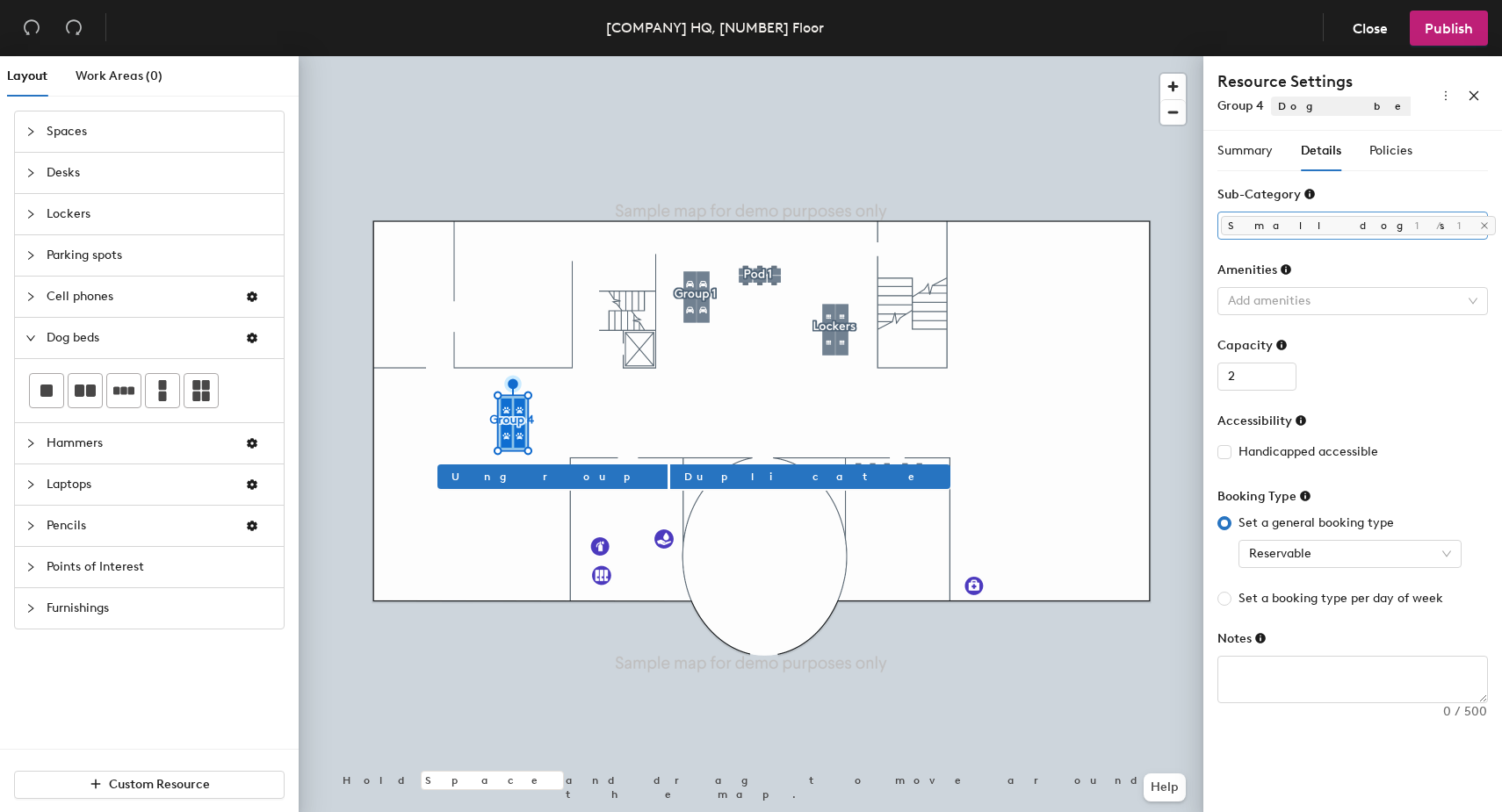 click on "Small dogs" at bounding box center [1343, 226] 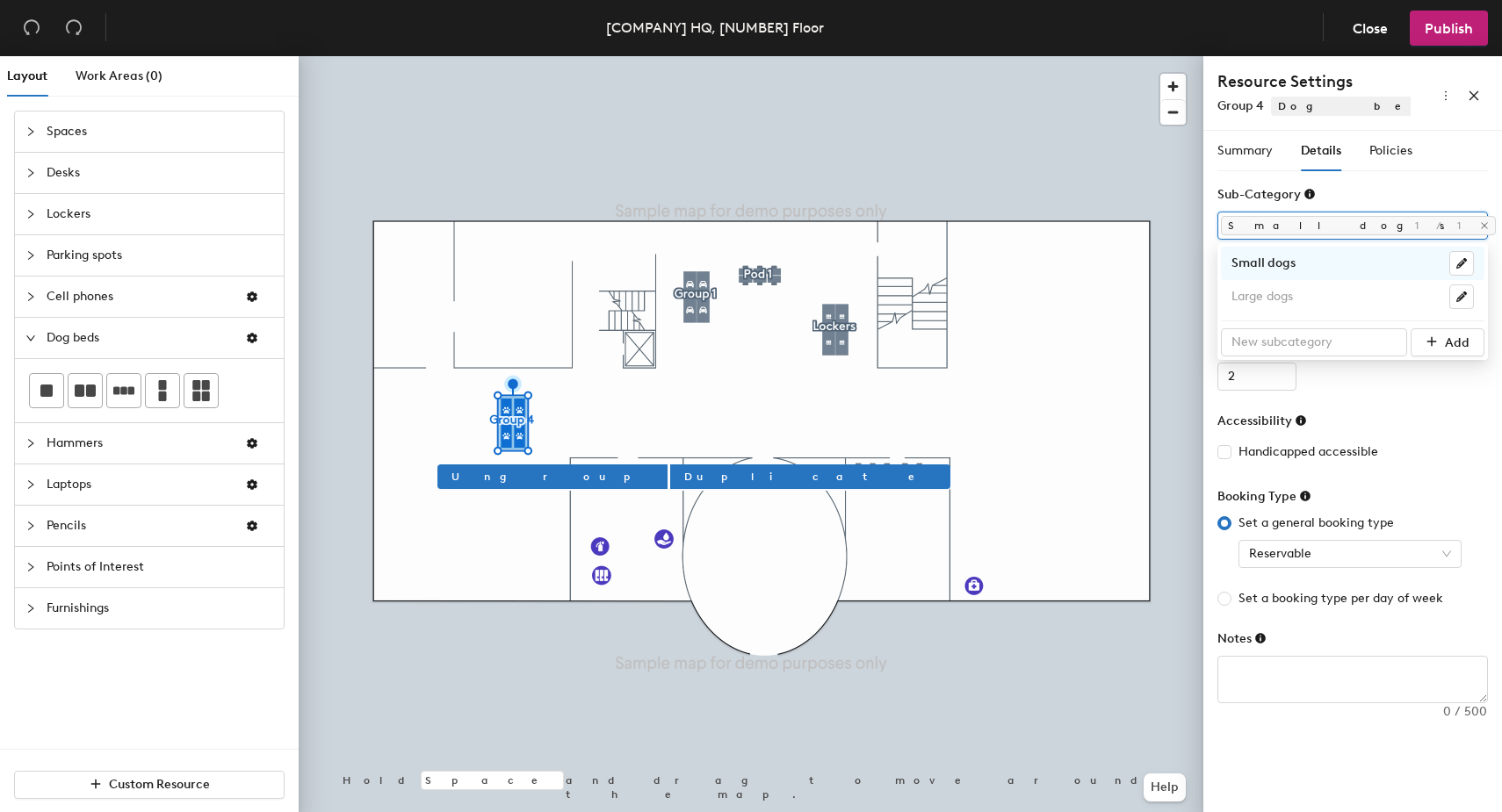 click on "Small dogs" at bounding box center [1343, 226] 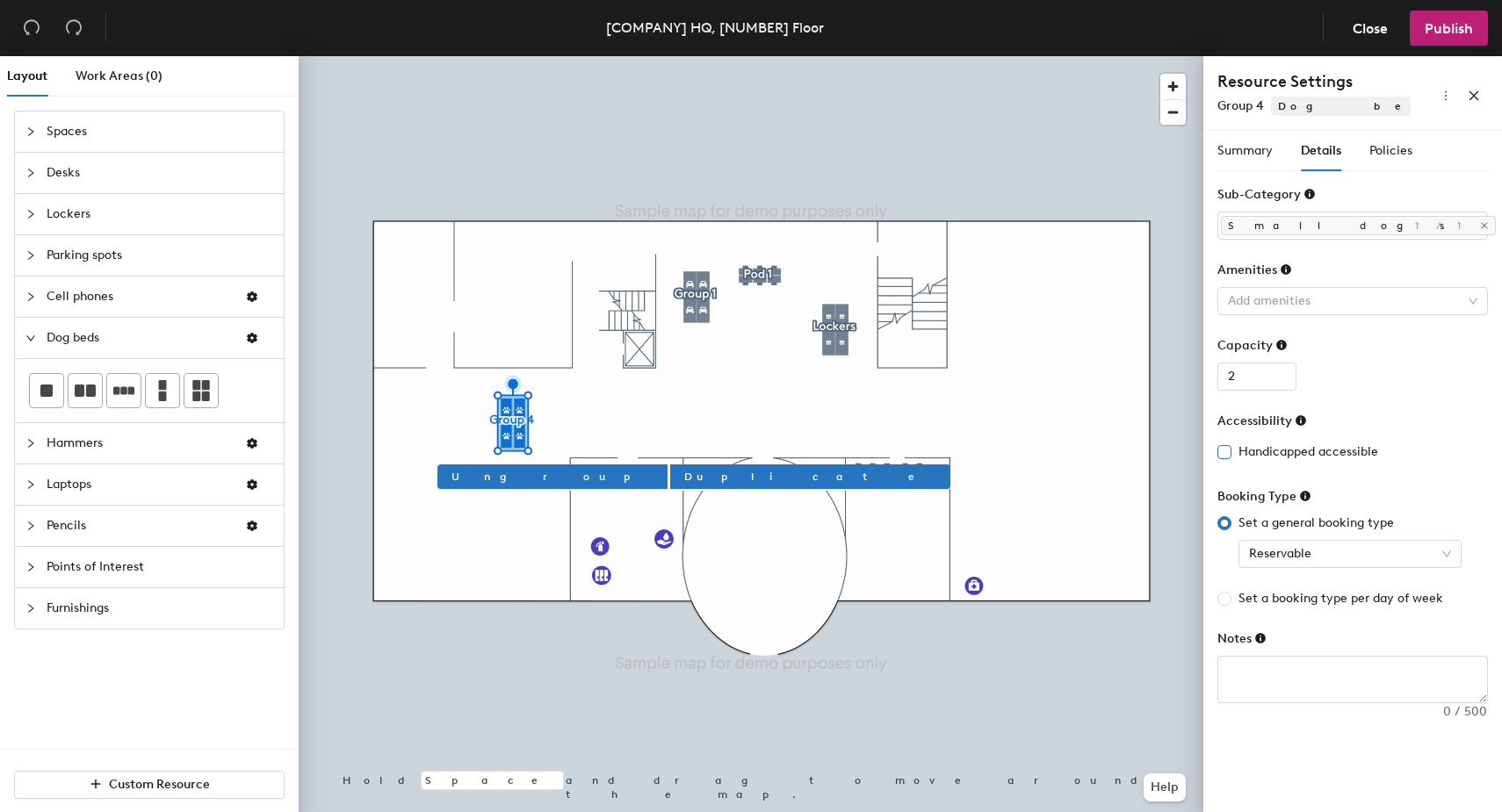 click on "Handicapped accessible" at bounding box center [1308, 452] 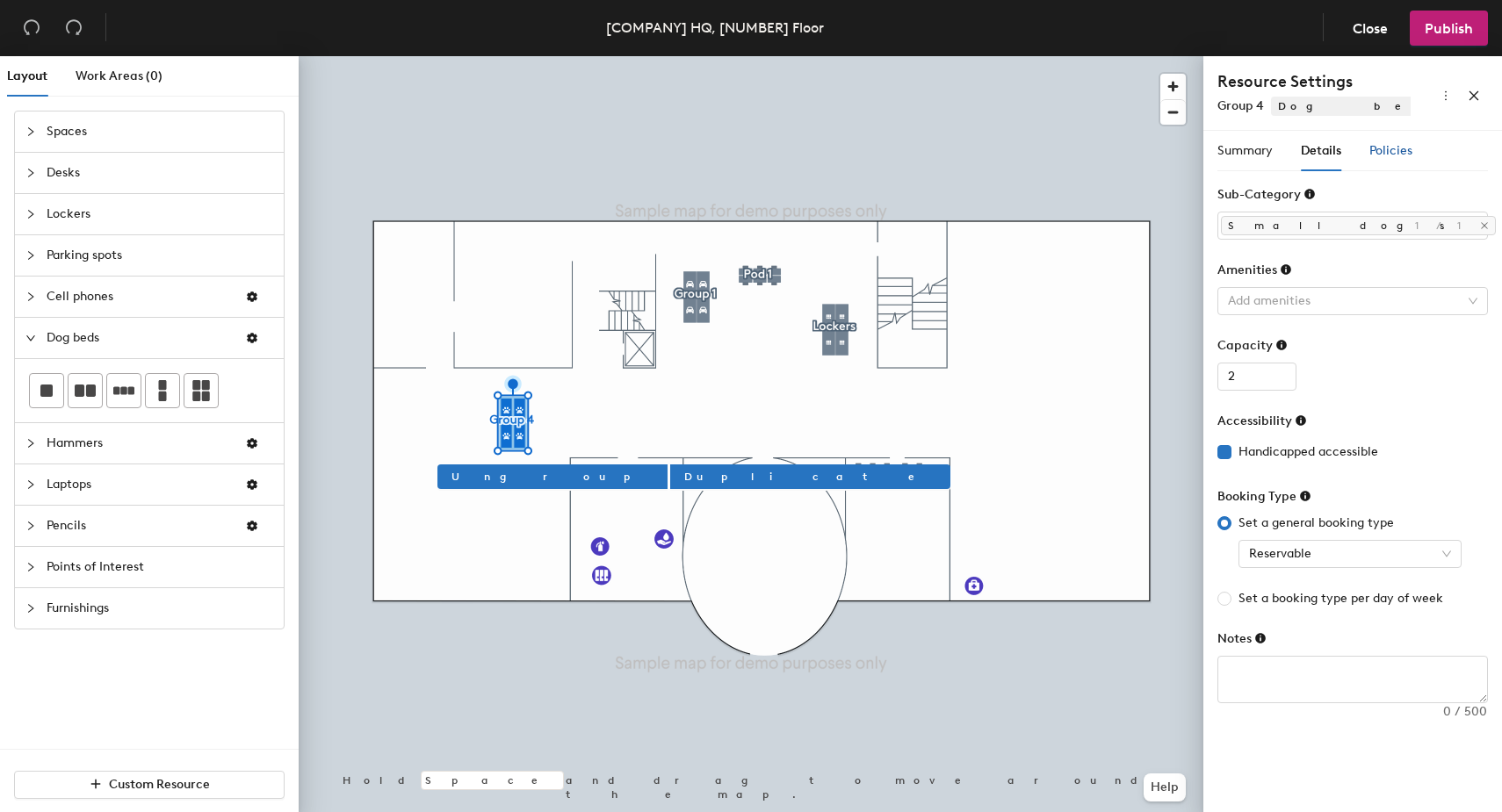 click on "Policies" at bounding box center (1390, 151) 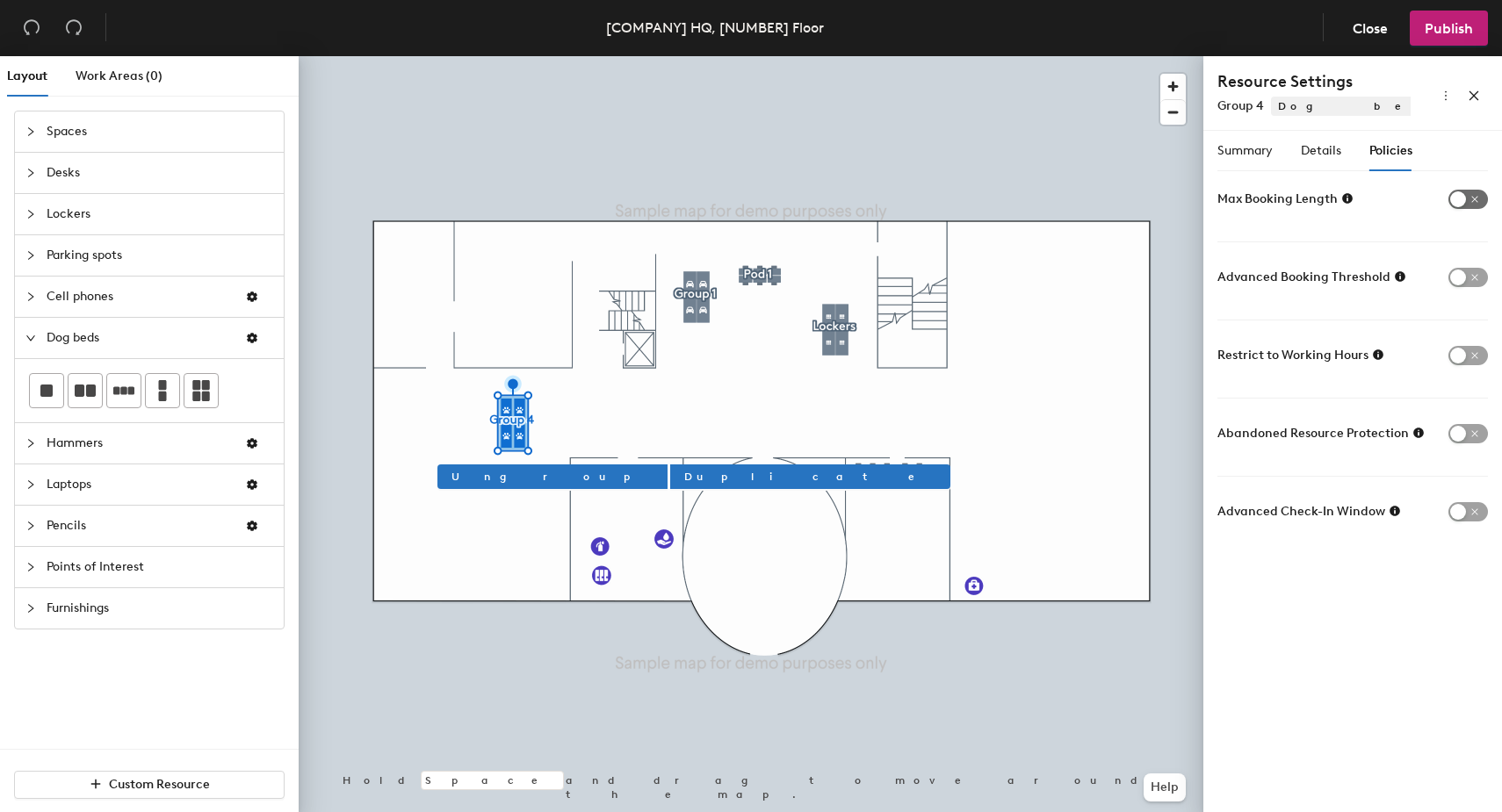 click at bounding box center (1468, 199) 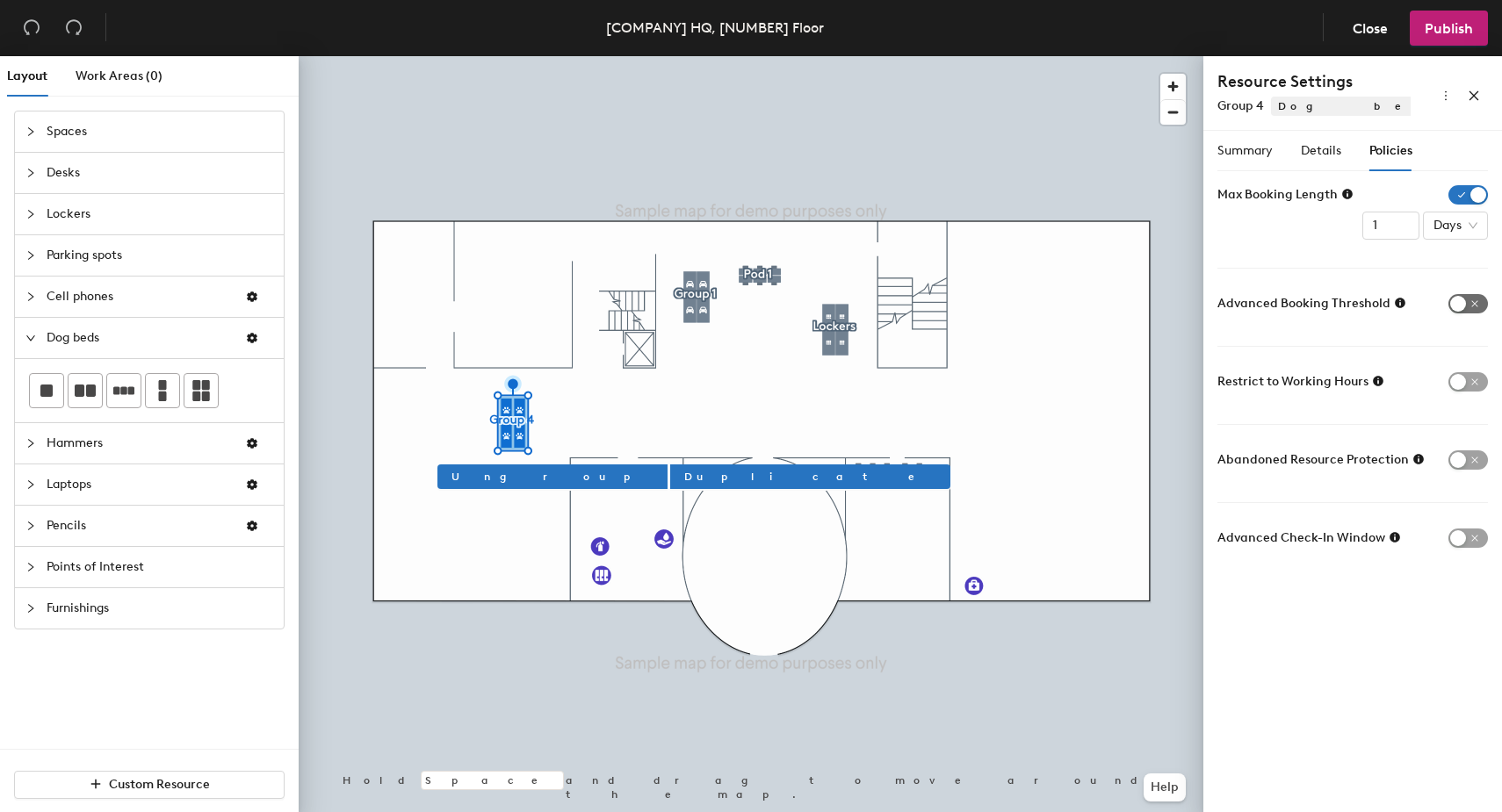 click at bounding box center [1468, 304] 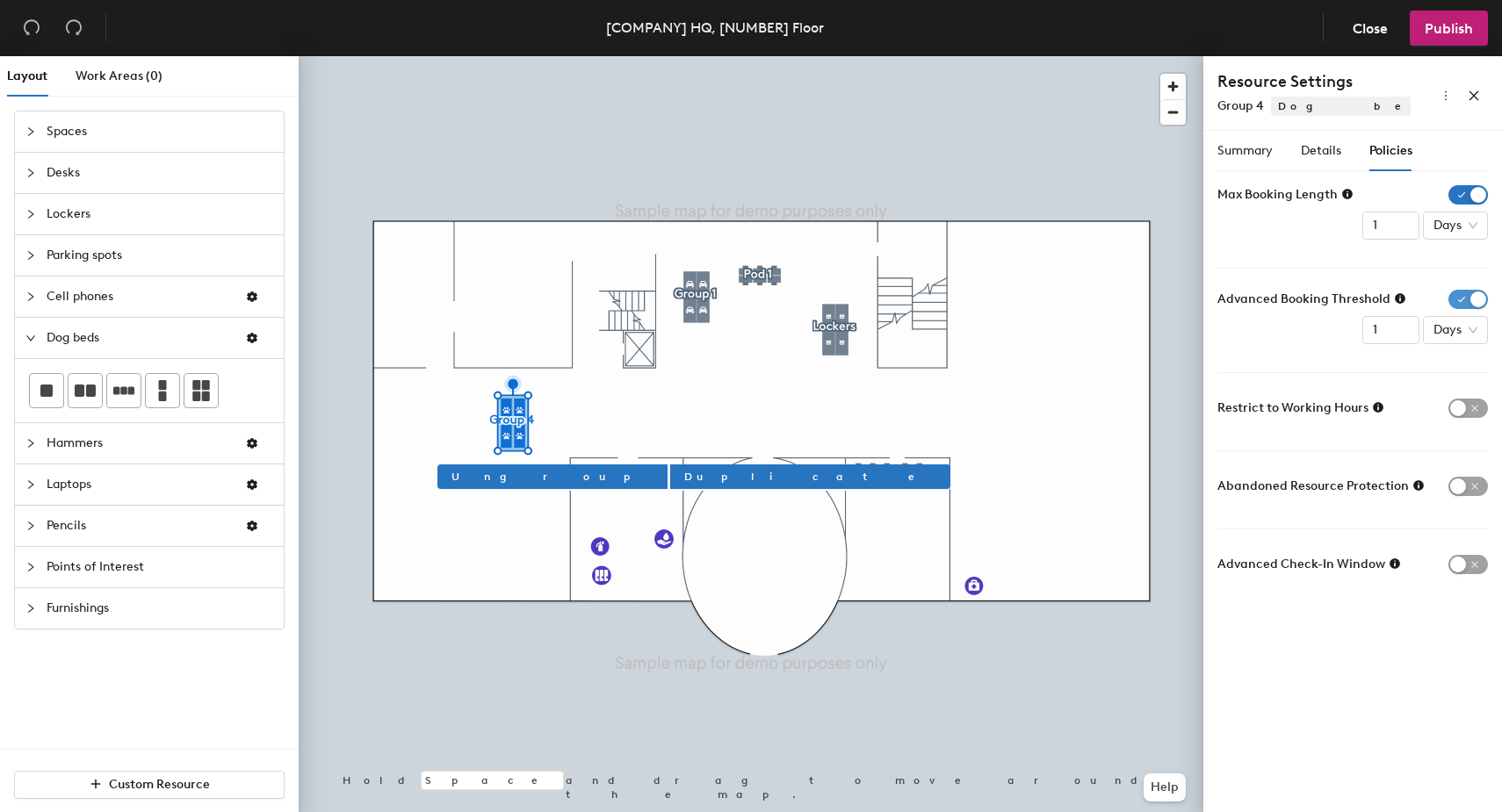 click at bounding box center [1468, 195] 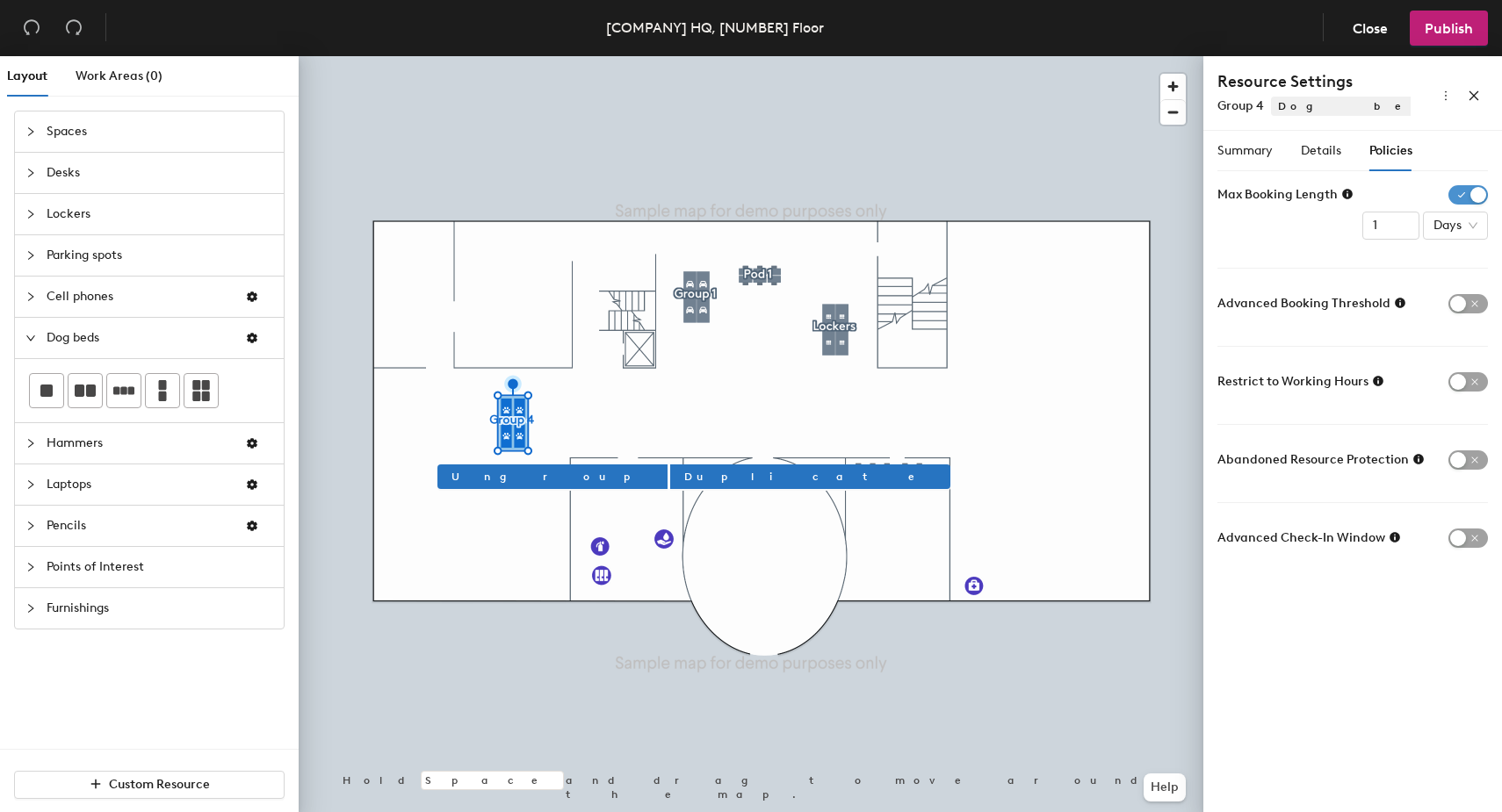 click at bounding box center [1468, 195] 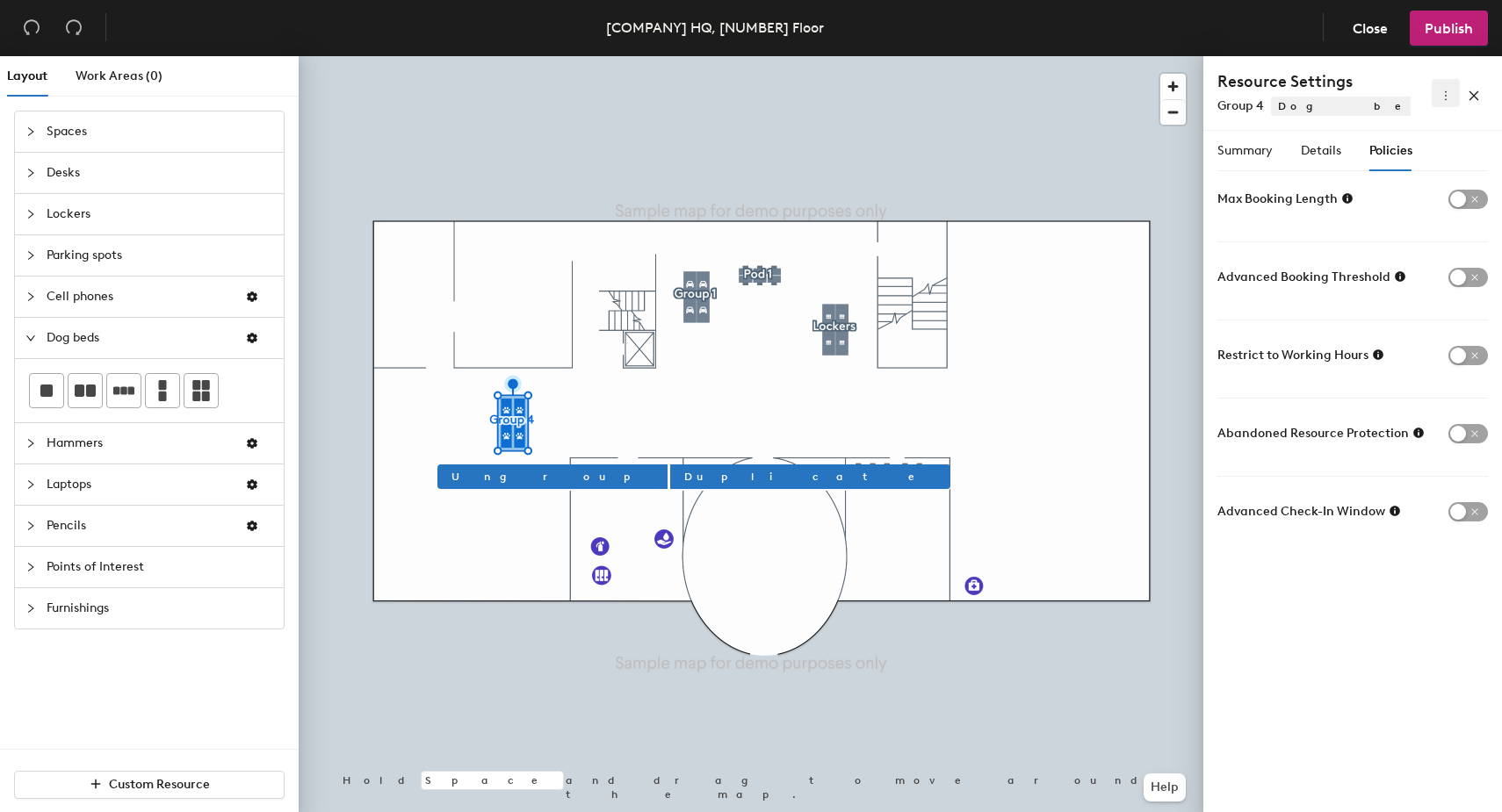 click at bounding box center [1446, 96] 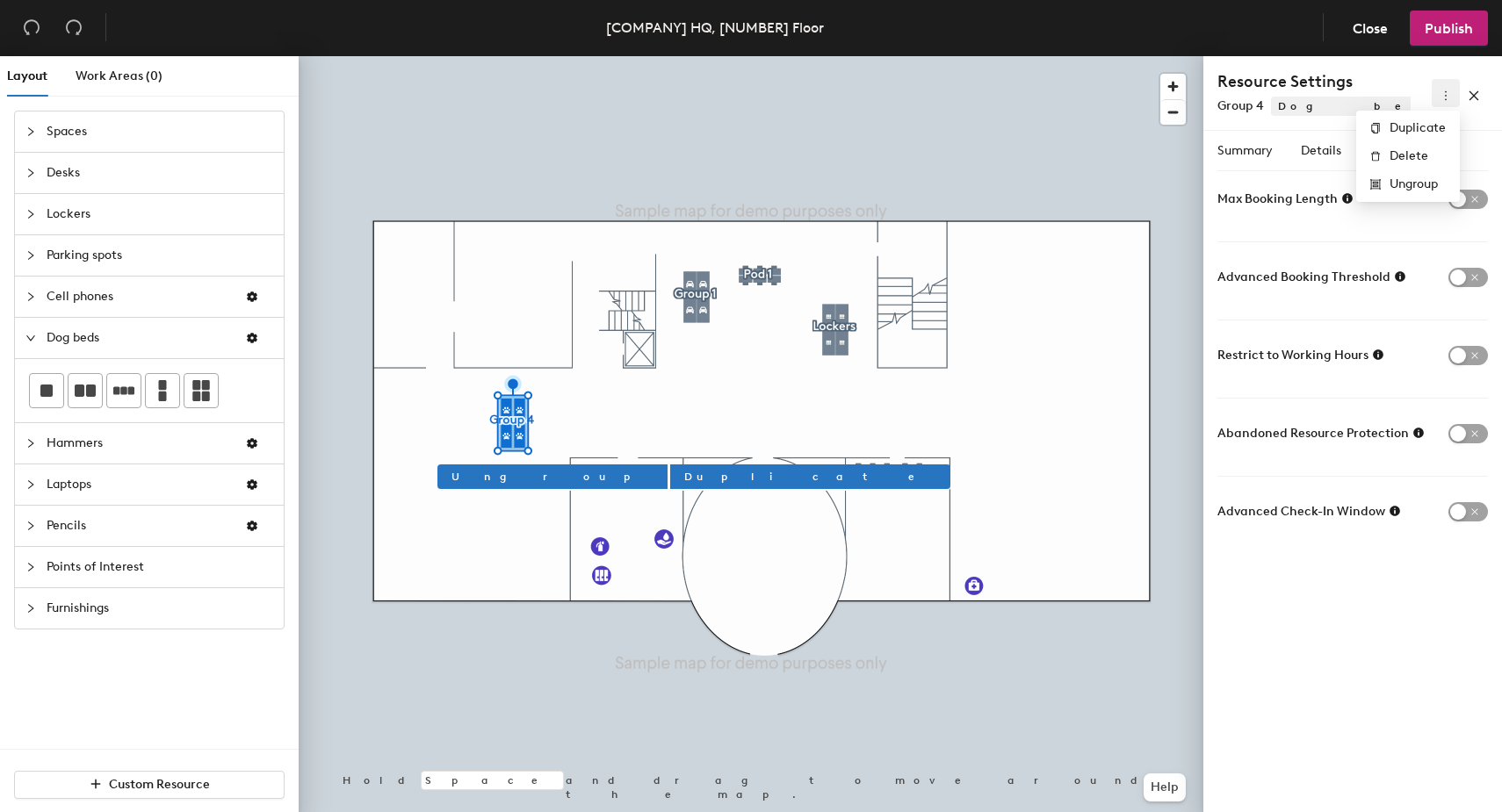 click at bounding box center (1446, 96) 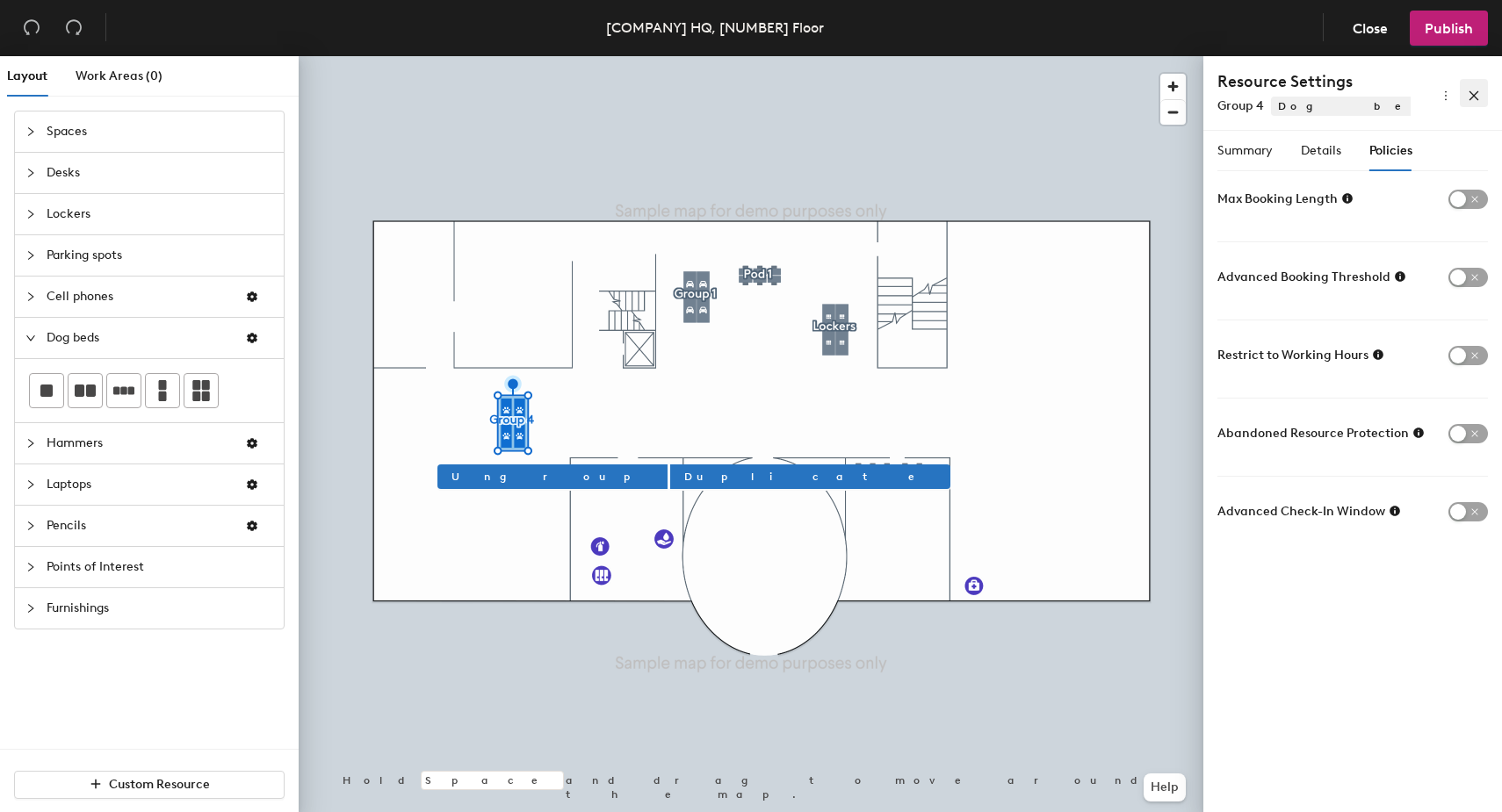 click at bounding box center [1474, 96] 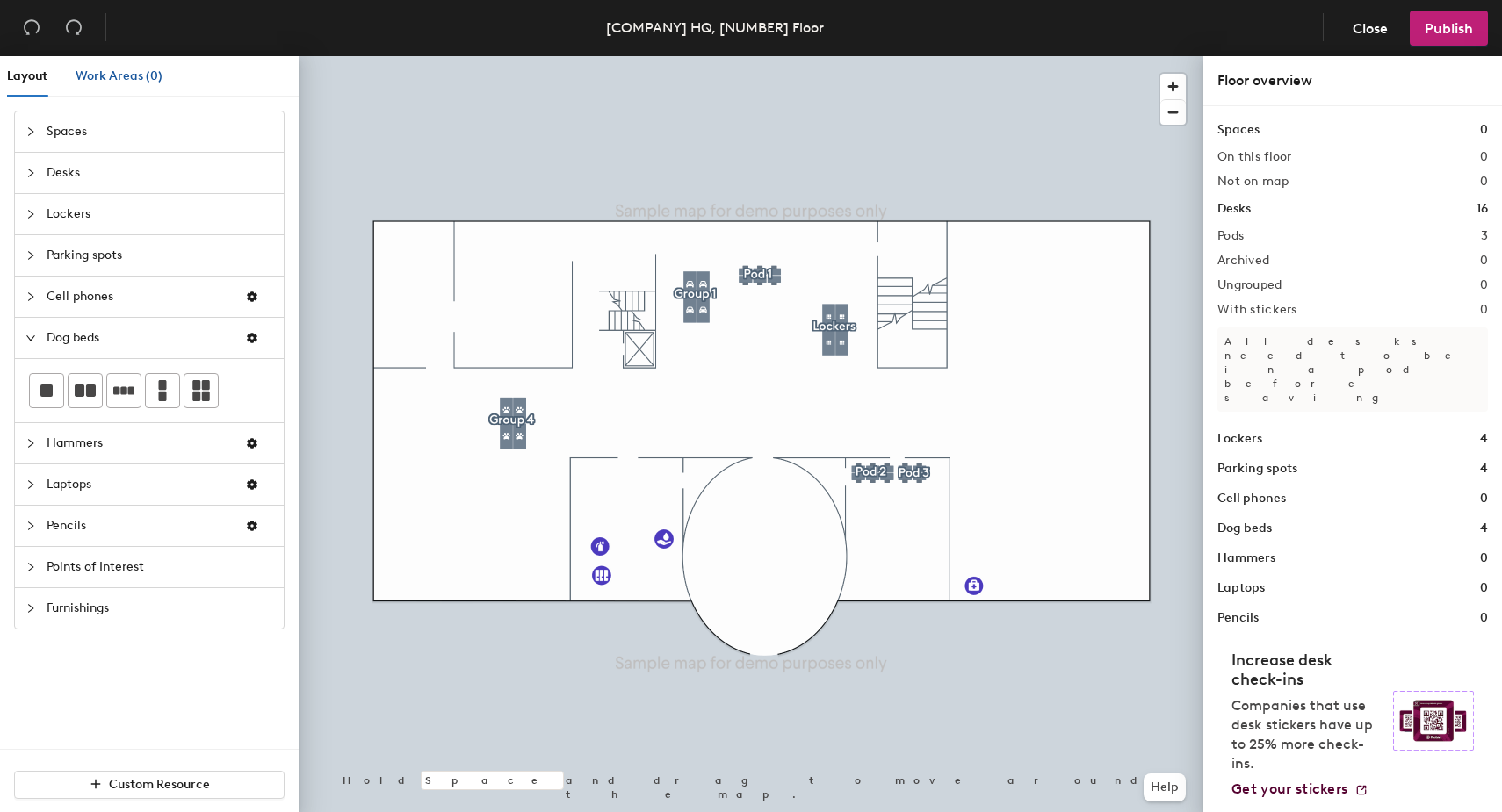 click on "Work Areas (0)" at bounding box center [119, 75] 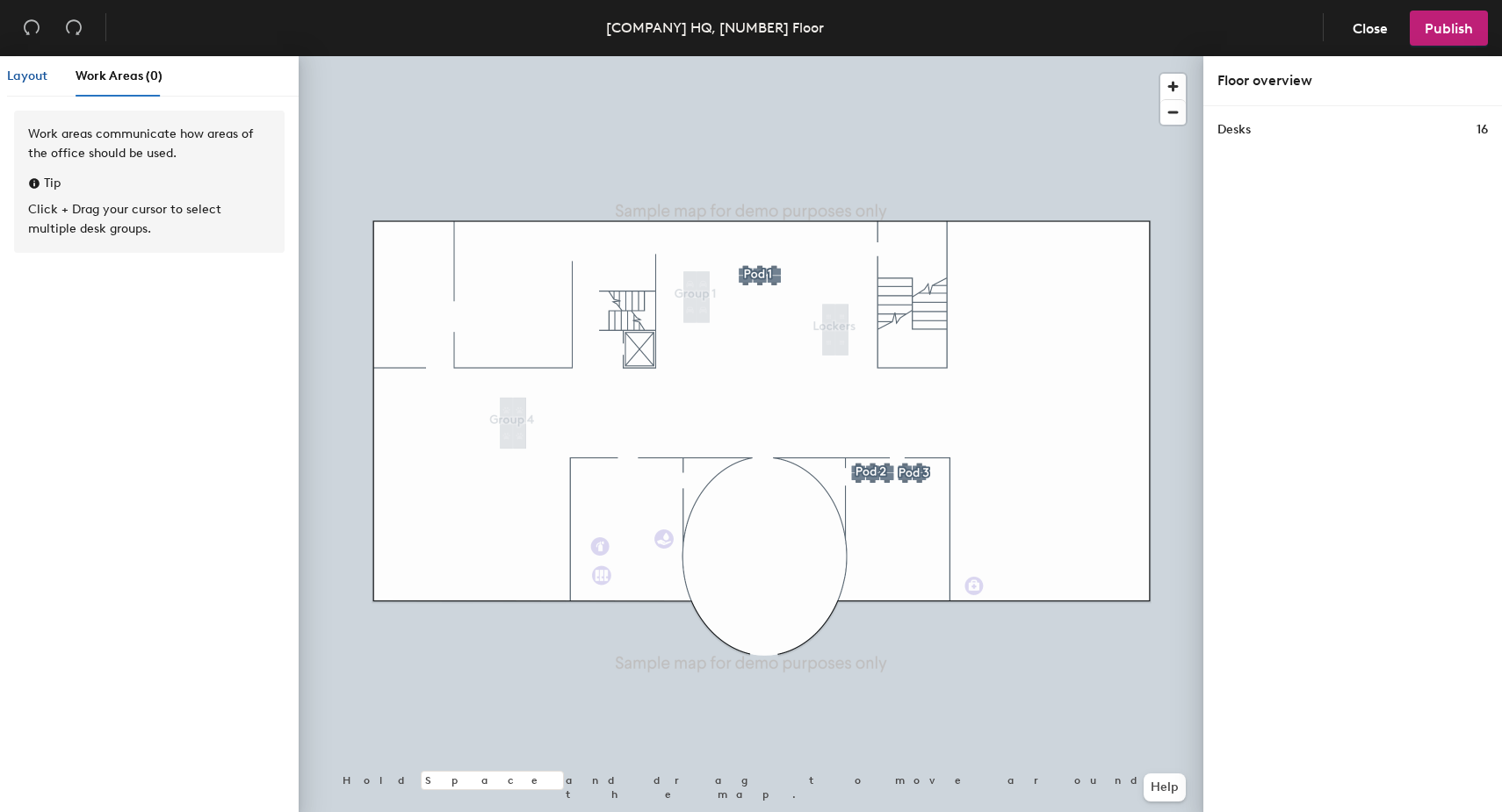 click on "Layout" at bounding box center [27, 75] 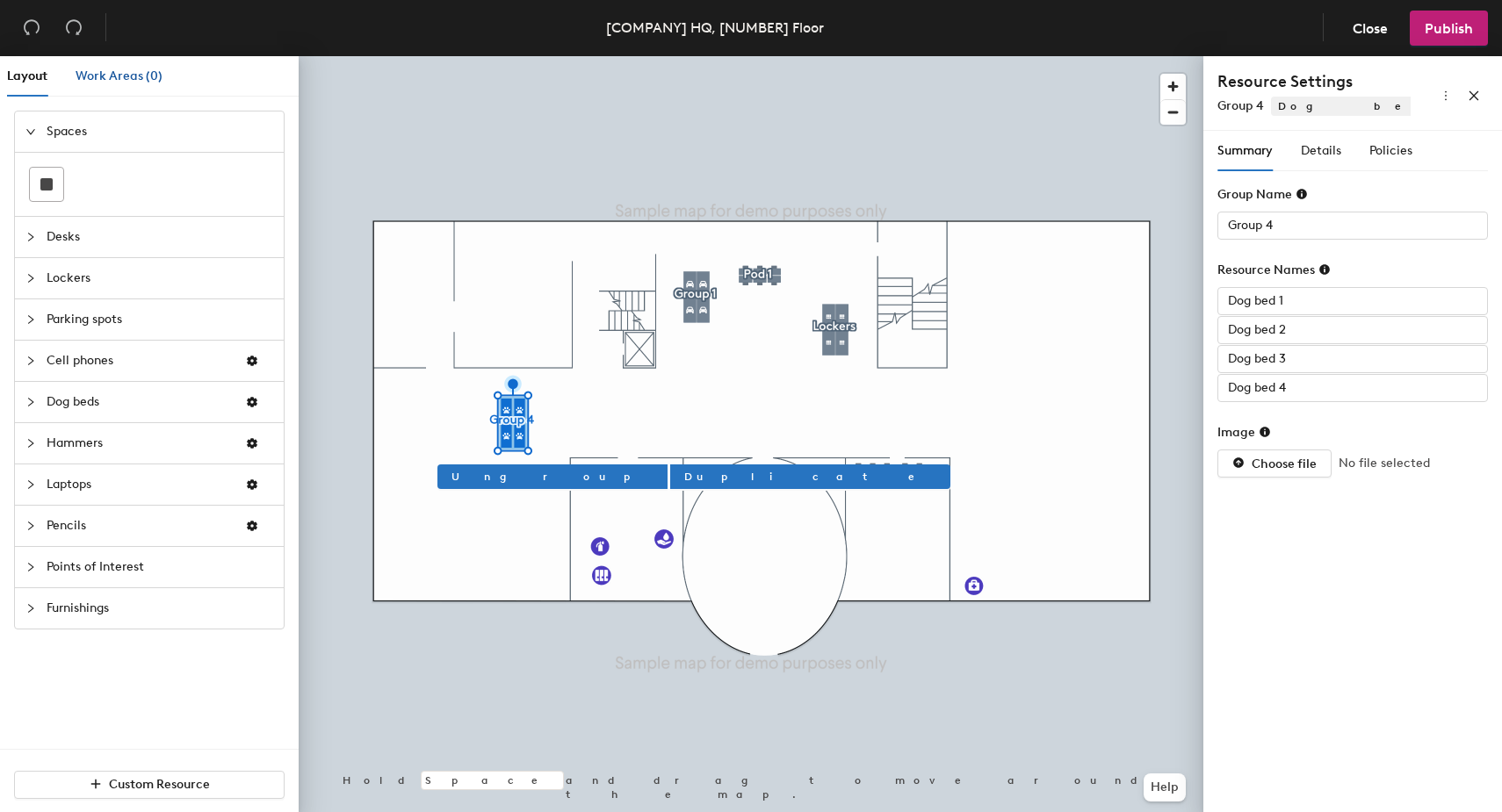 click on "Work Areas (0)" at bounding box center [119, 75] 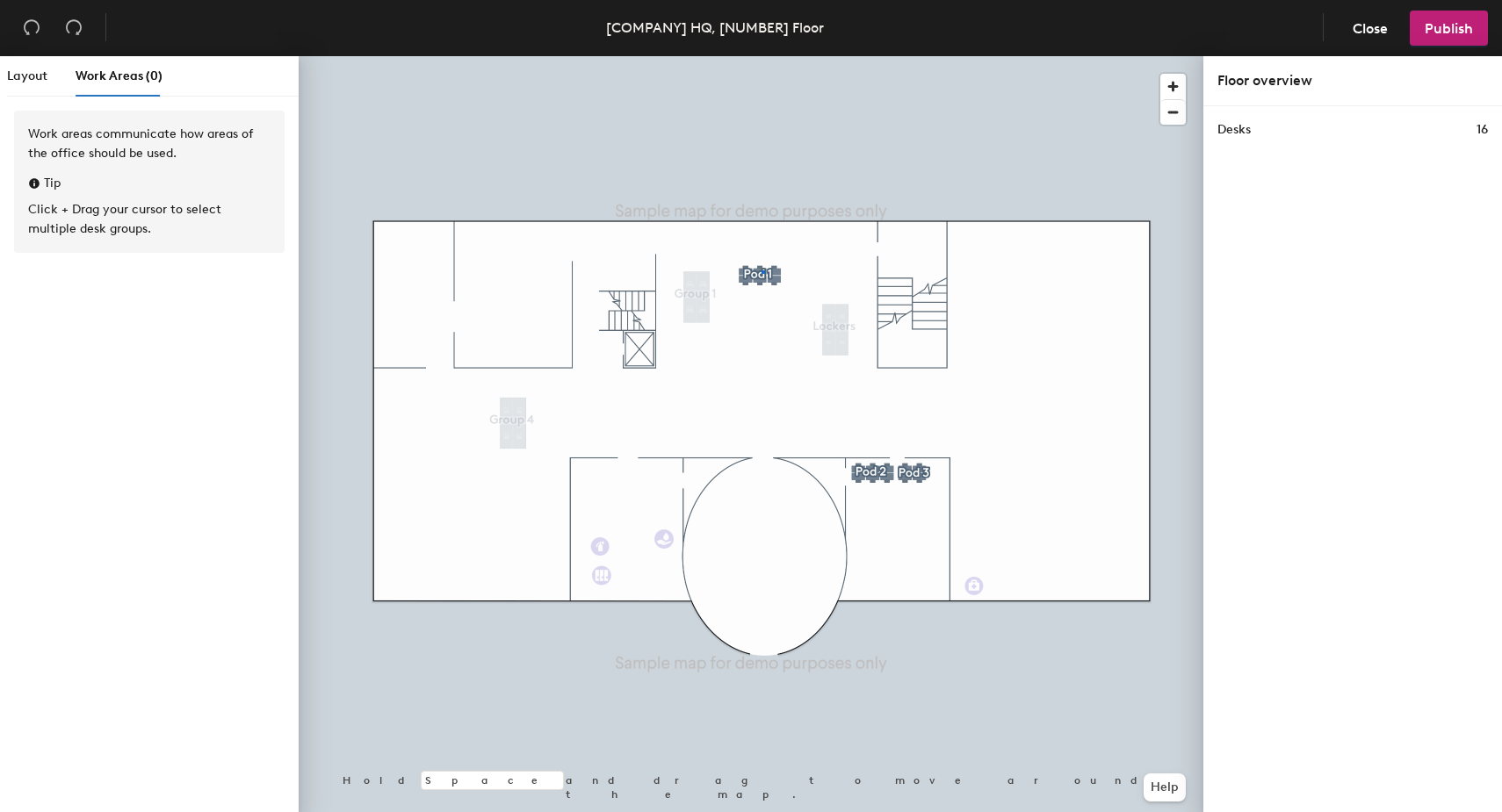 click at bounding box center [751, 56] 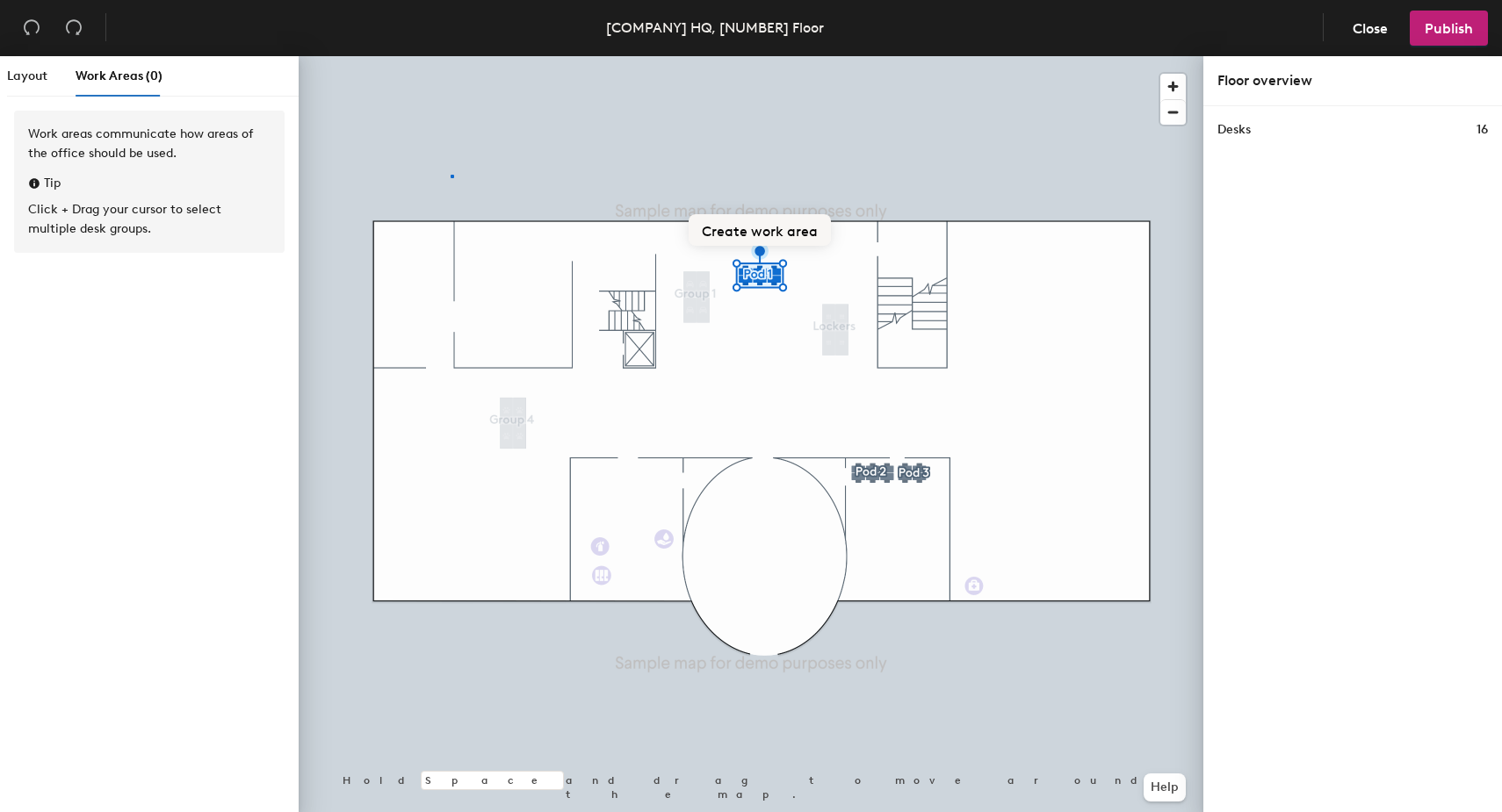 click at bounding box center [751, 56] 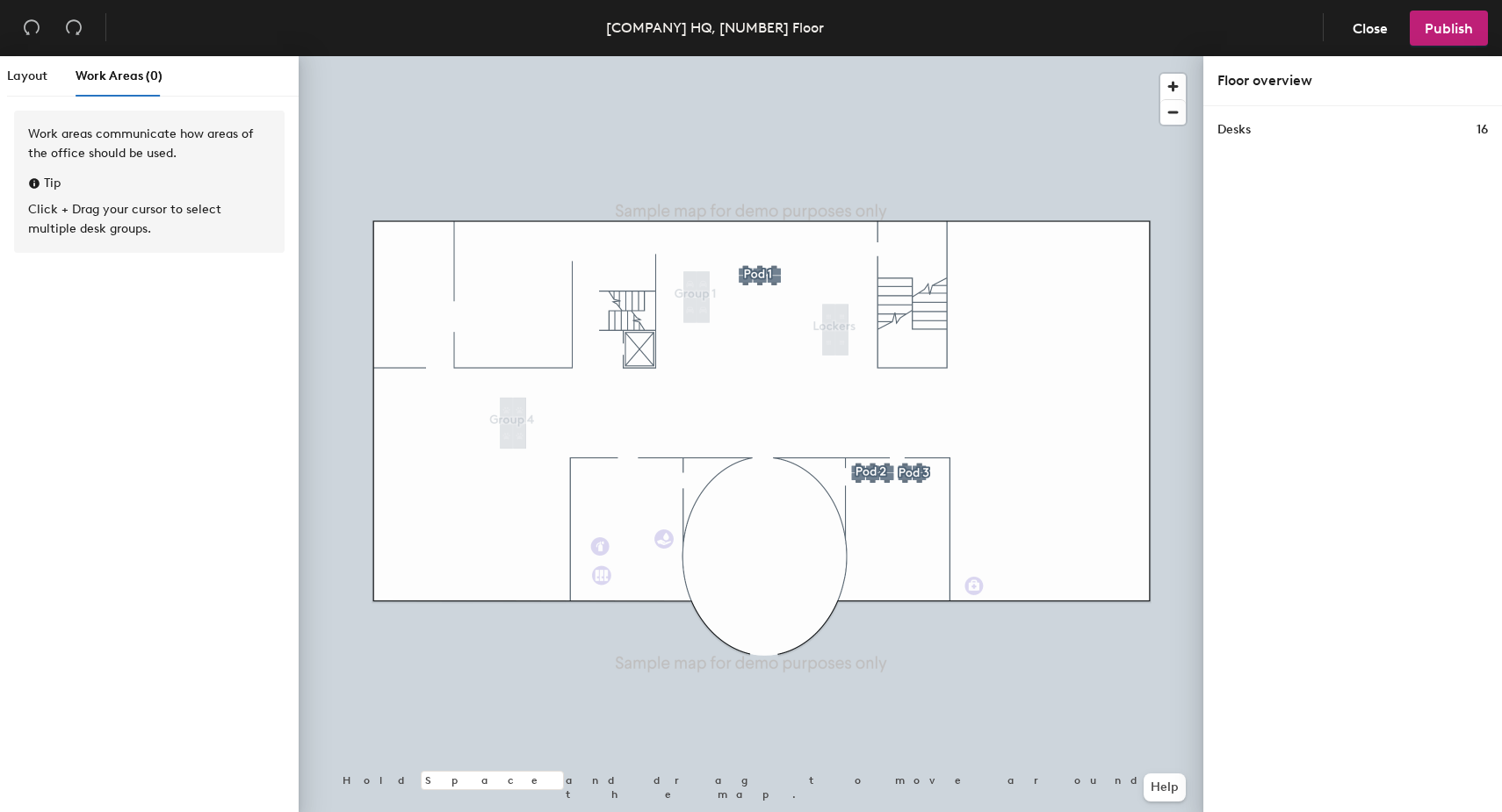 click on "Layout Work Areas (0)" at bounding box center [84, 76] 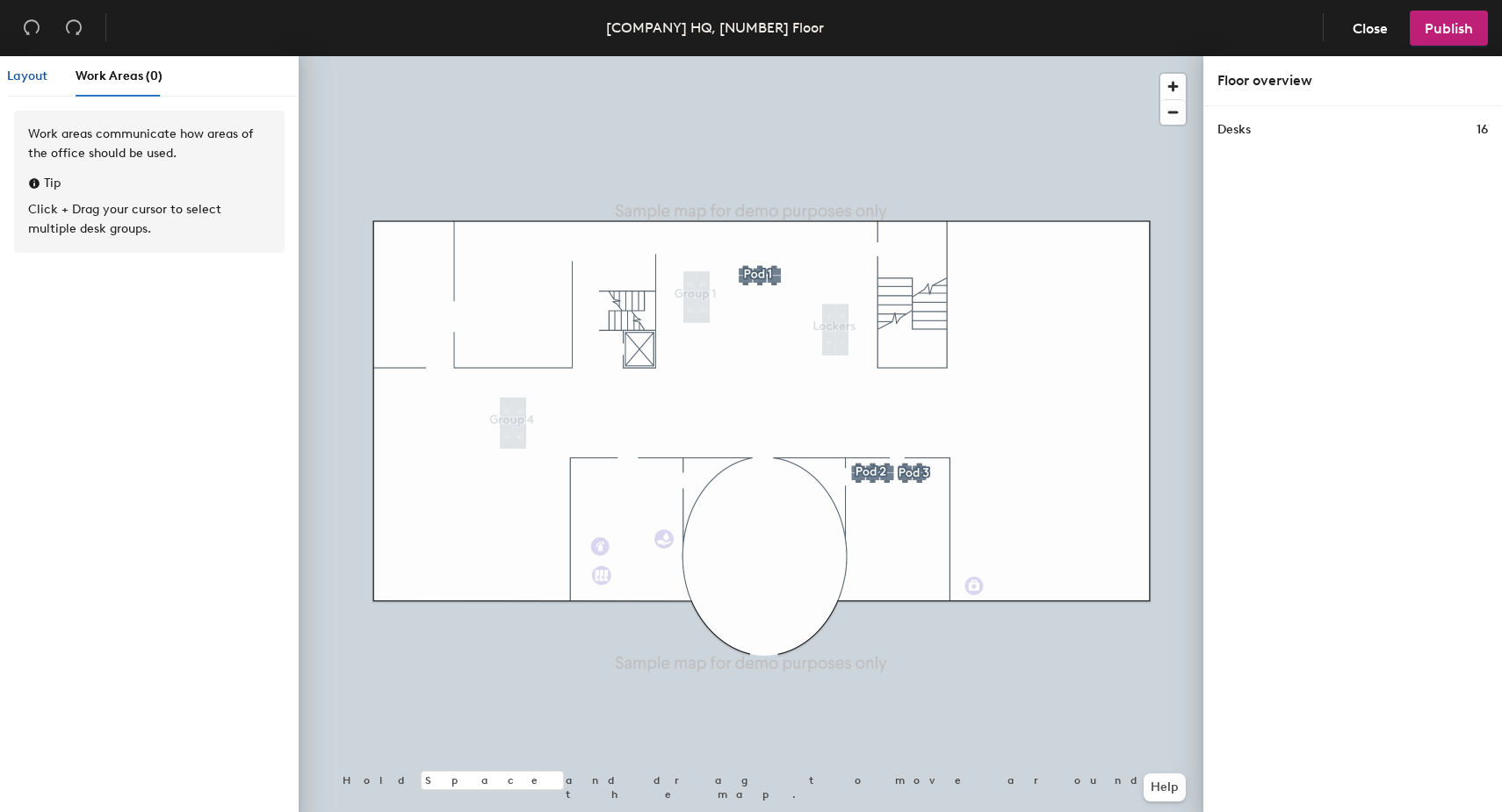 click on "Layout" at bounding box center (27, 75) 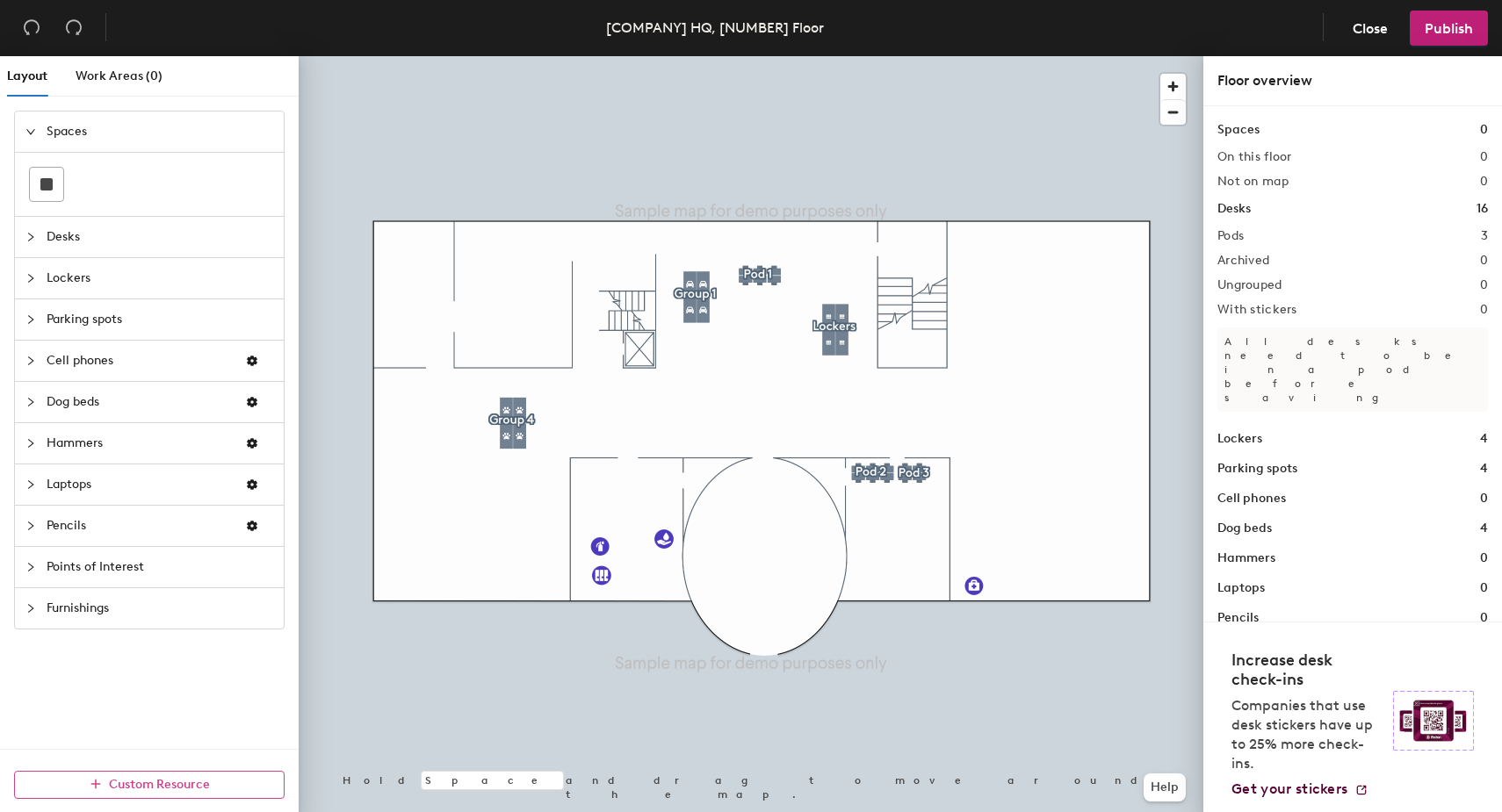 click on "Custom Resource" at bounding box center [159, 784] 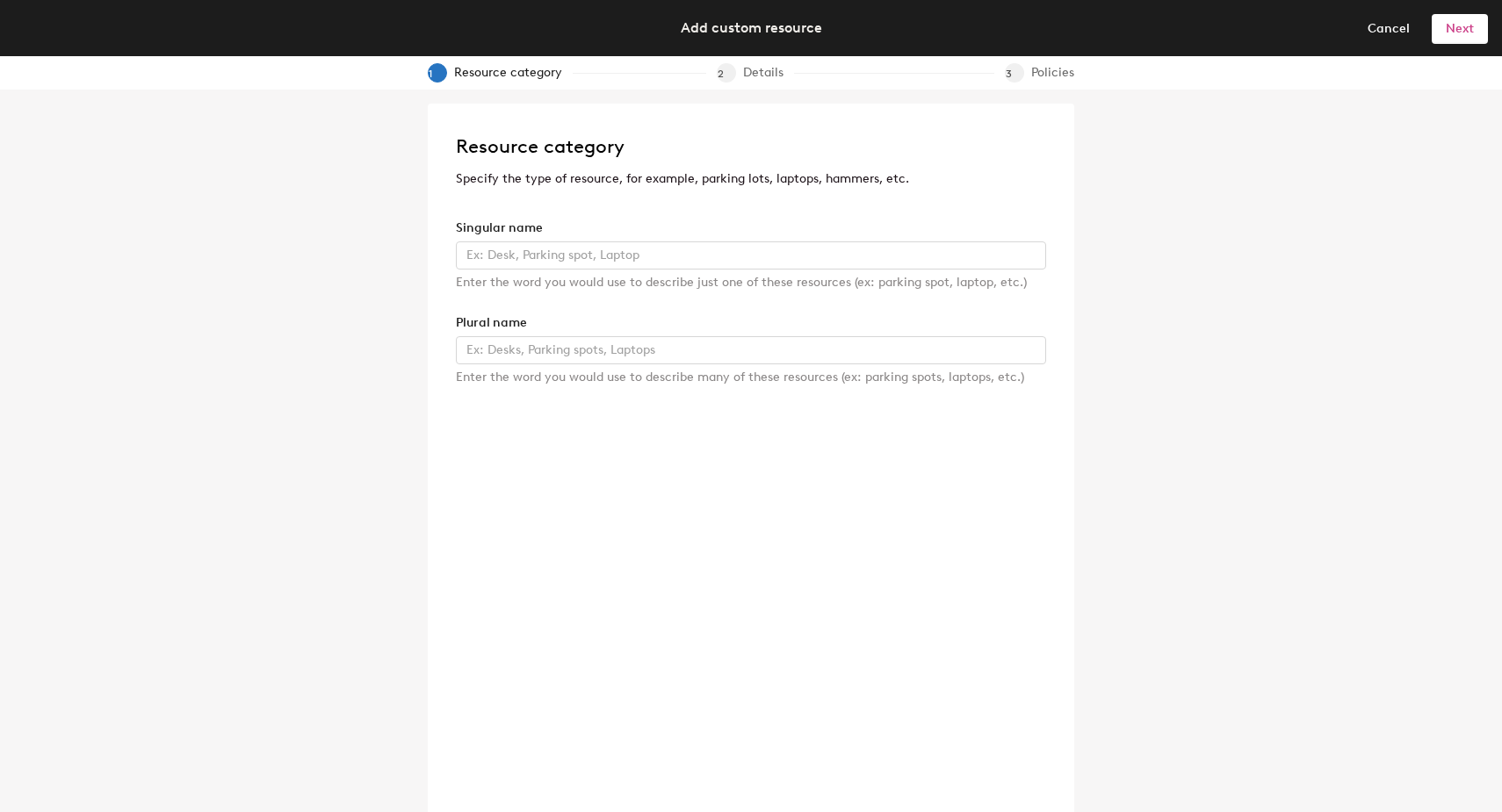 click on "Next" at bounding box center [1460, 28] 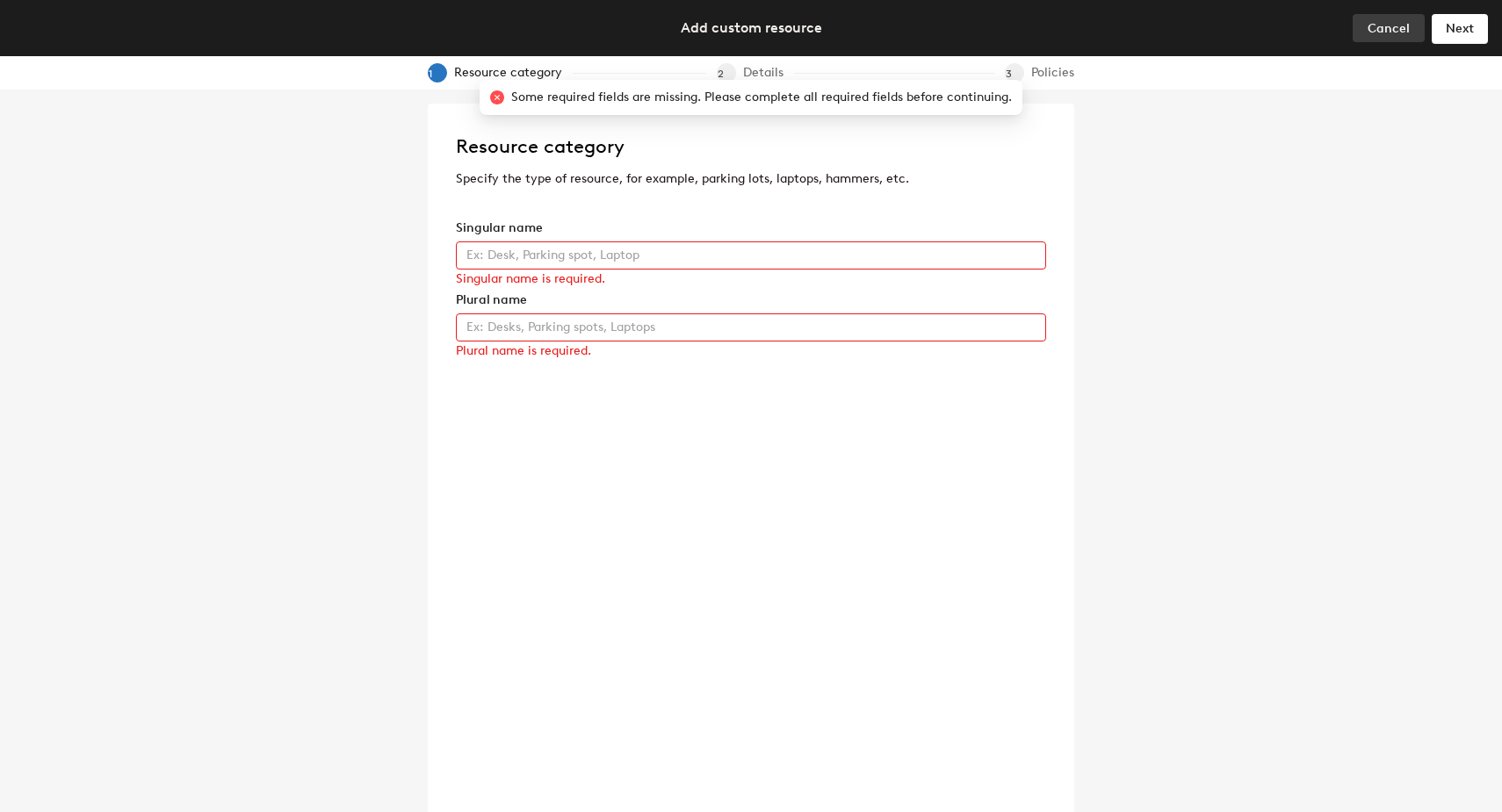 click on "Cancel" at bounding box center [1389, 28] 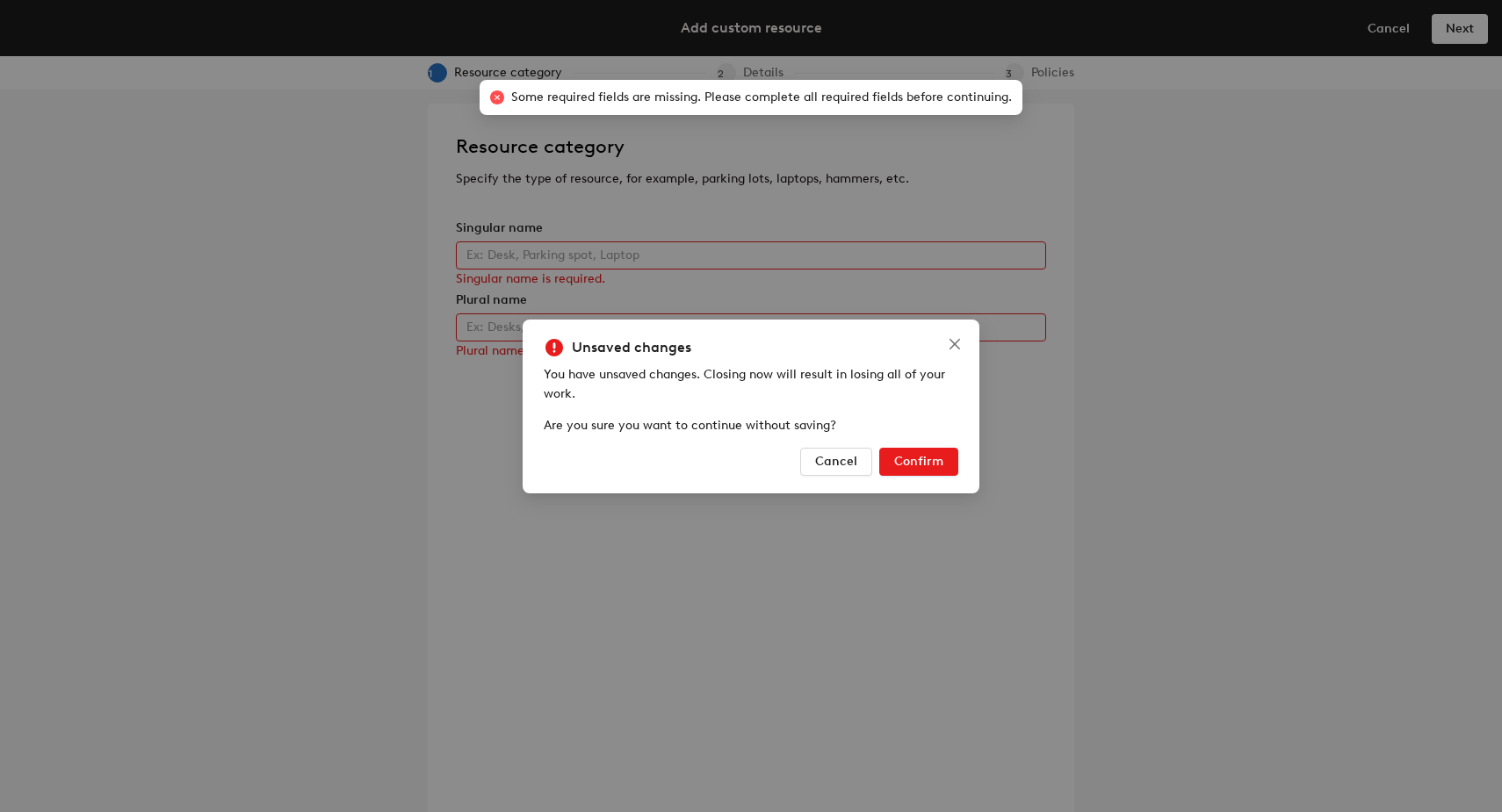 click on "Confirm" at bounding box center (919, 461) 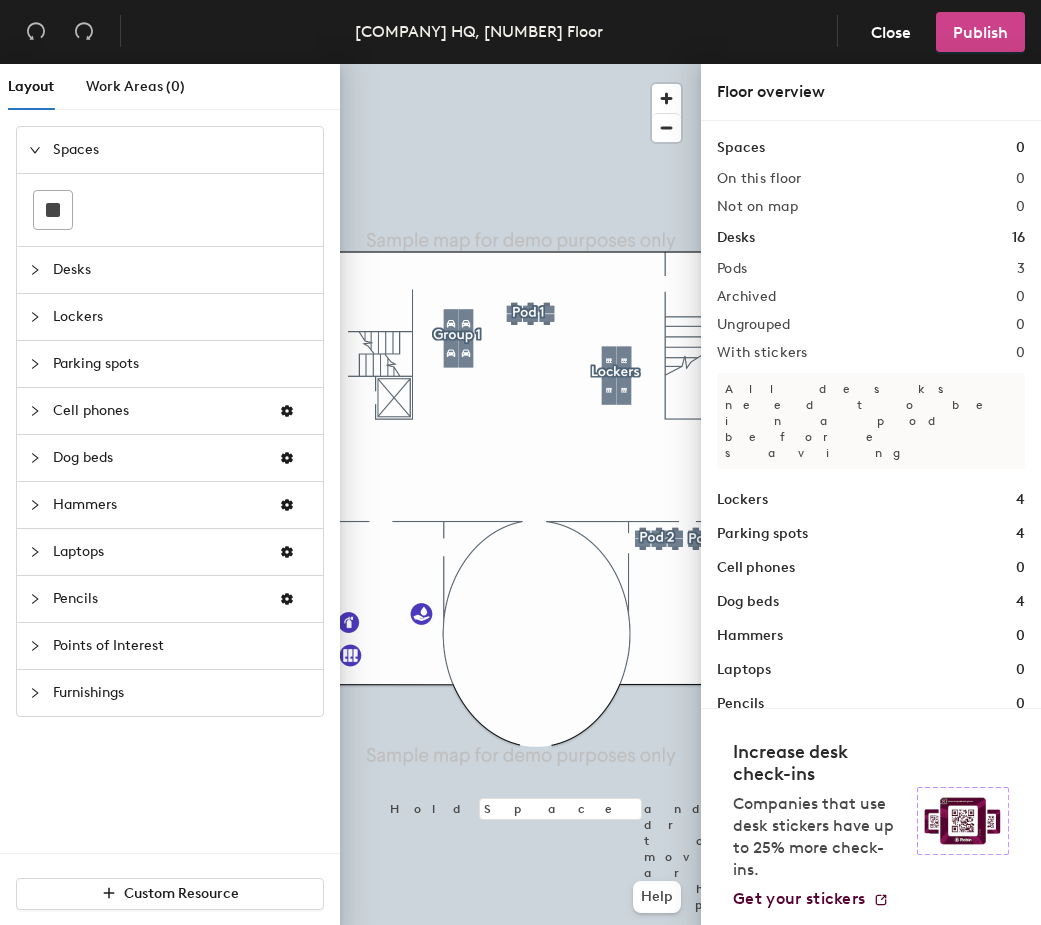 click on "Publish" at bounding box center [980, 32] 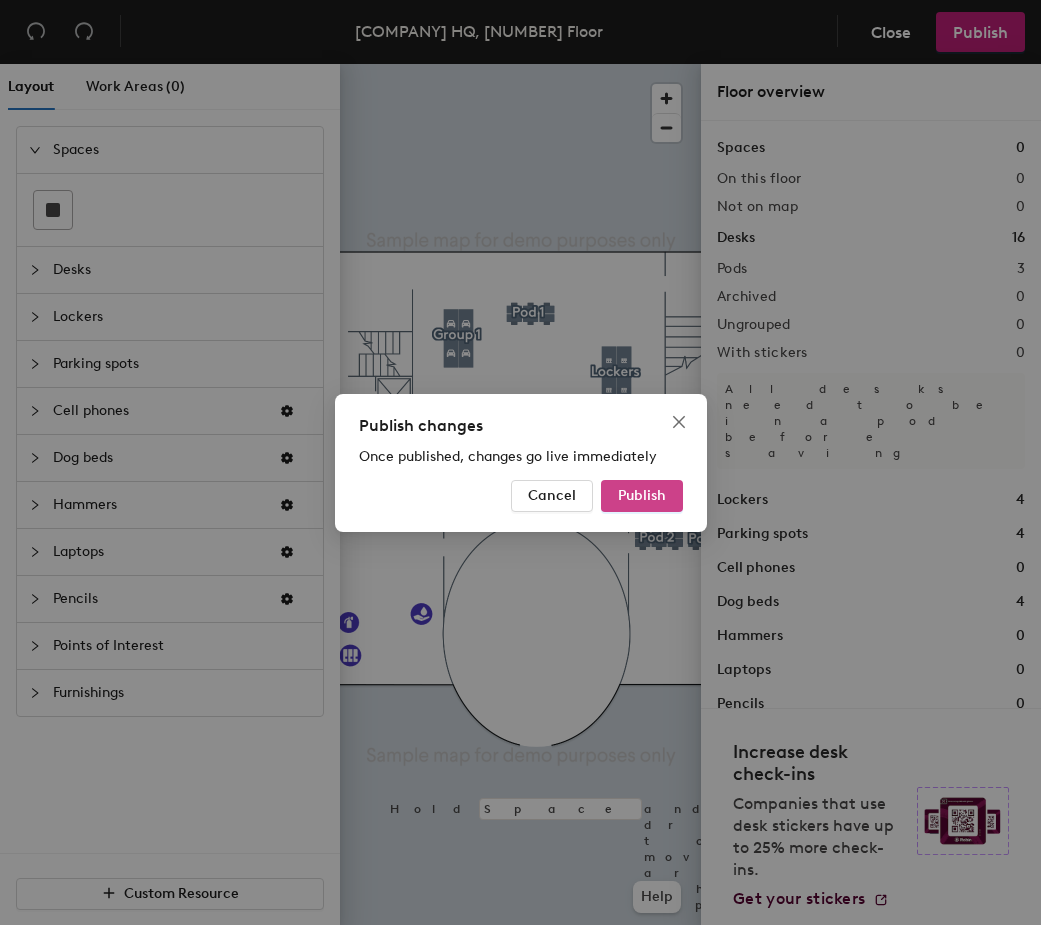 click on "Publish" at bounding box center [642, 496] 